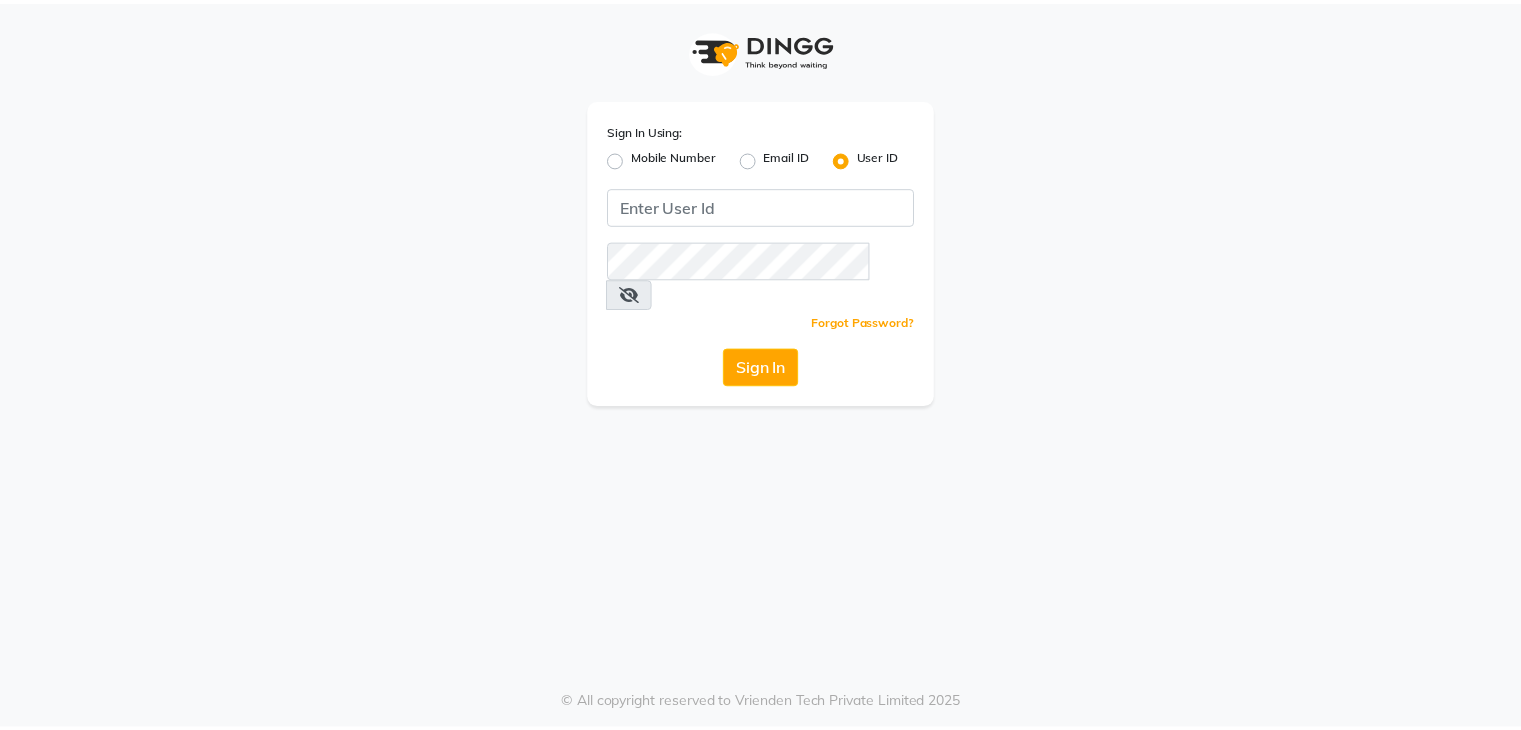 scroll, scrollTop: 0, scrollLeft: 0, axis: both 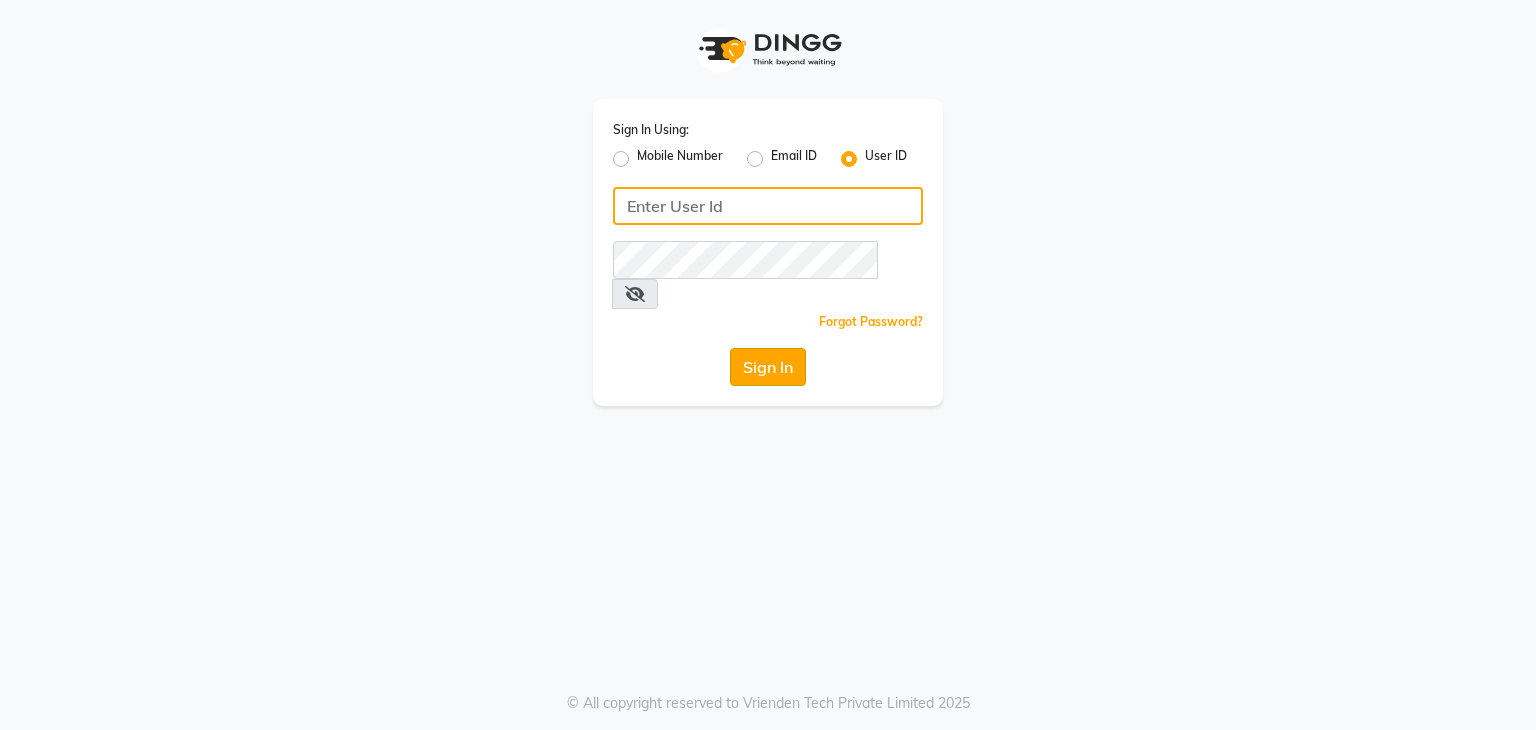 type on "[BRAND_NAME]" 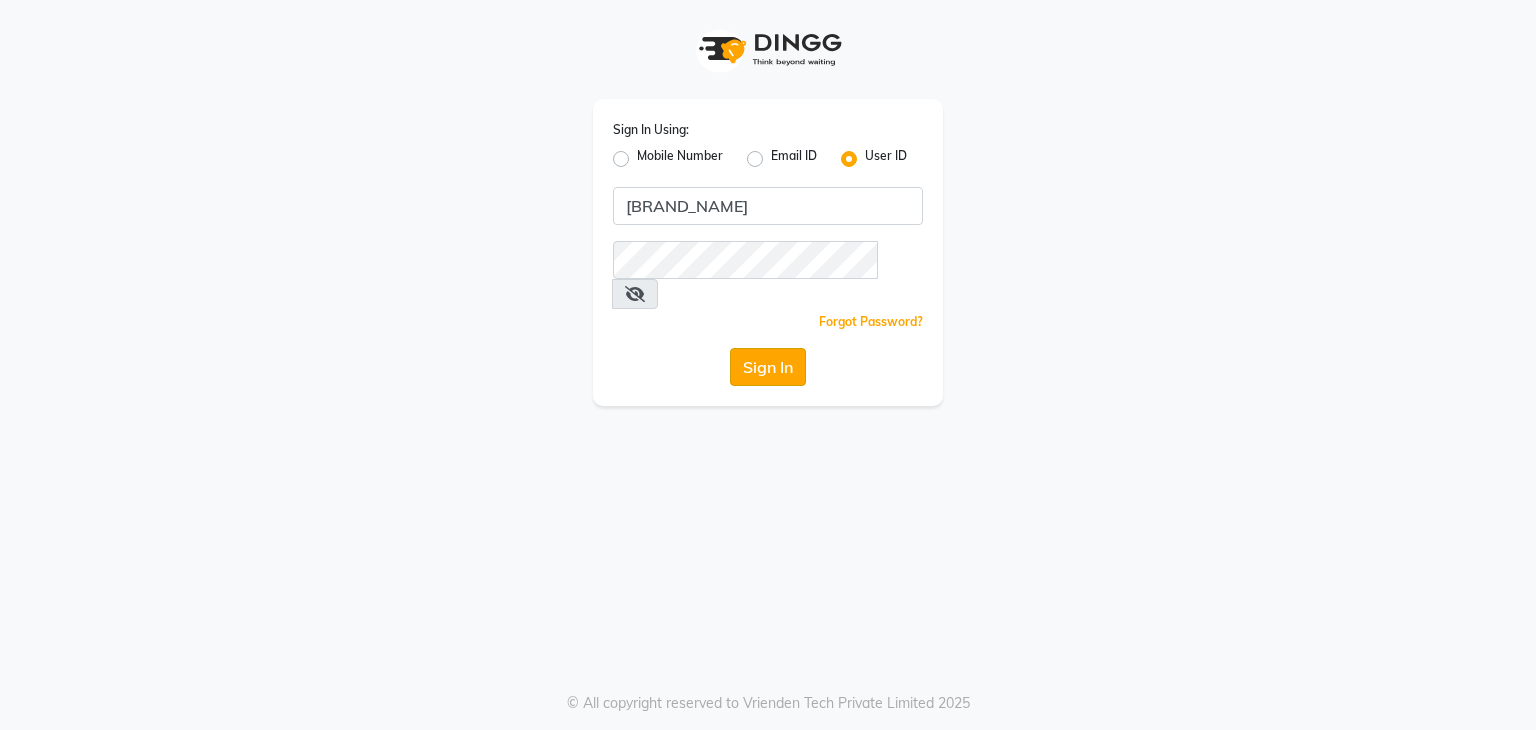click on "Sign In" 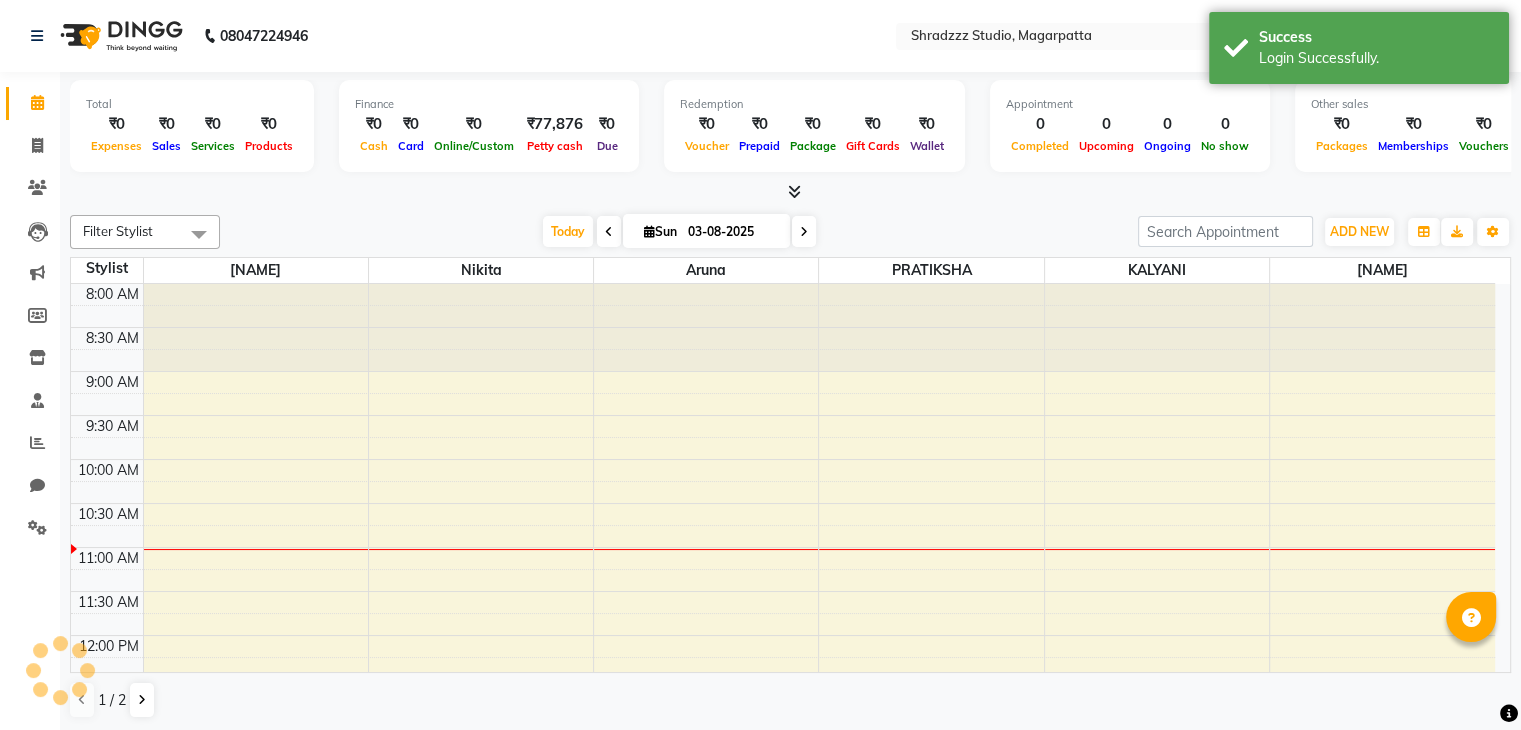scroll, scrollTop: 0, scrollLeft: 0, axis: both 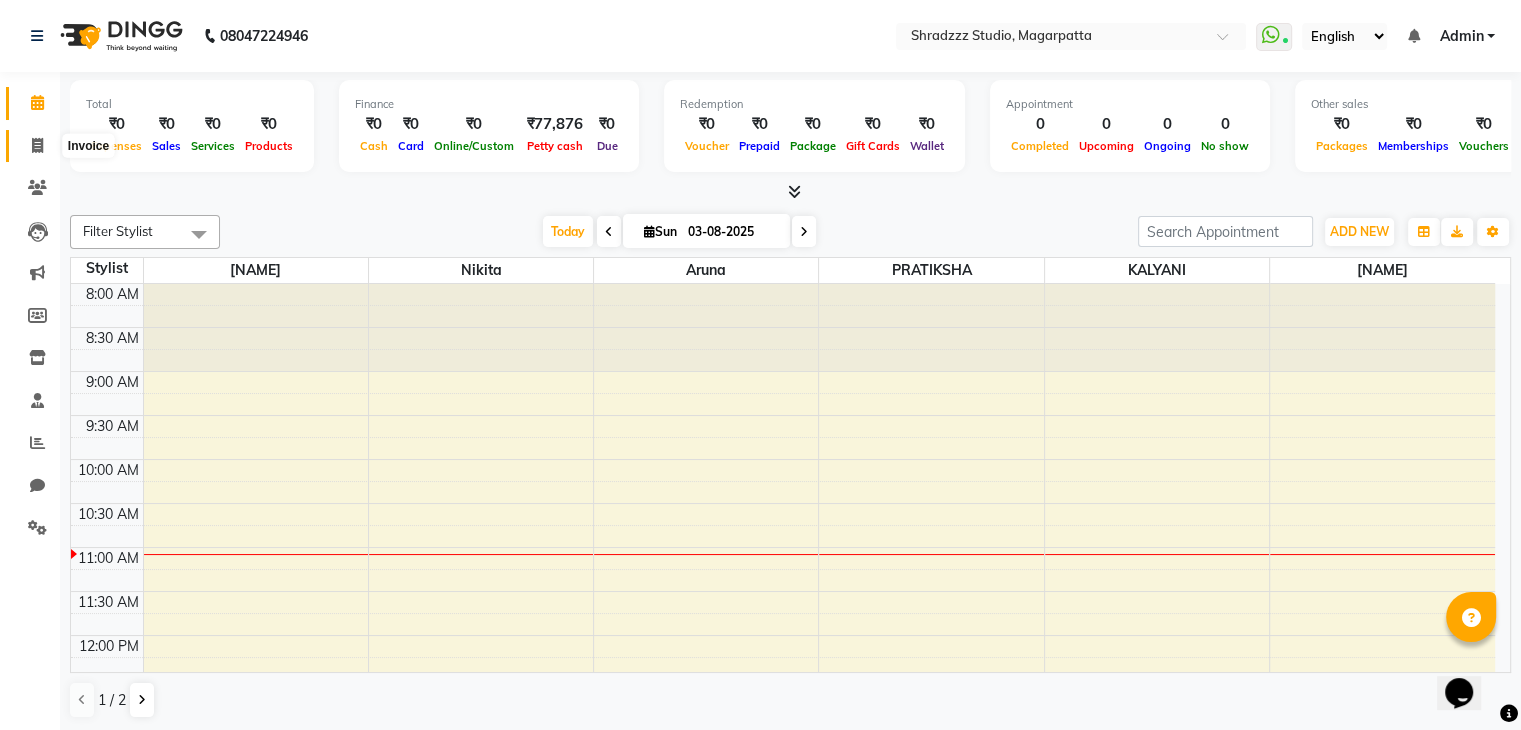 click 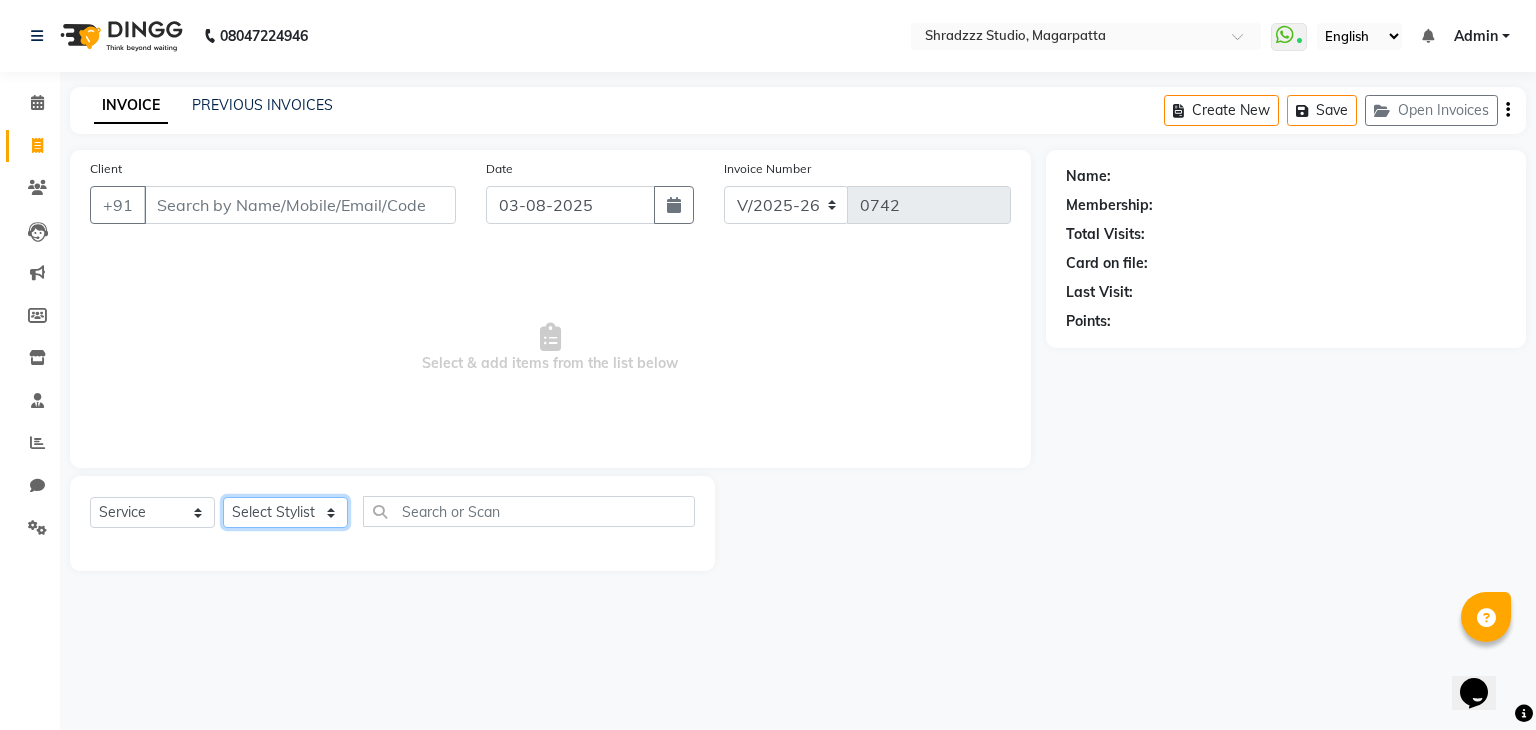 click on "Select Stylist Aruna   KALYANI  [NAME] Manager nikita PRATIKSHA   Sameer shaikh Sarojini swami" 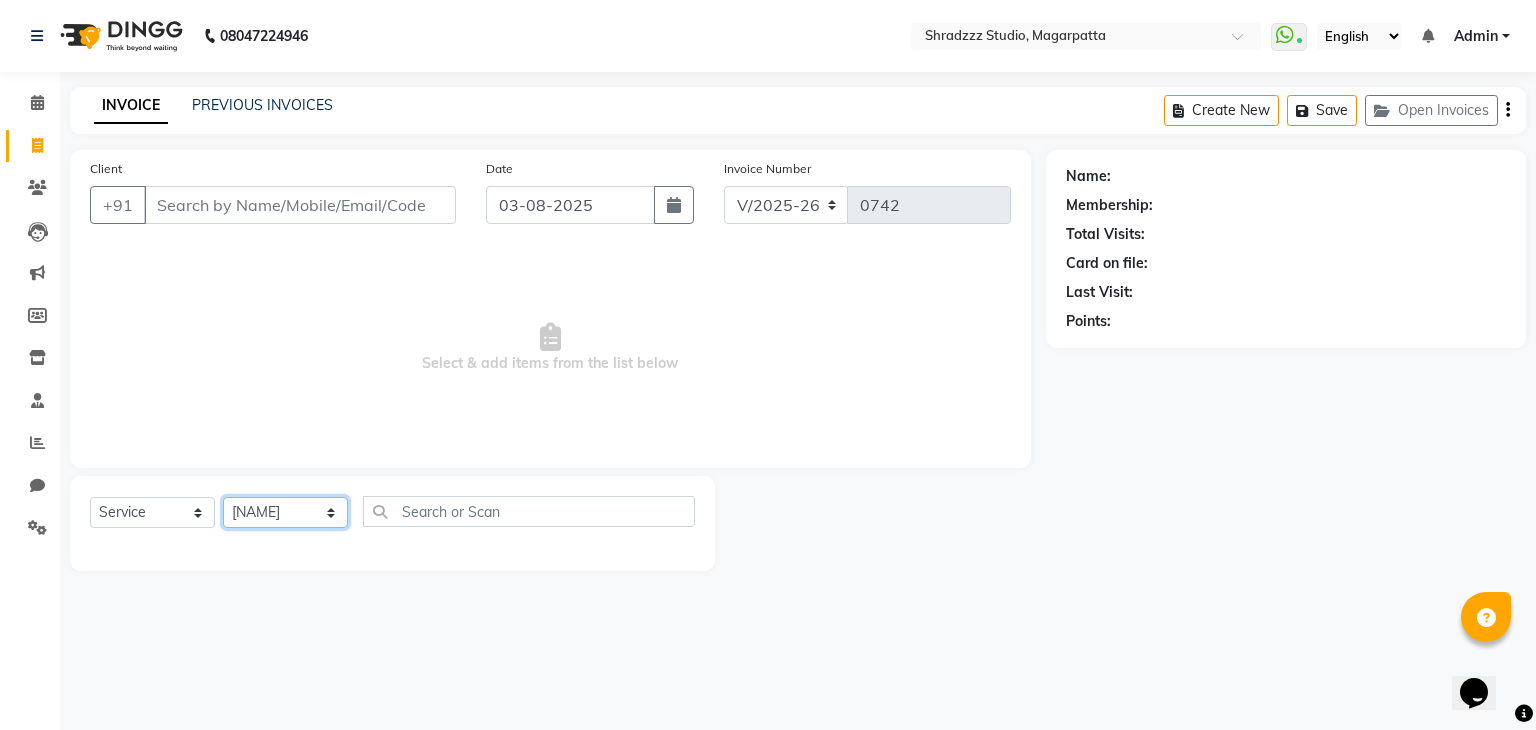 click on "Select Stylist Aruna   KALYANI  [NAME] Manager nikita PRATIKSHA   Sameer shaikh Sarojini swami" 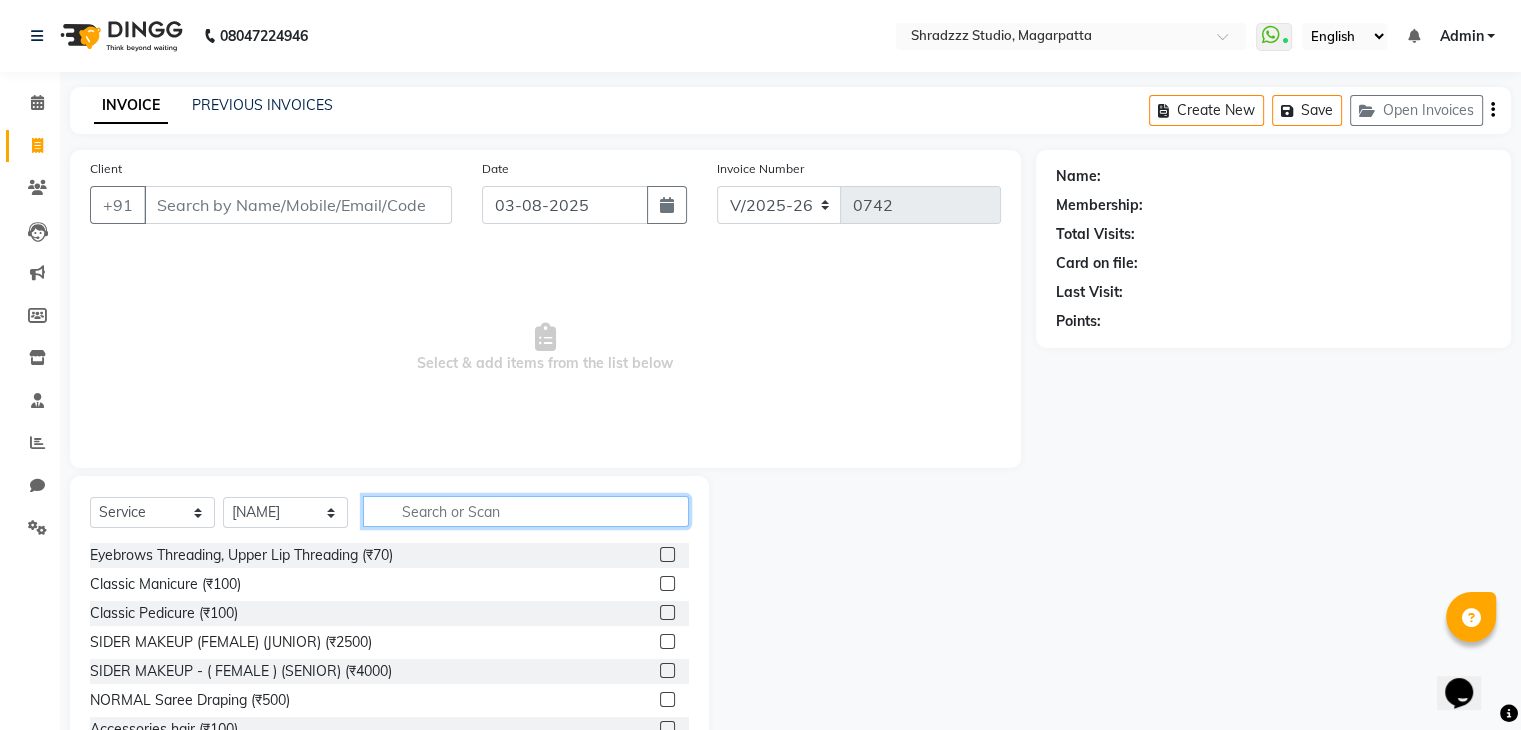 click 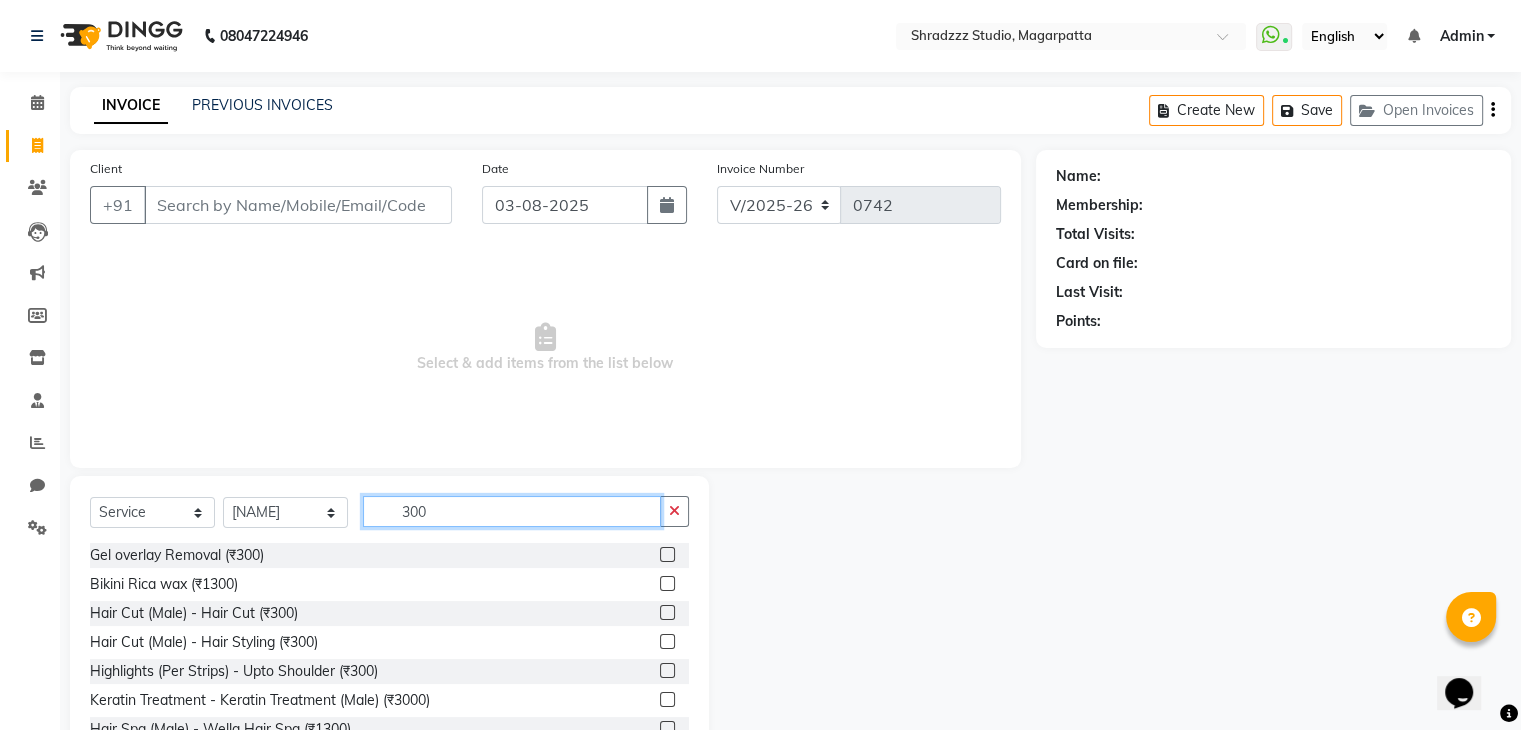 type on "300" 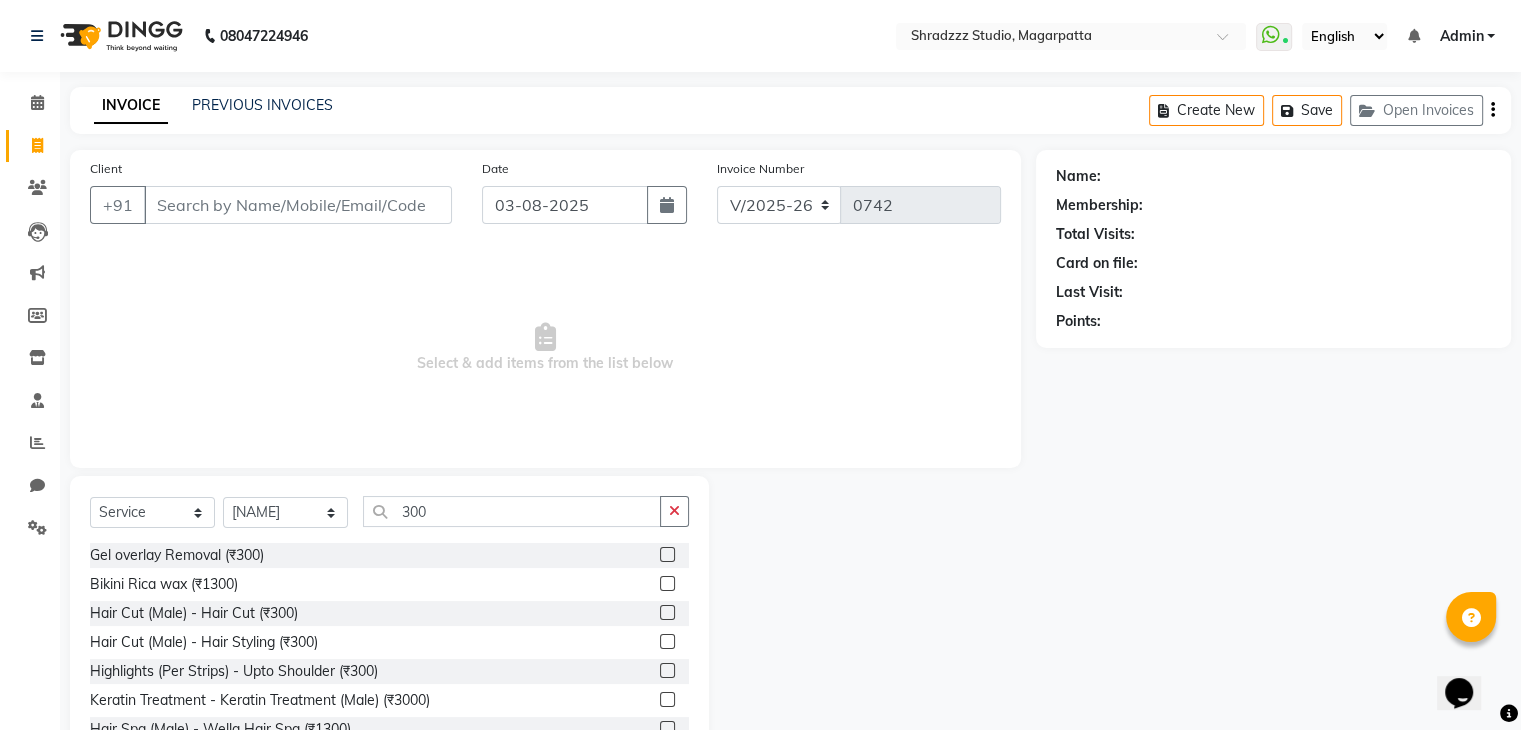 click on "Hair Cut (Male) - Hair Cut (₹300)" 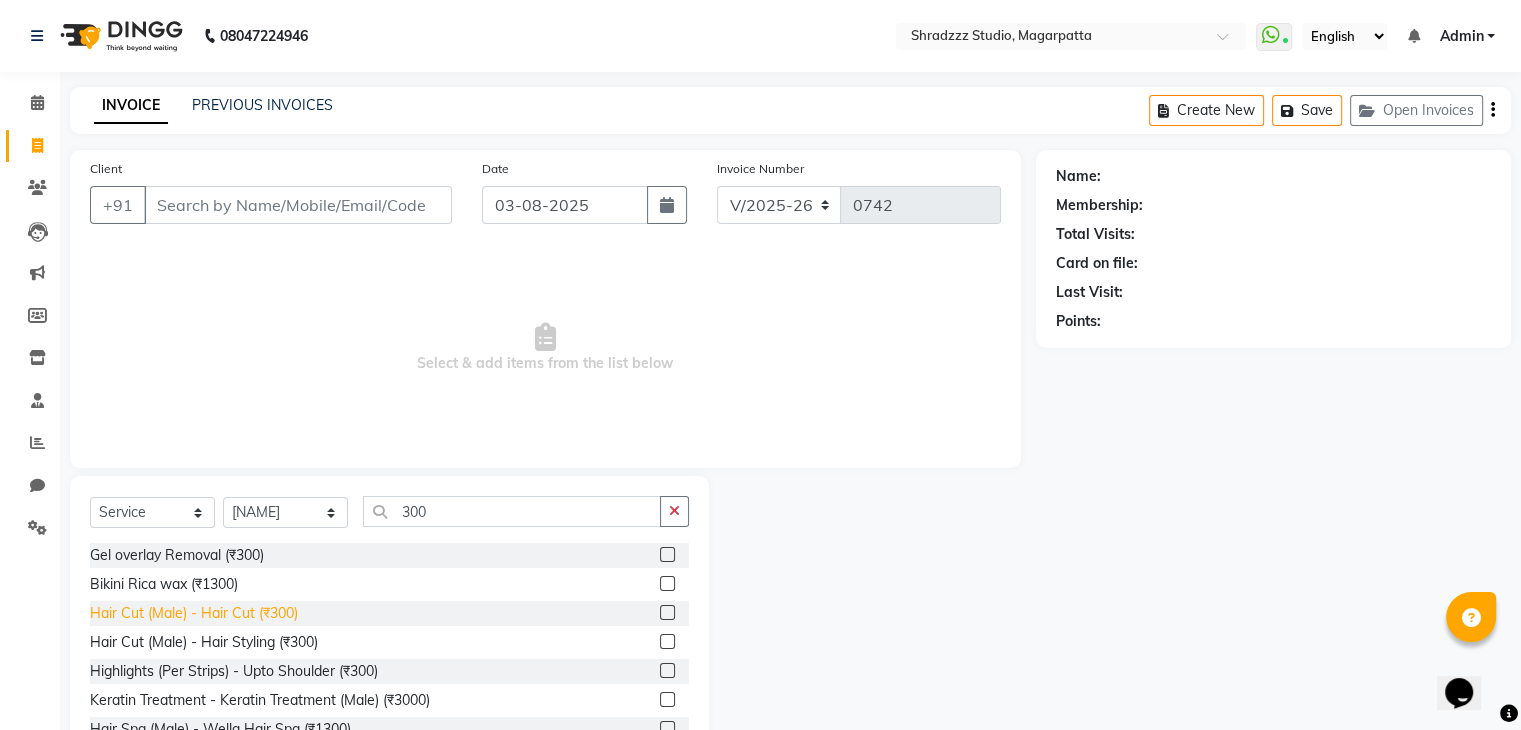 click on "Hair Cut (Male) - Hair Cut (₹300)" 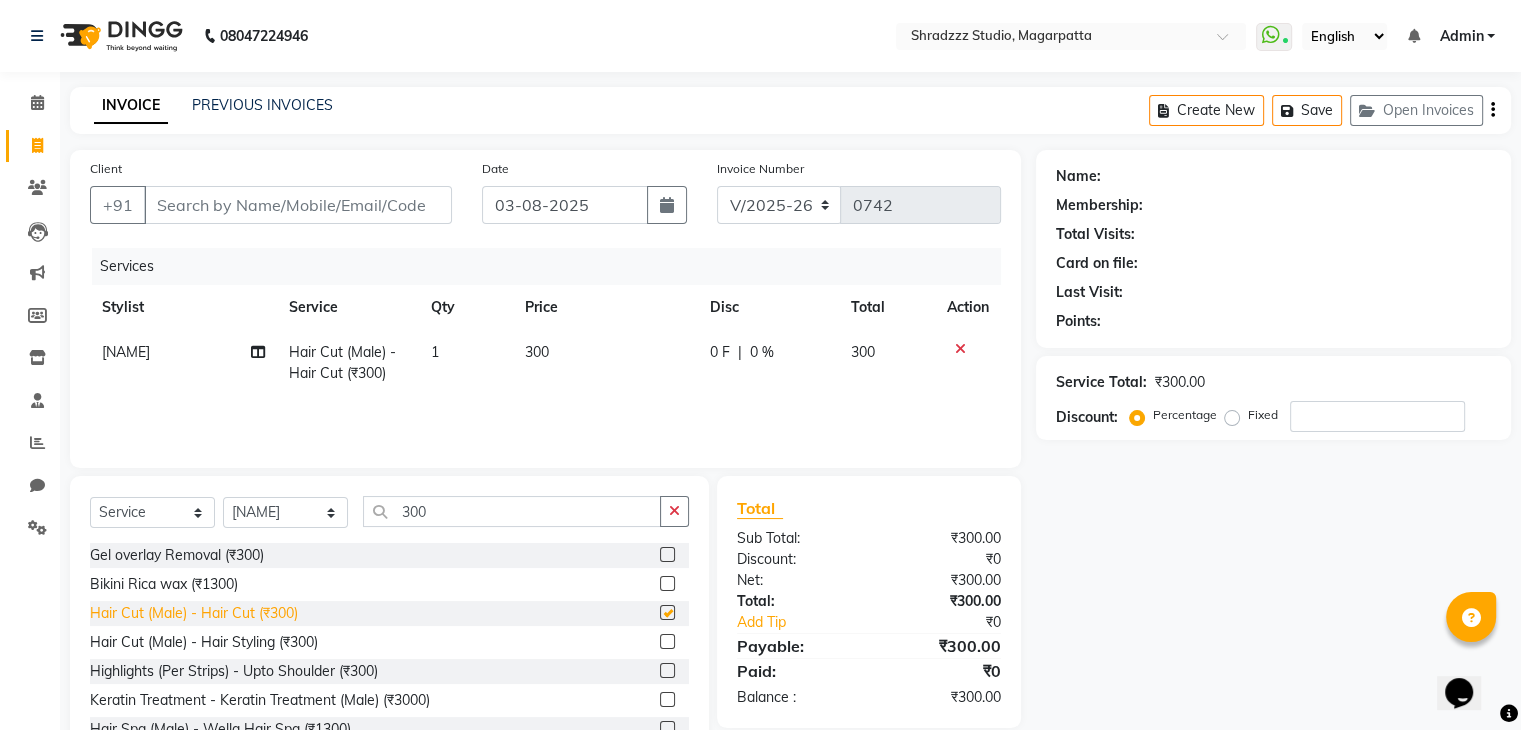 checkbox on "false" 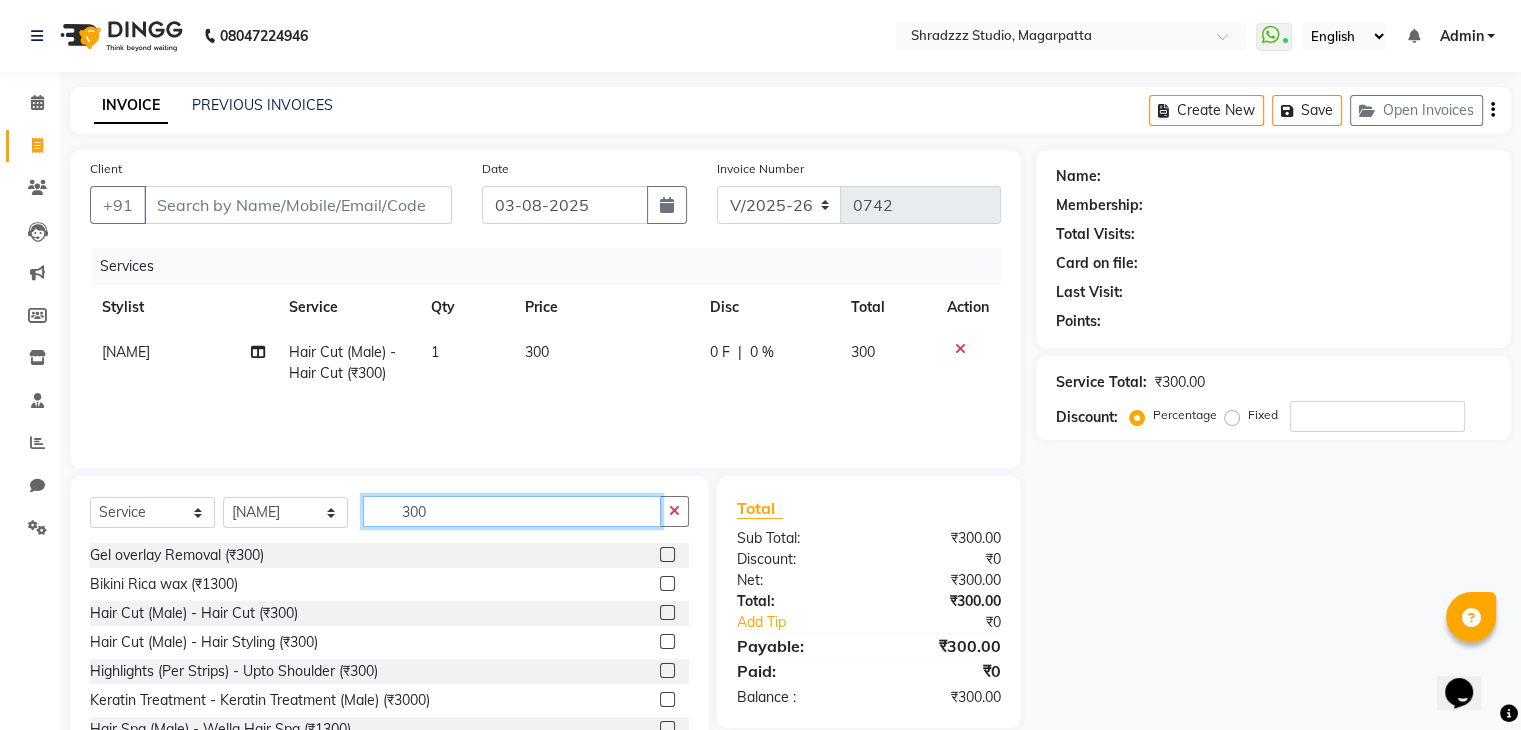 click on "300" 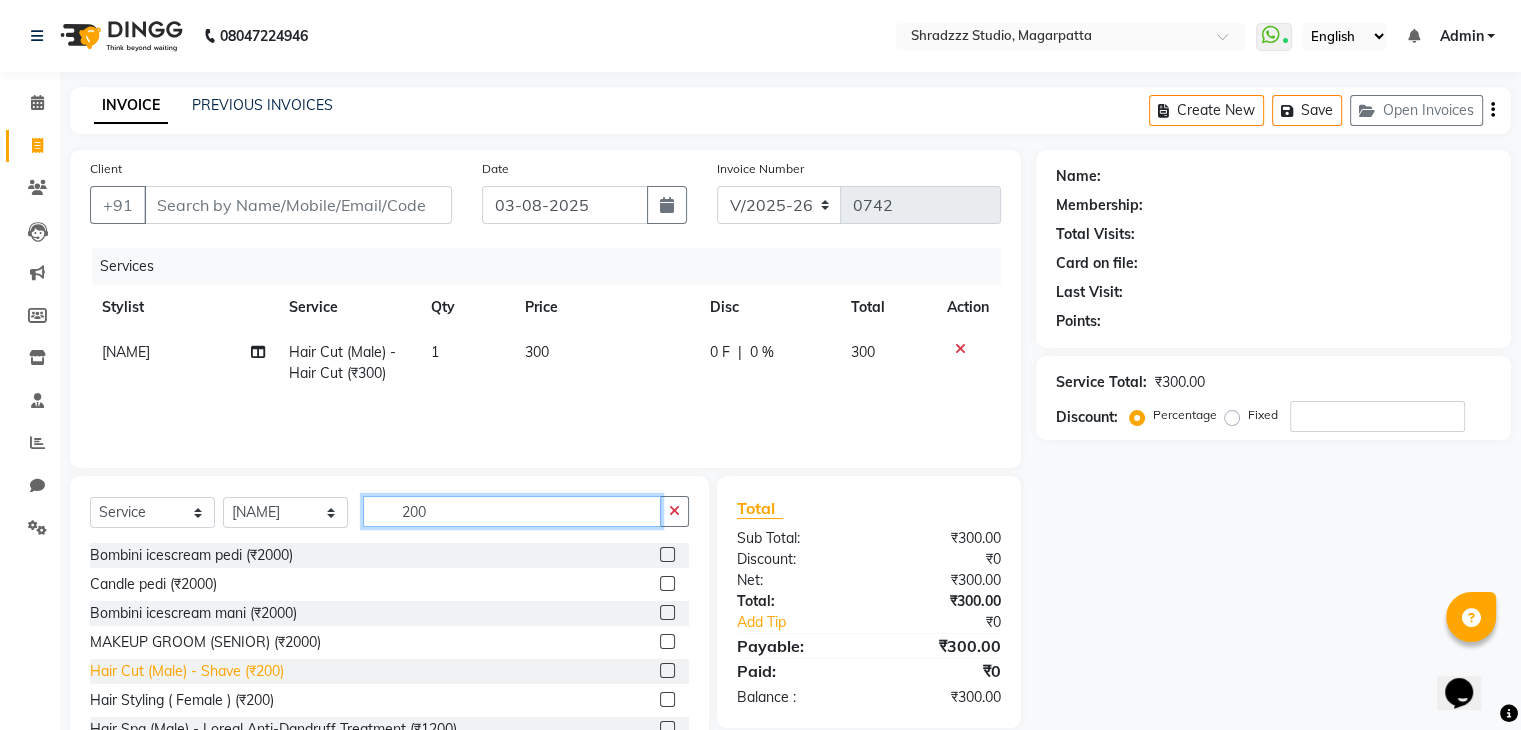 type on "200" 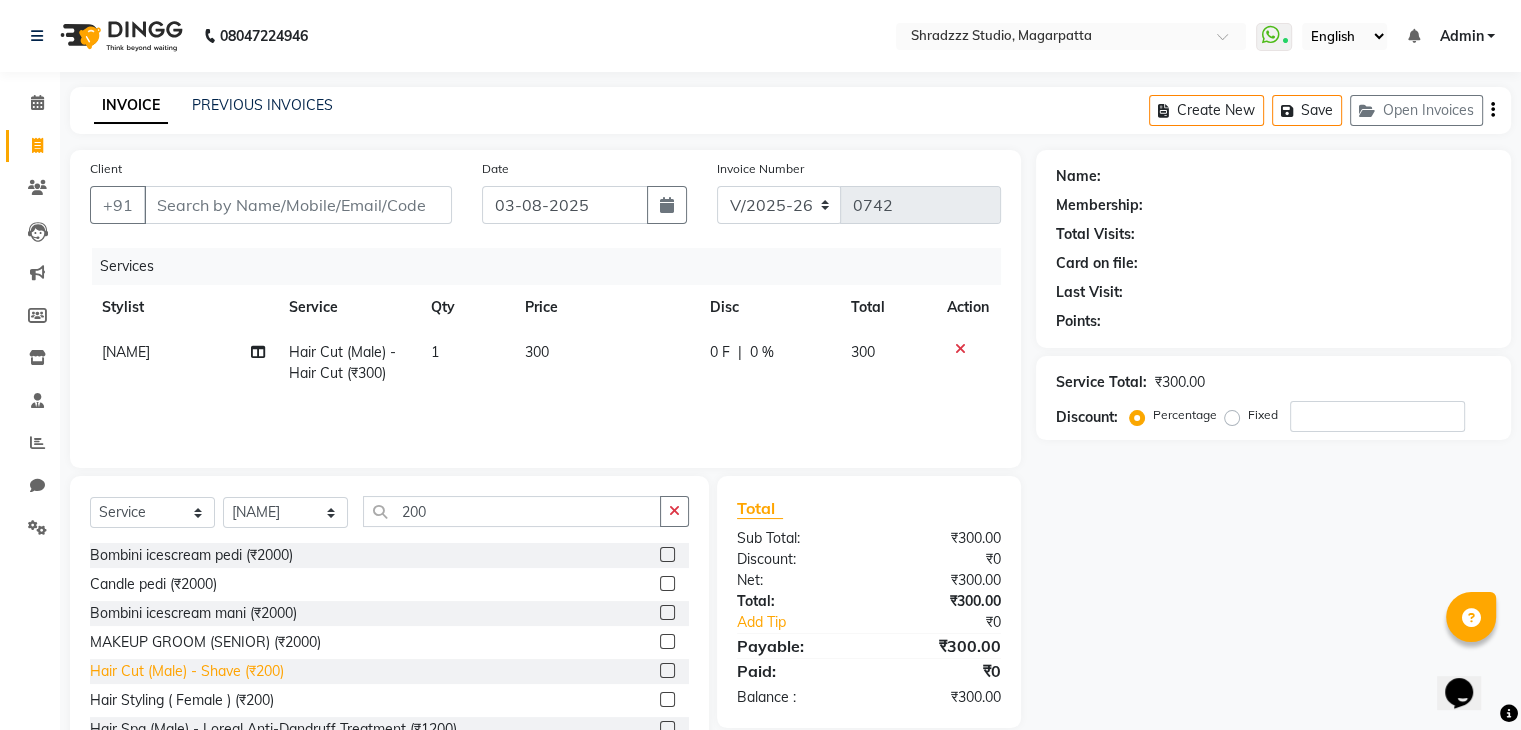 click on "Hair Cut (Male) - Shave (₹200)" 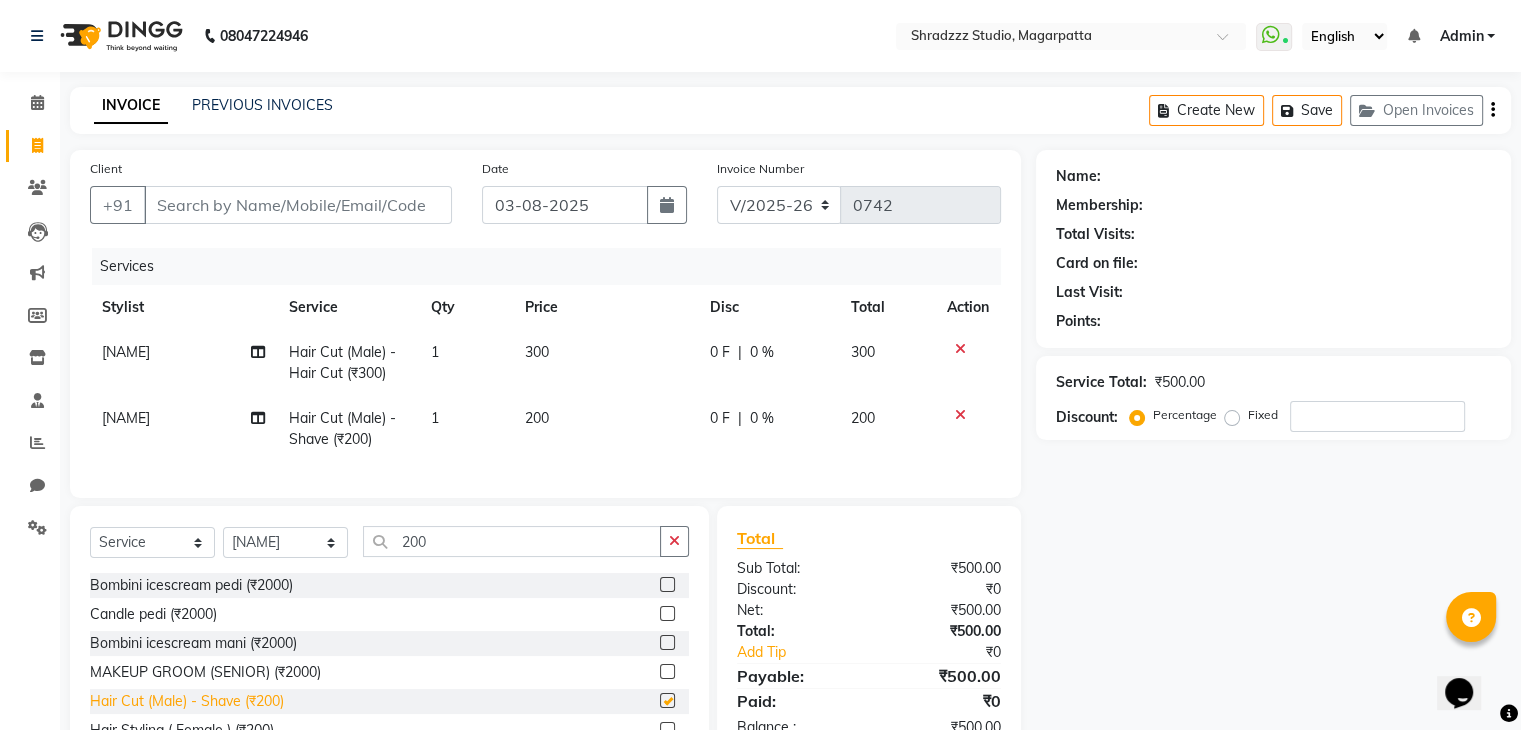 checkbox on "false" 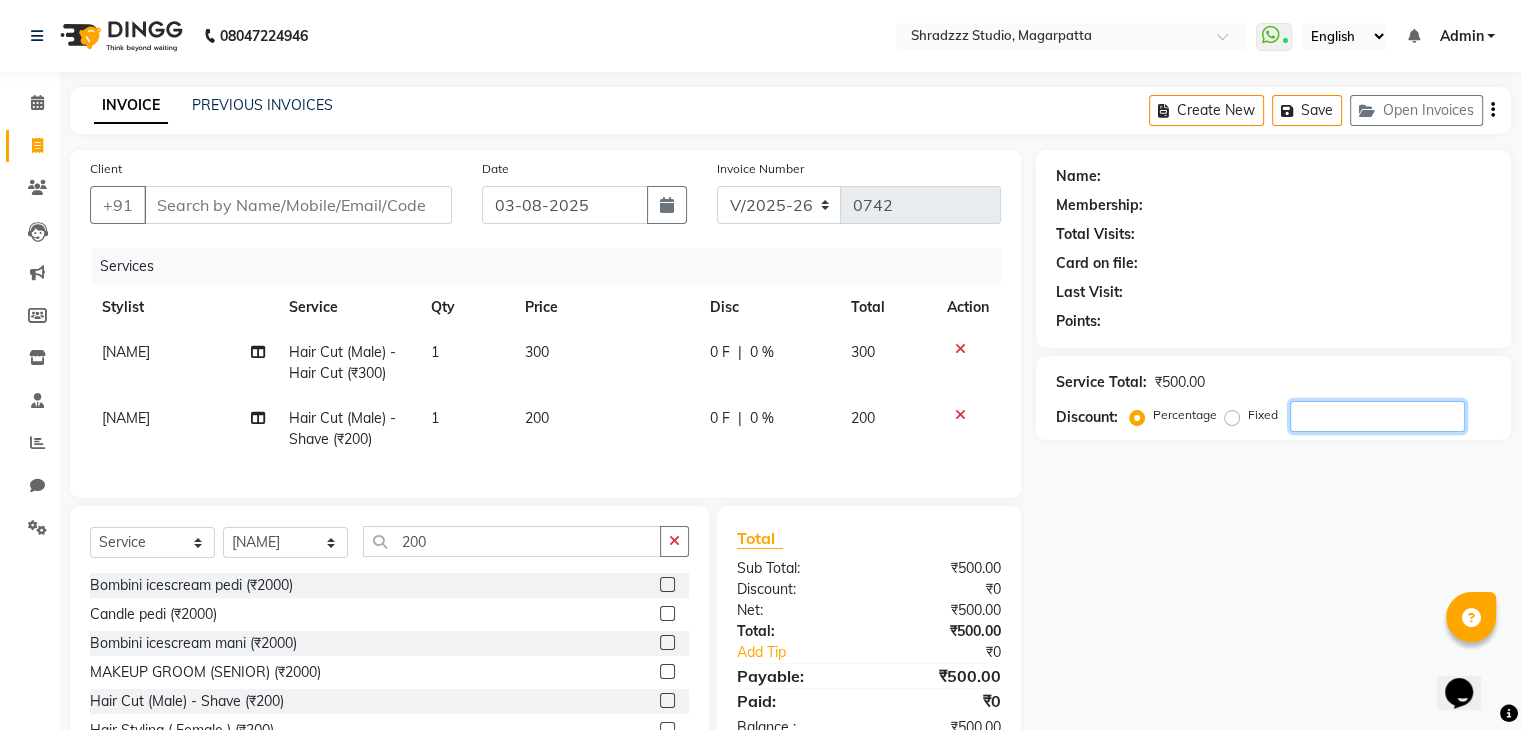 click 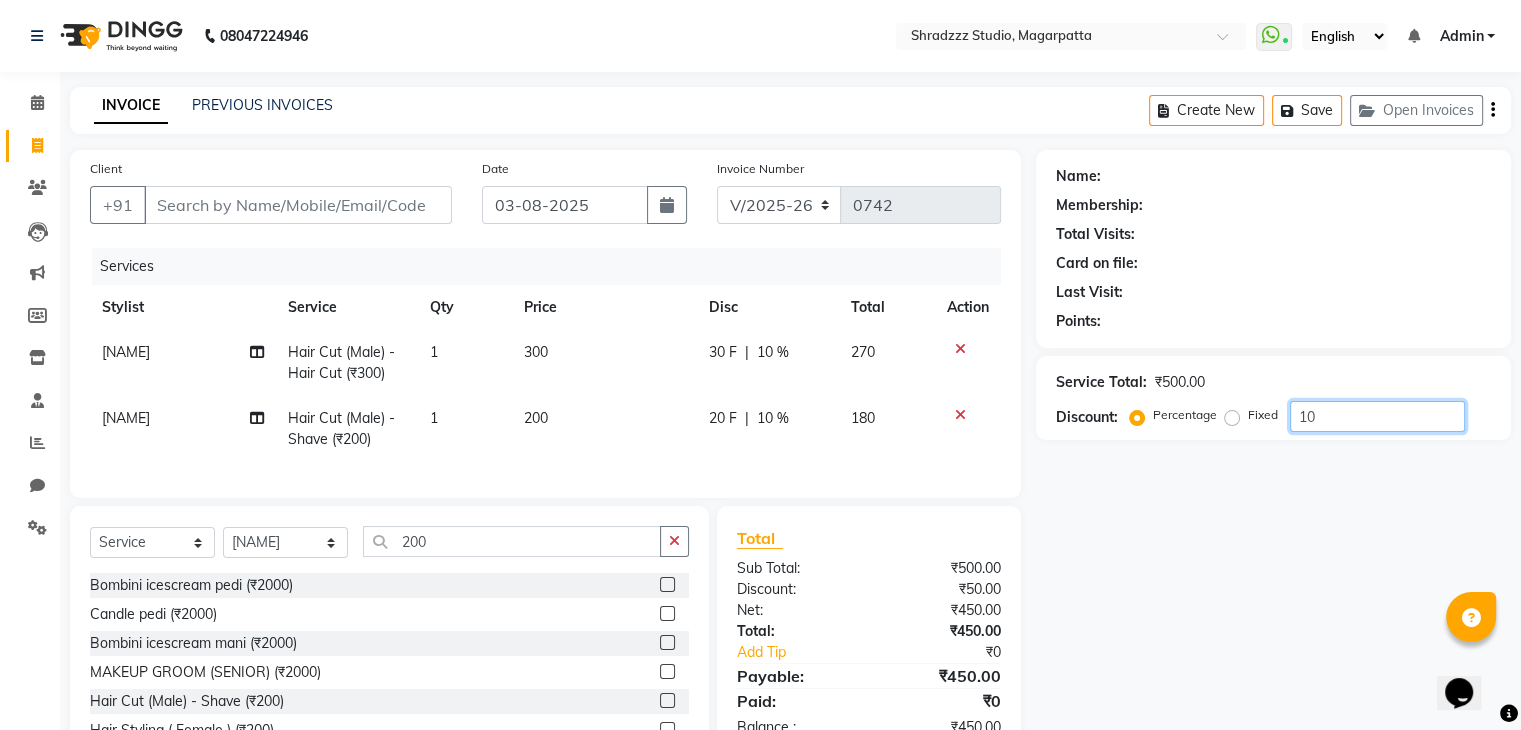 type on "10" 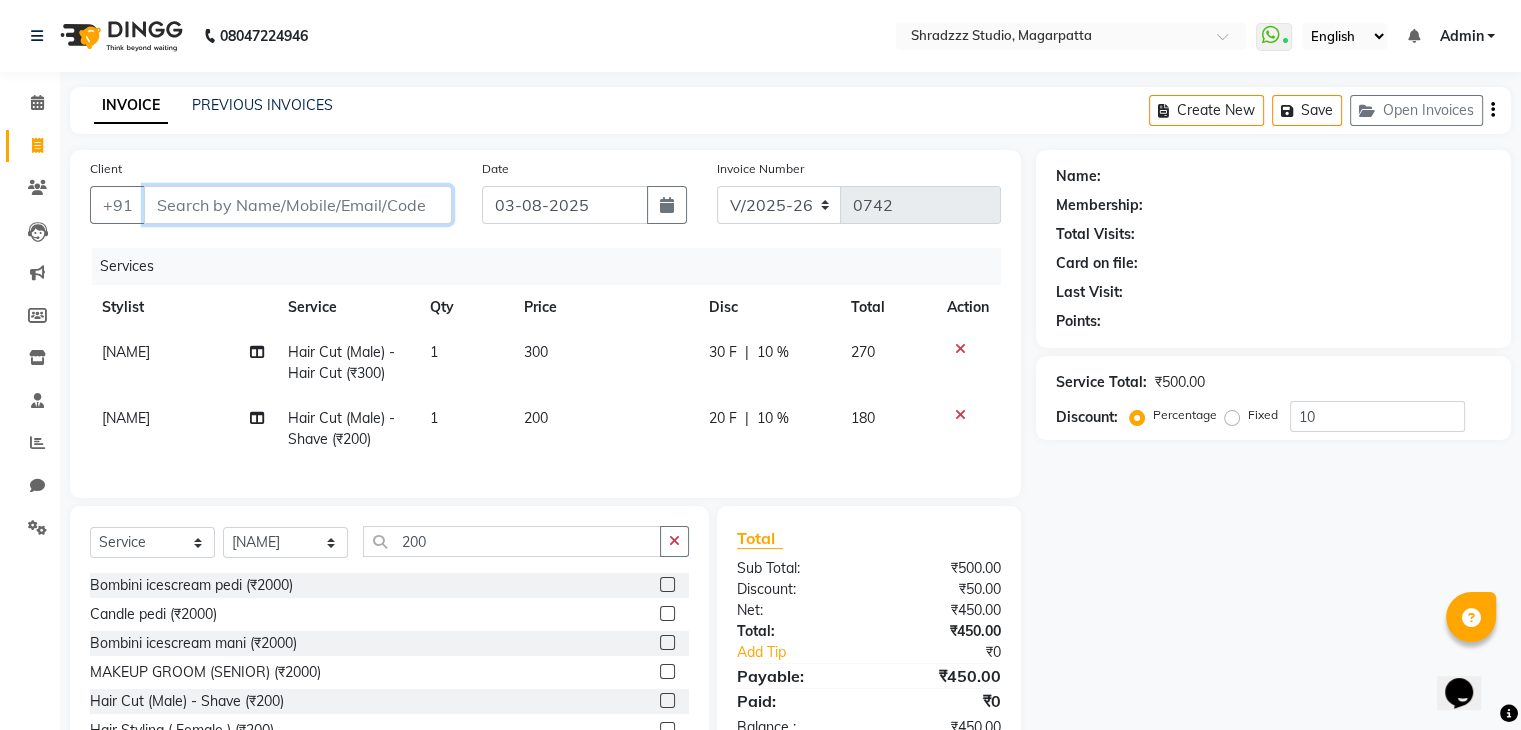 click on "Client" at bounding box center (298, 205) 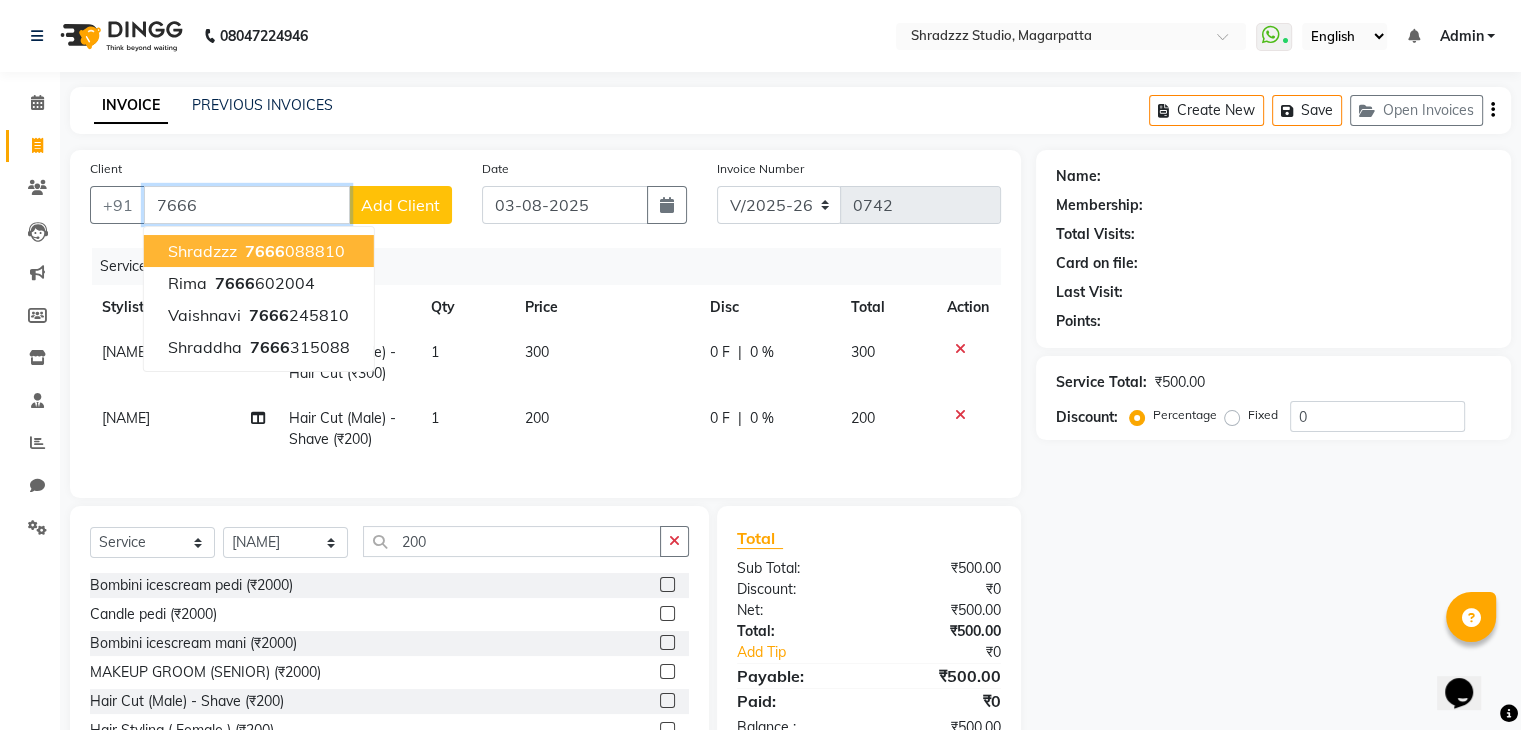 click on "7666 088810" at bounding box center (293, 251) 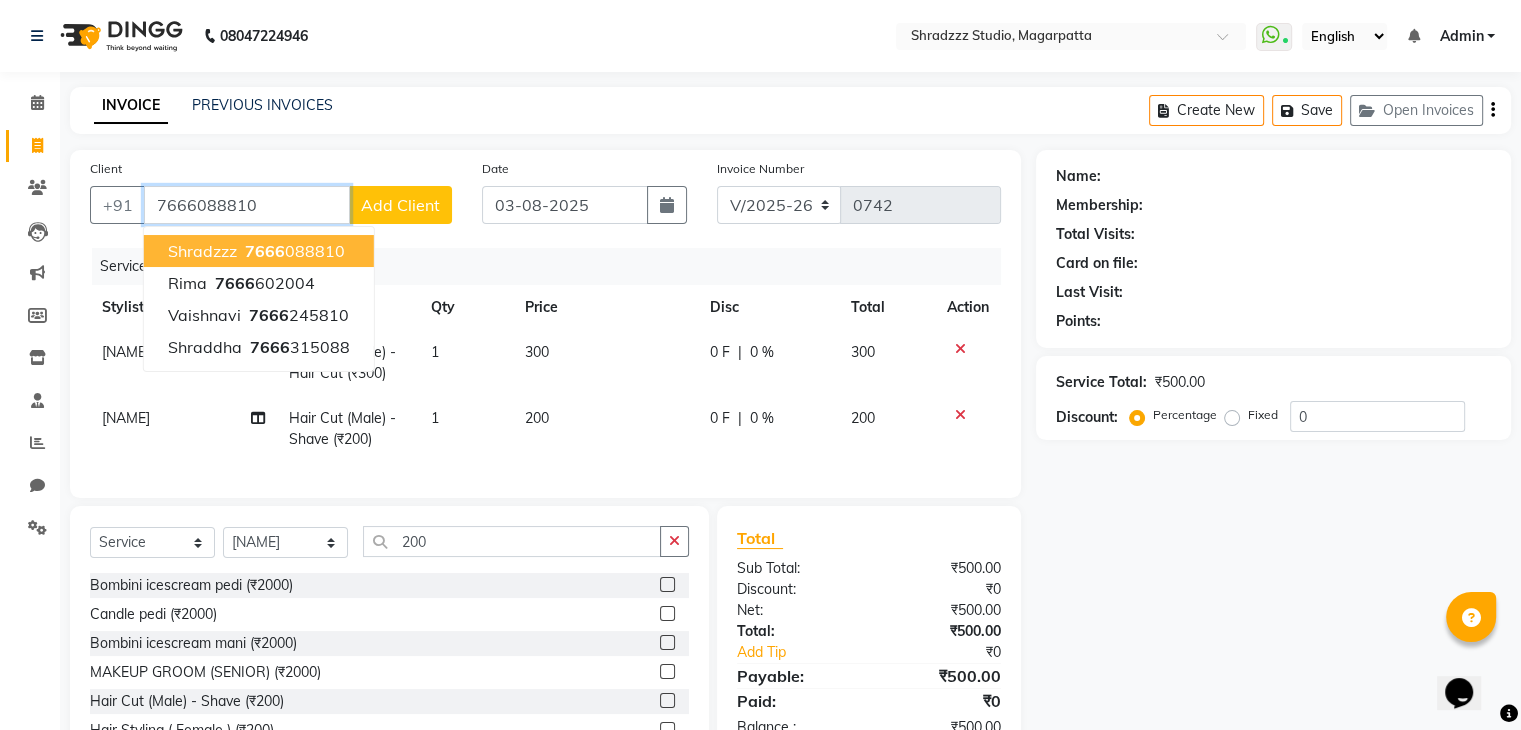 type on "7666088810" 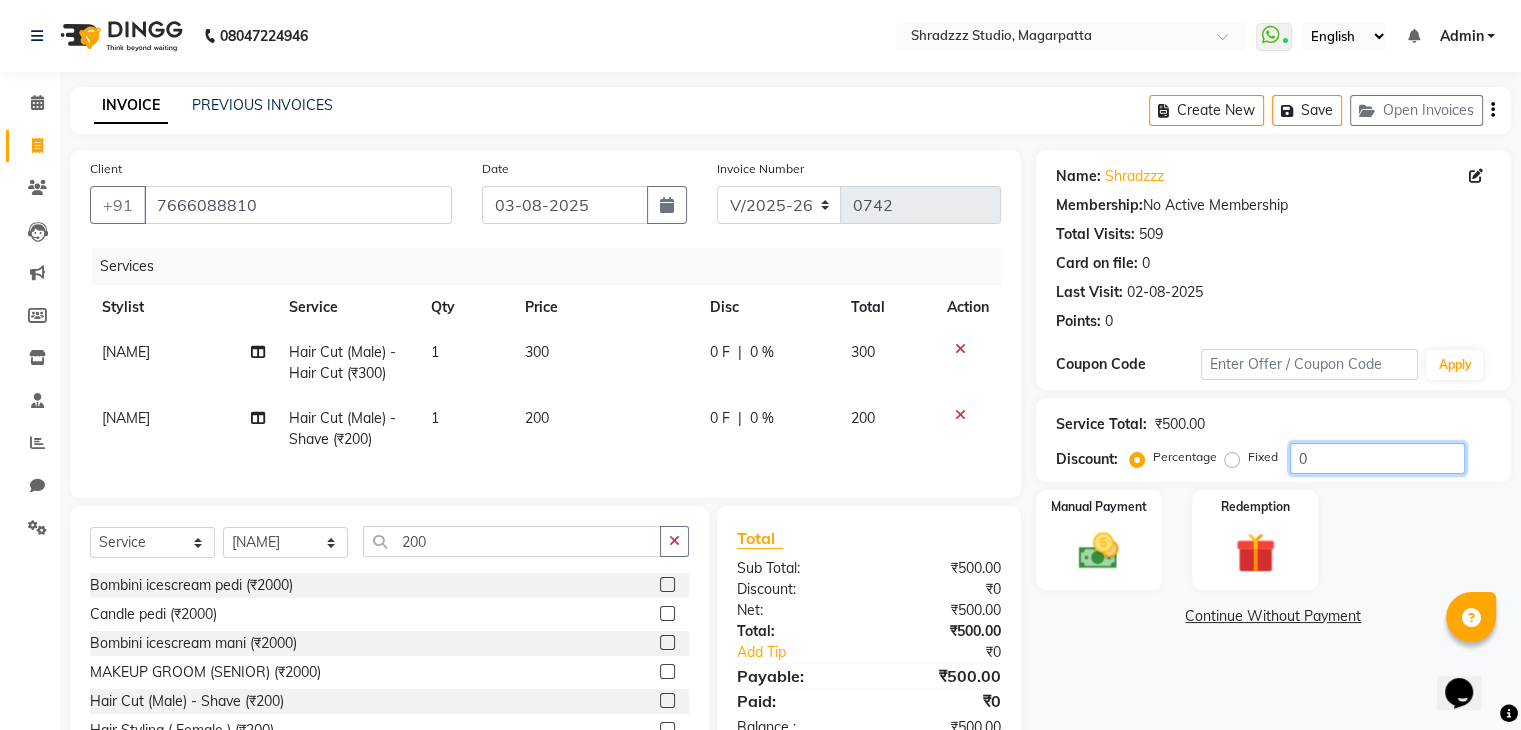 click on "0" 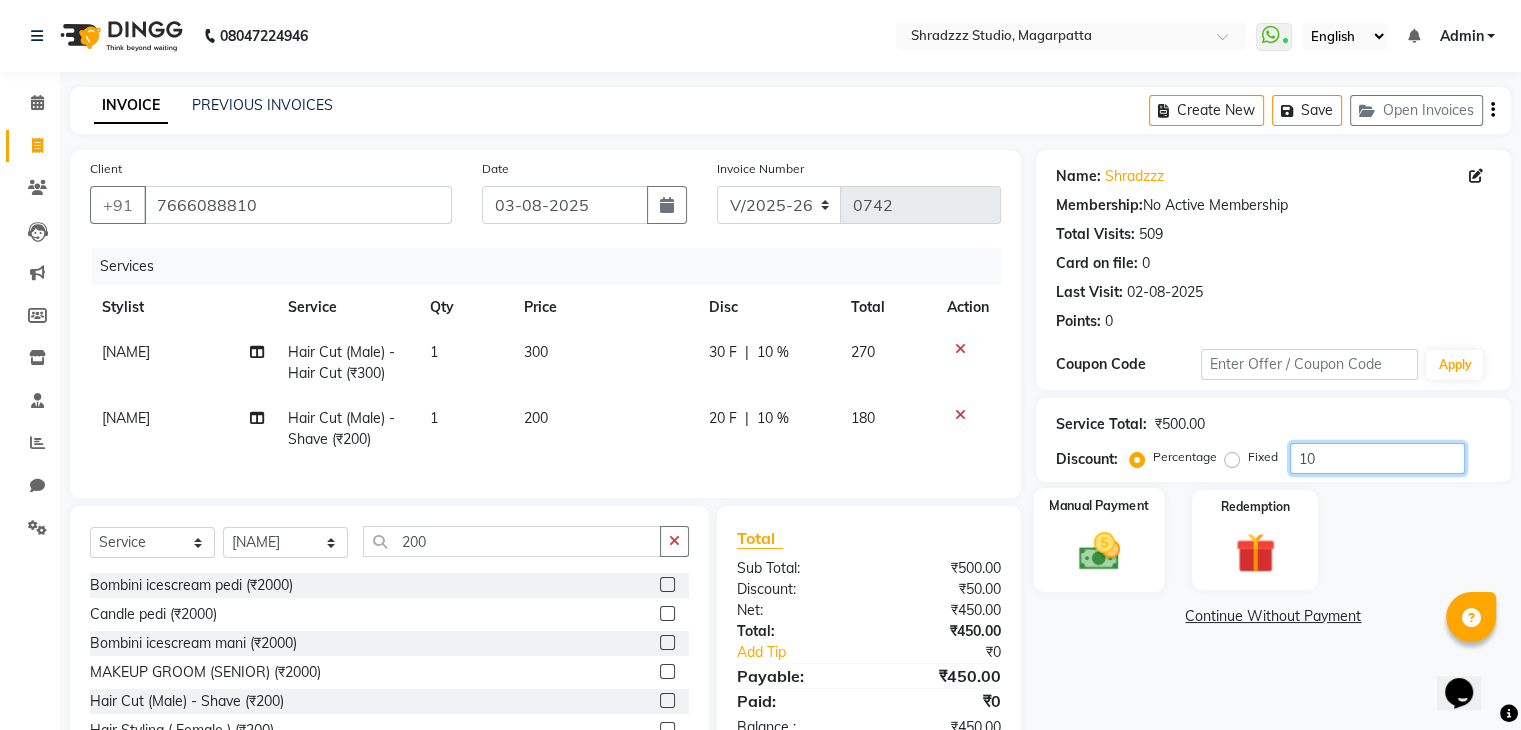 type on "10" 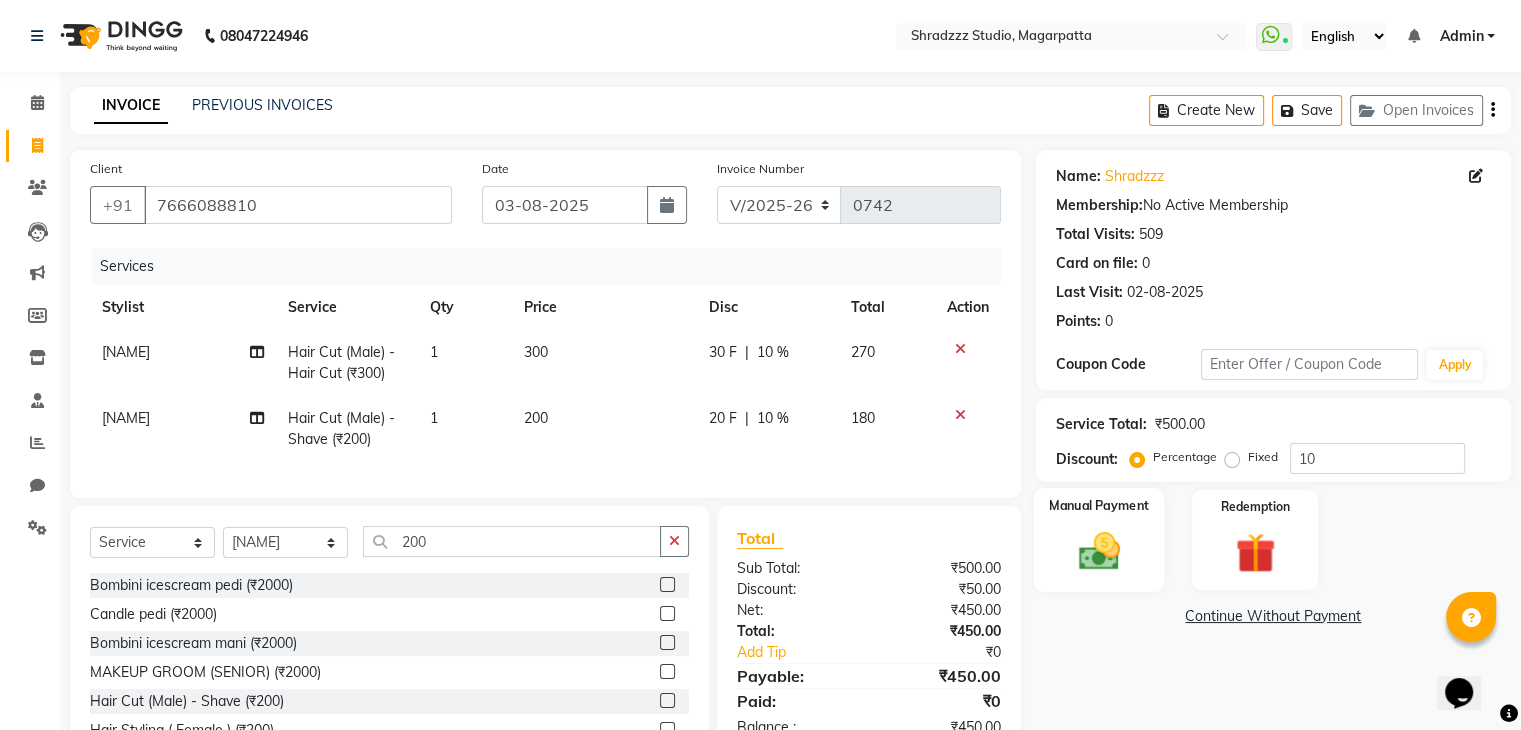 click 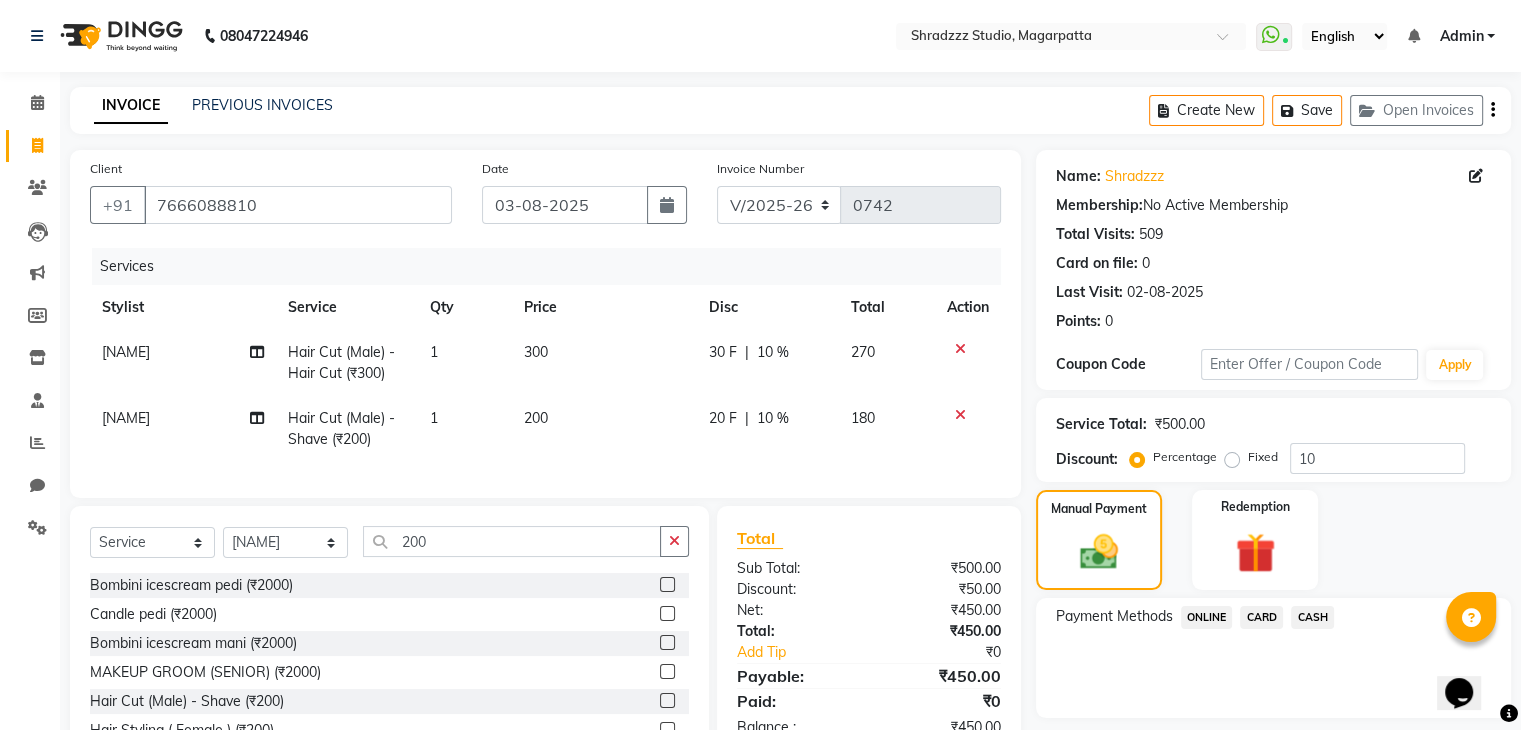 click on "ONLINE" 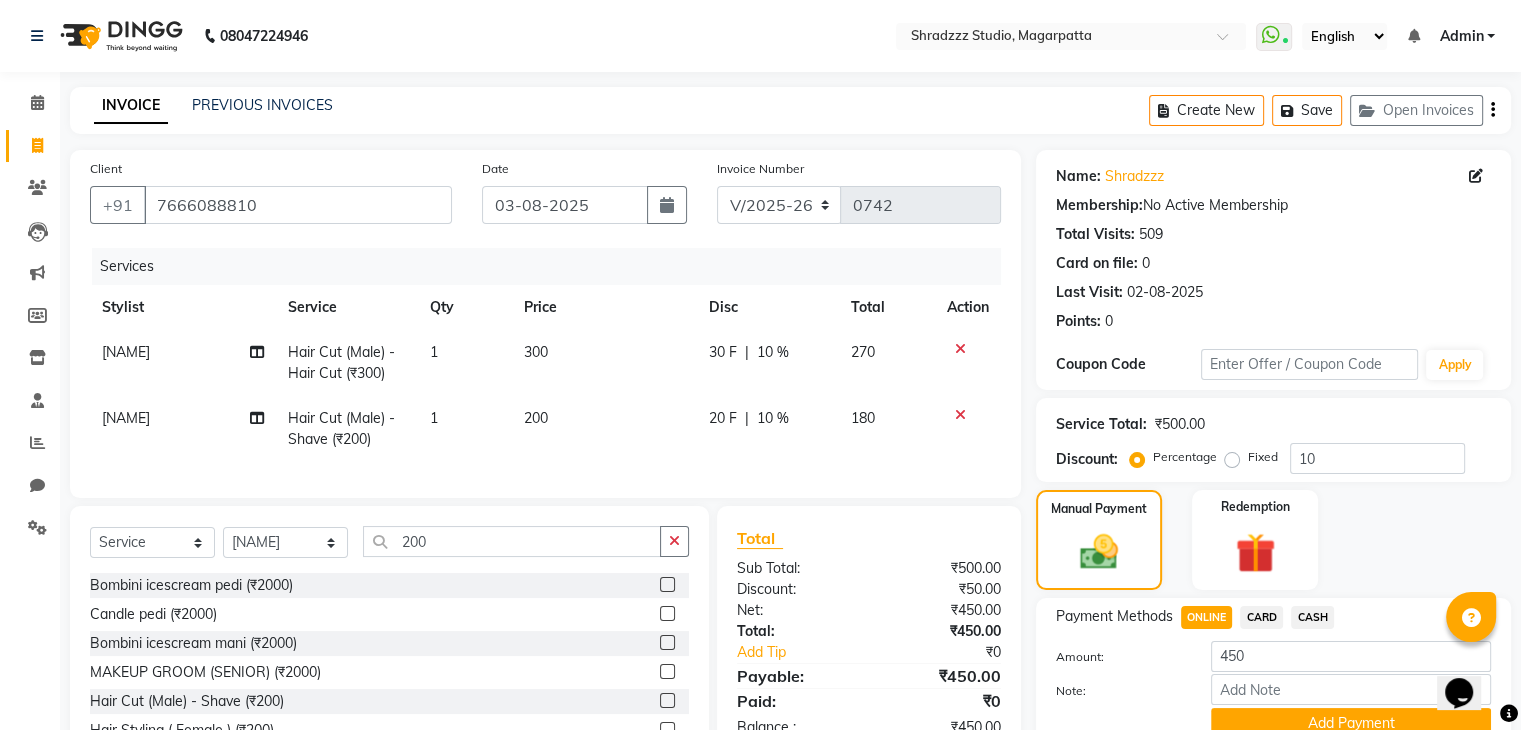 scroll, scrollTop: 117, scrollLeft: 0, axis: vertical 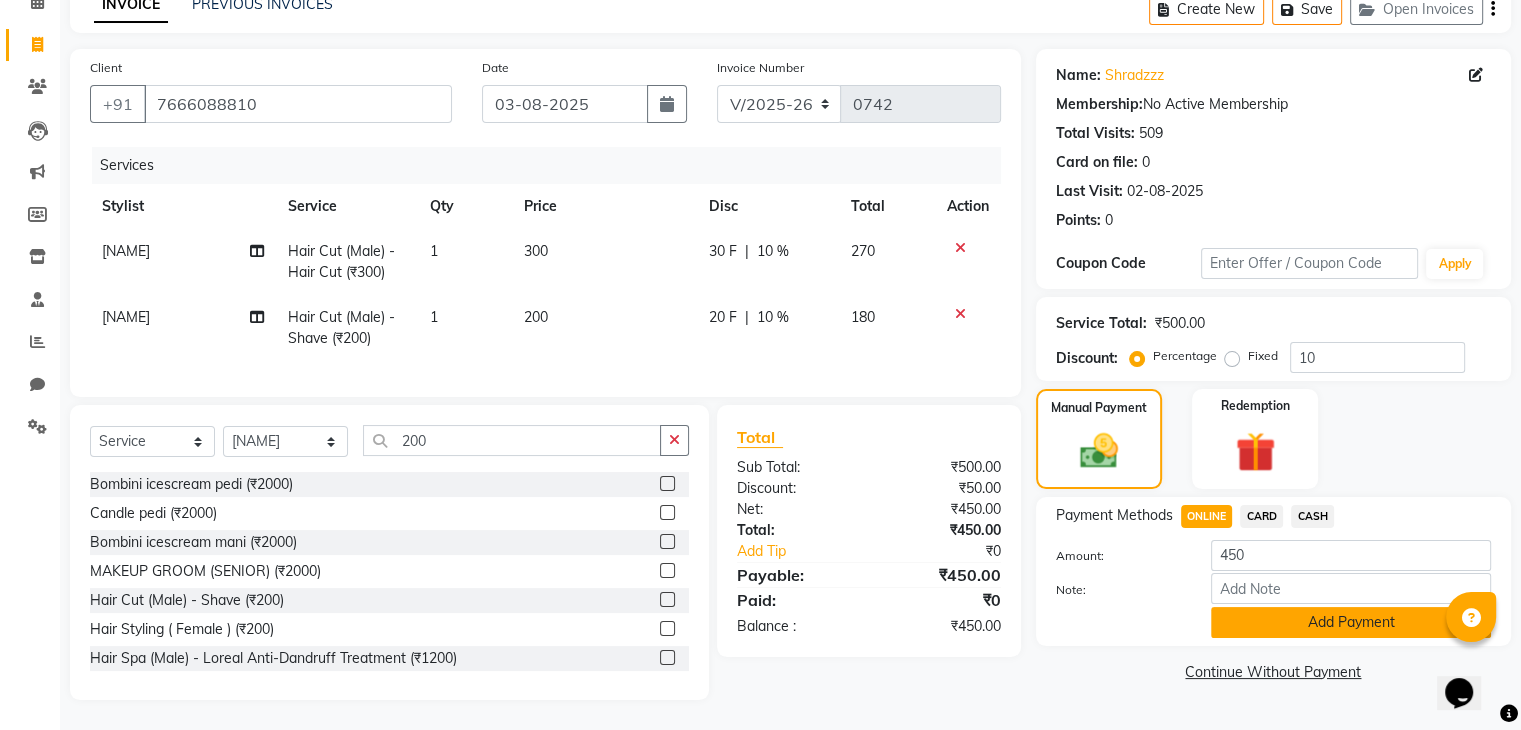 click on "Add Payment" 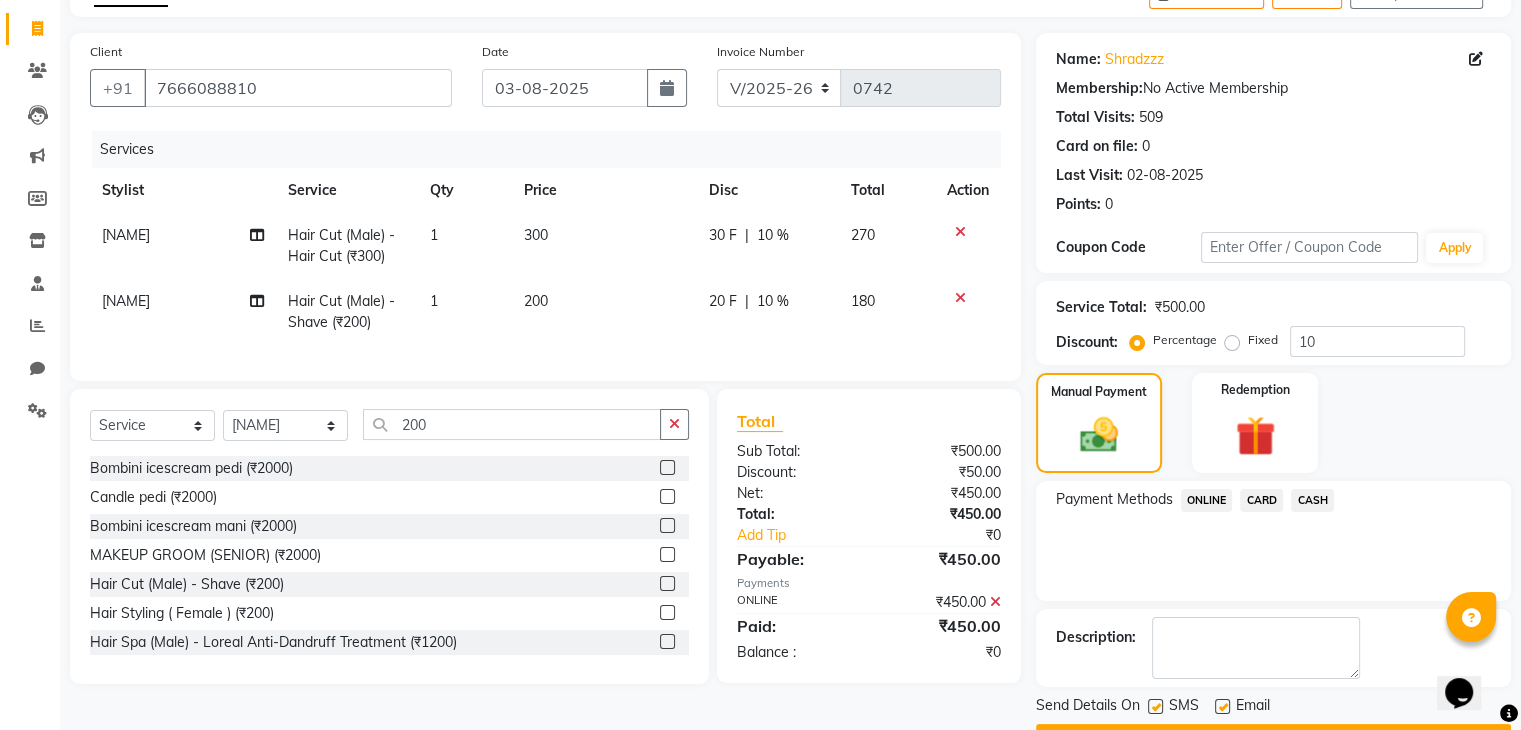 scroll, scrollTop: 171, scrollLeft: 0, axis: vertical 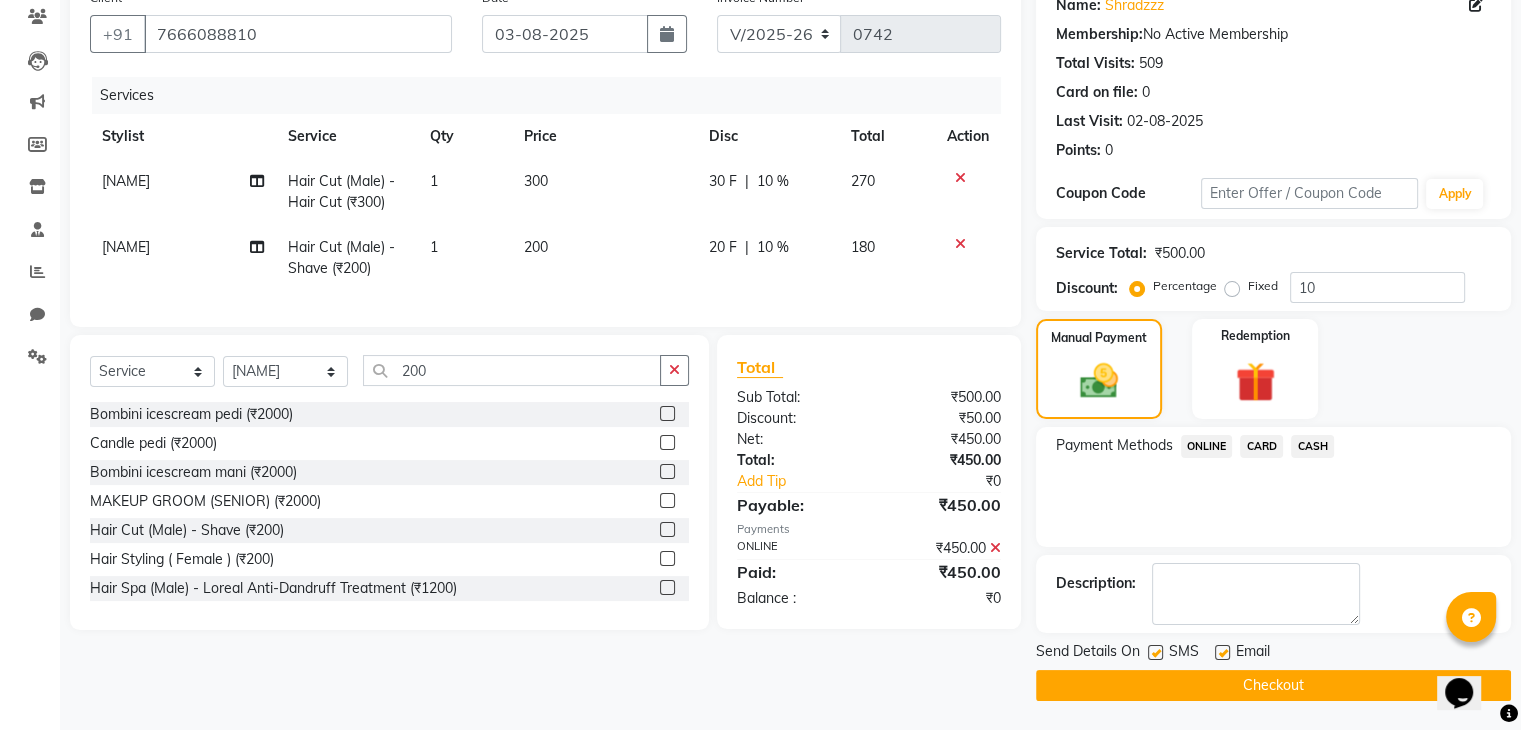click on "Checkout" 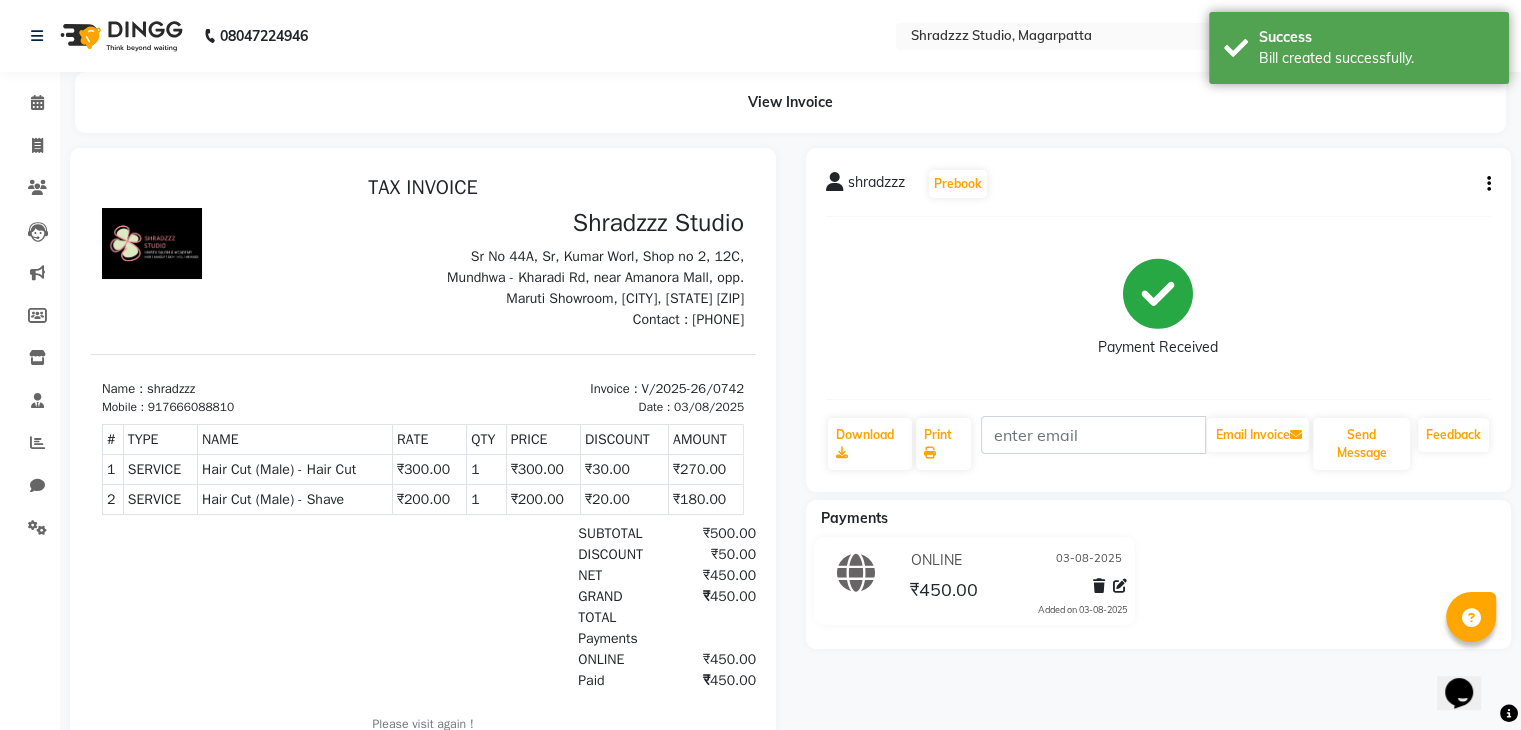 scroll, scrollTop: 0, scrollLeft: 0, axis: both 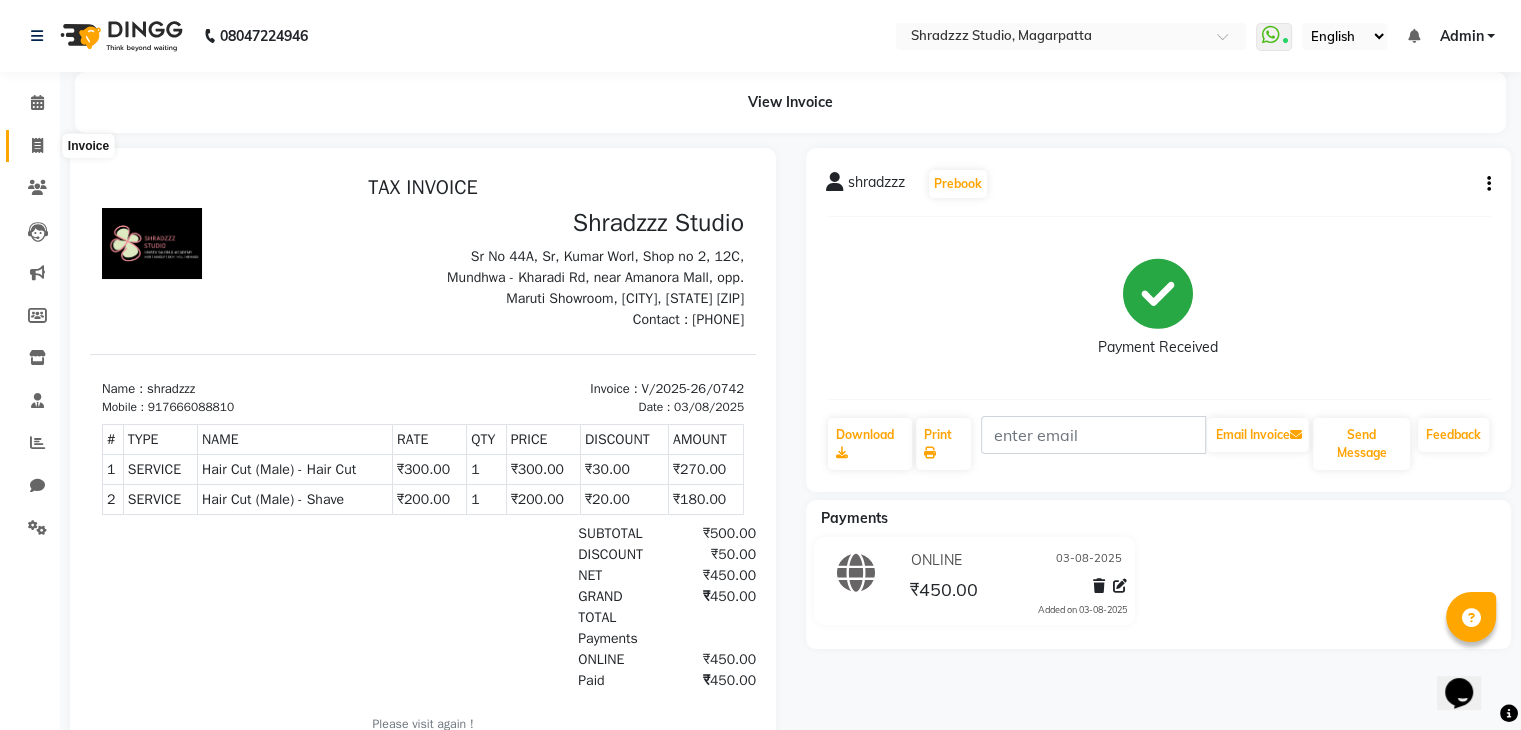 click 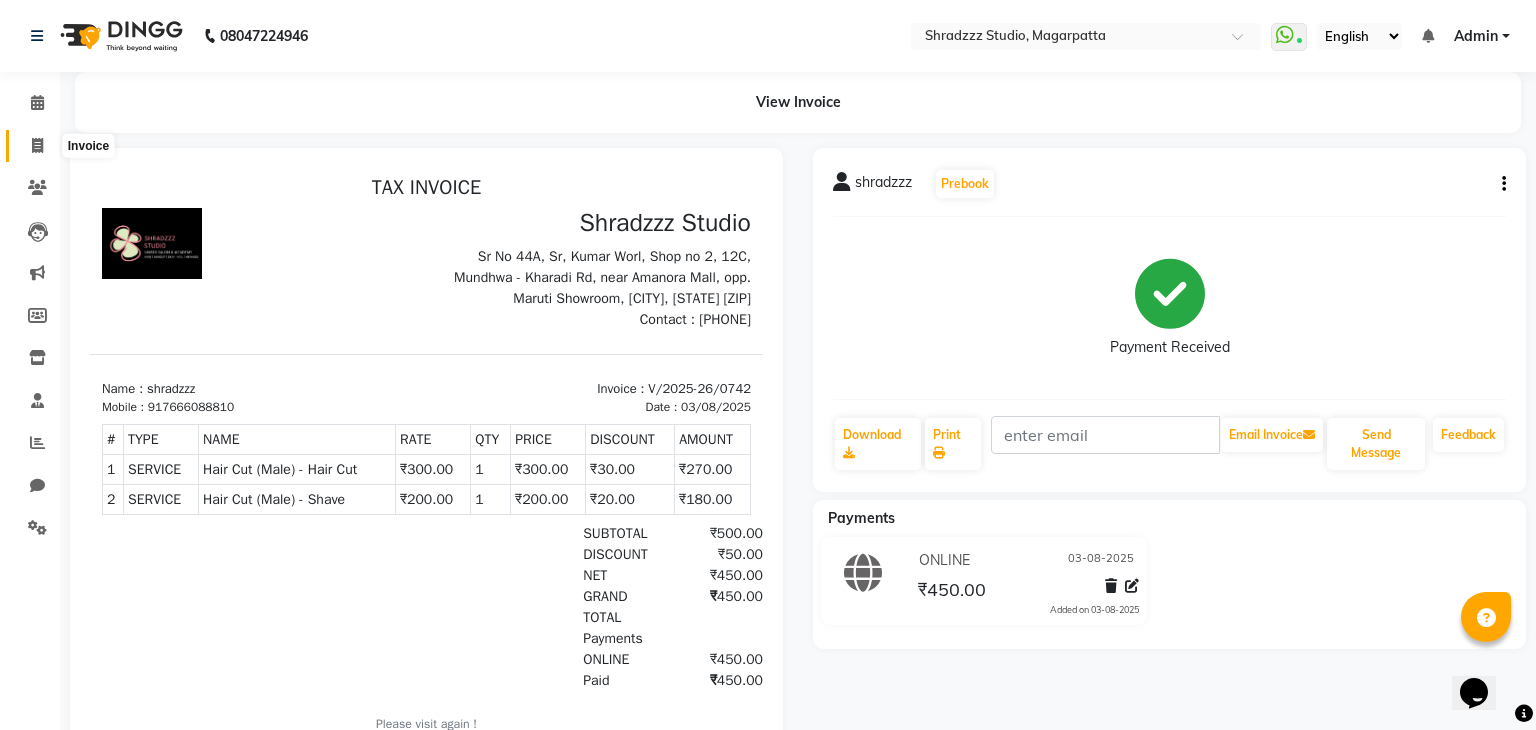 select on "4544" 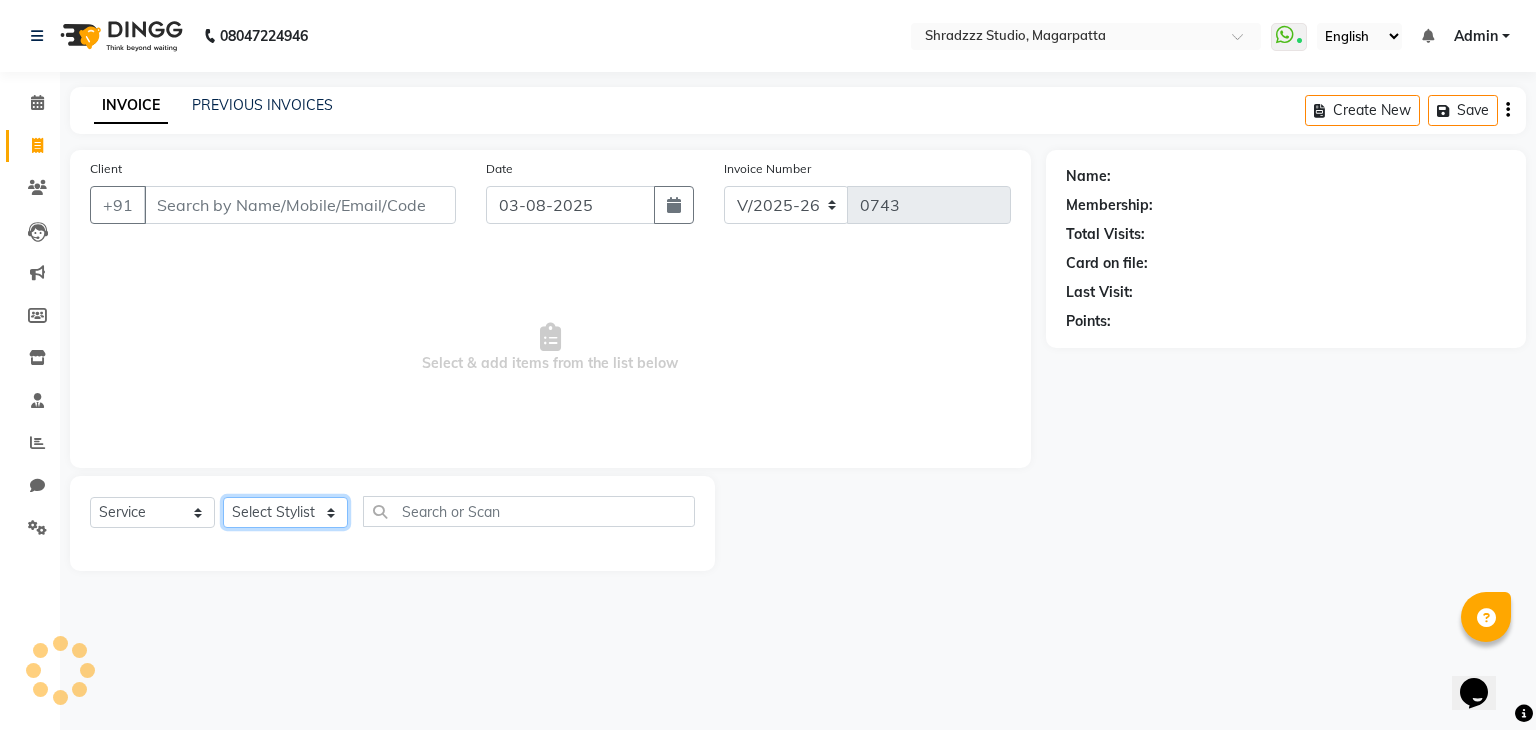 click on "Select Stylist Aruna   KALYANI  KRISHANA Manager nikita PRATIKSHA   Sameer shaikh Sarojini swami" 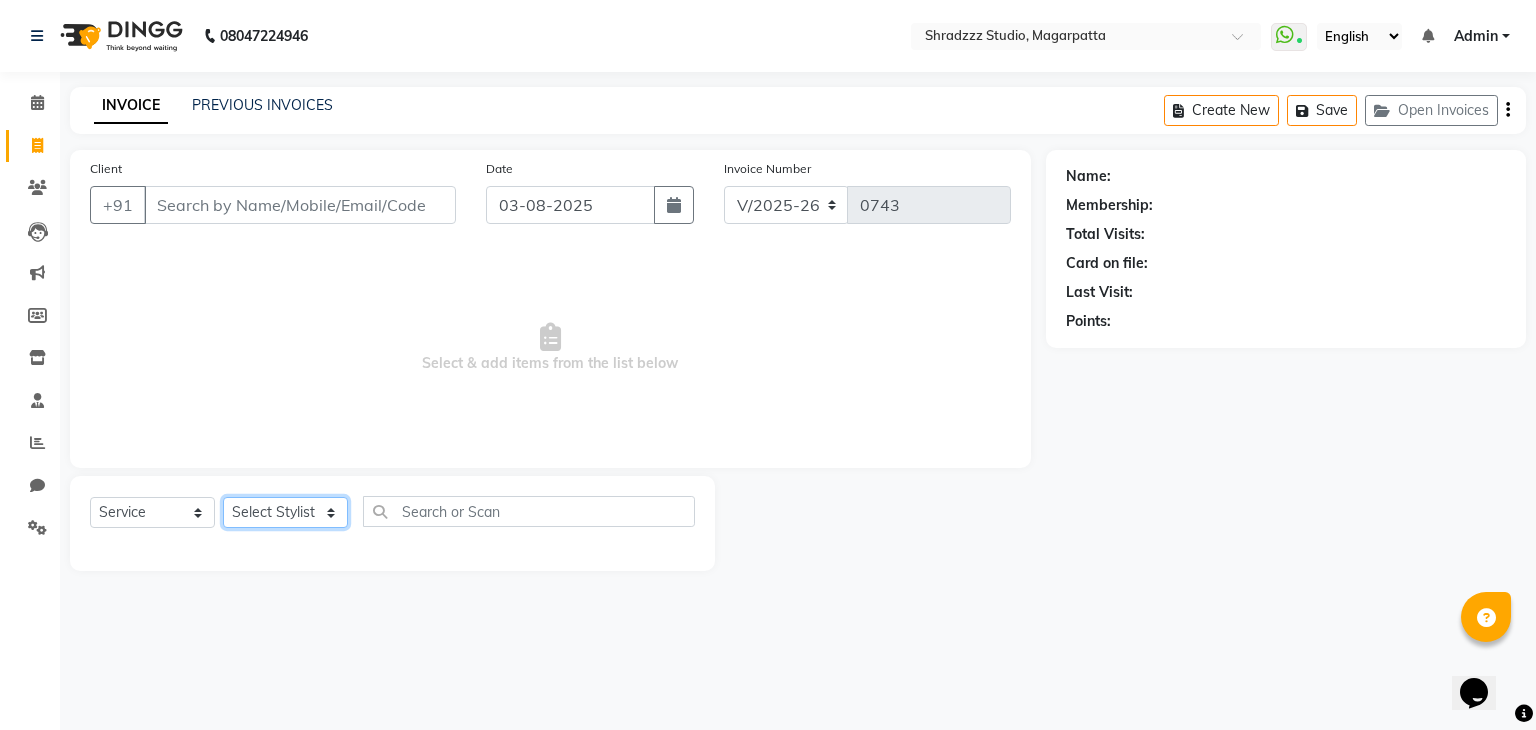 select on "26213" 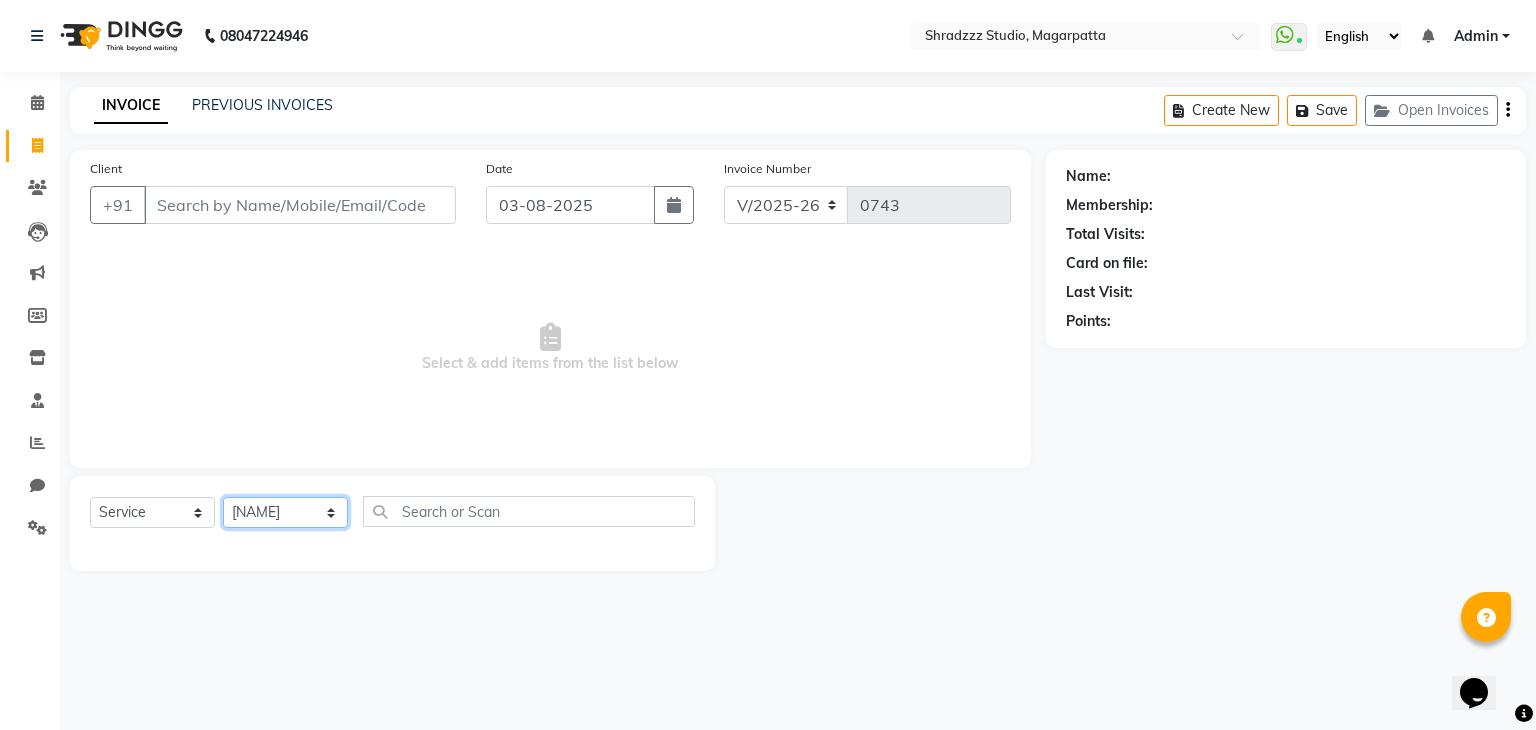 click on "Select Stylist Aruna   KALYANI  KRISHANA Manager nikita PRATIKSHA   Sameer shaikh Sarojini swami" 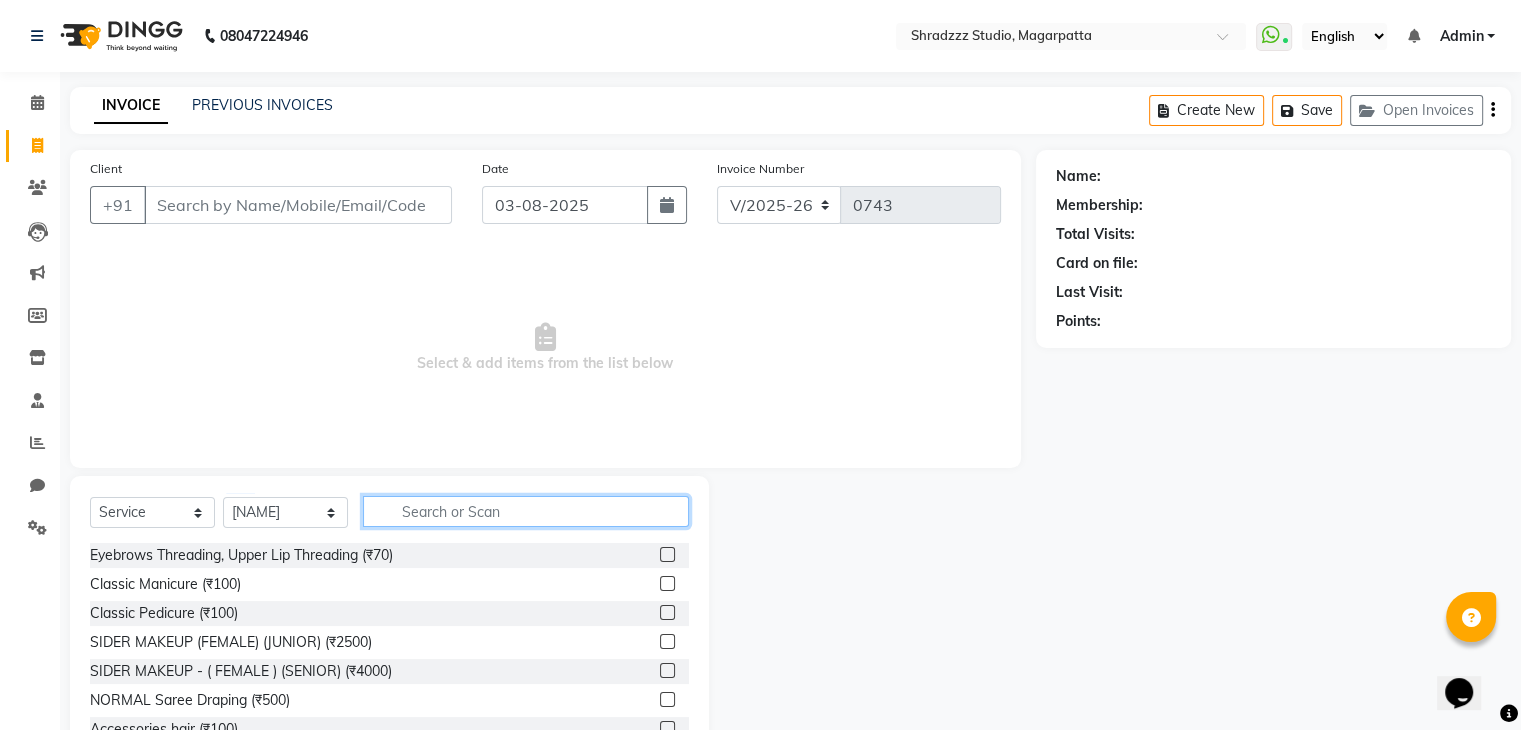 click 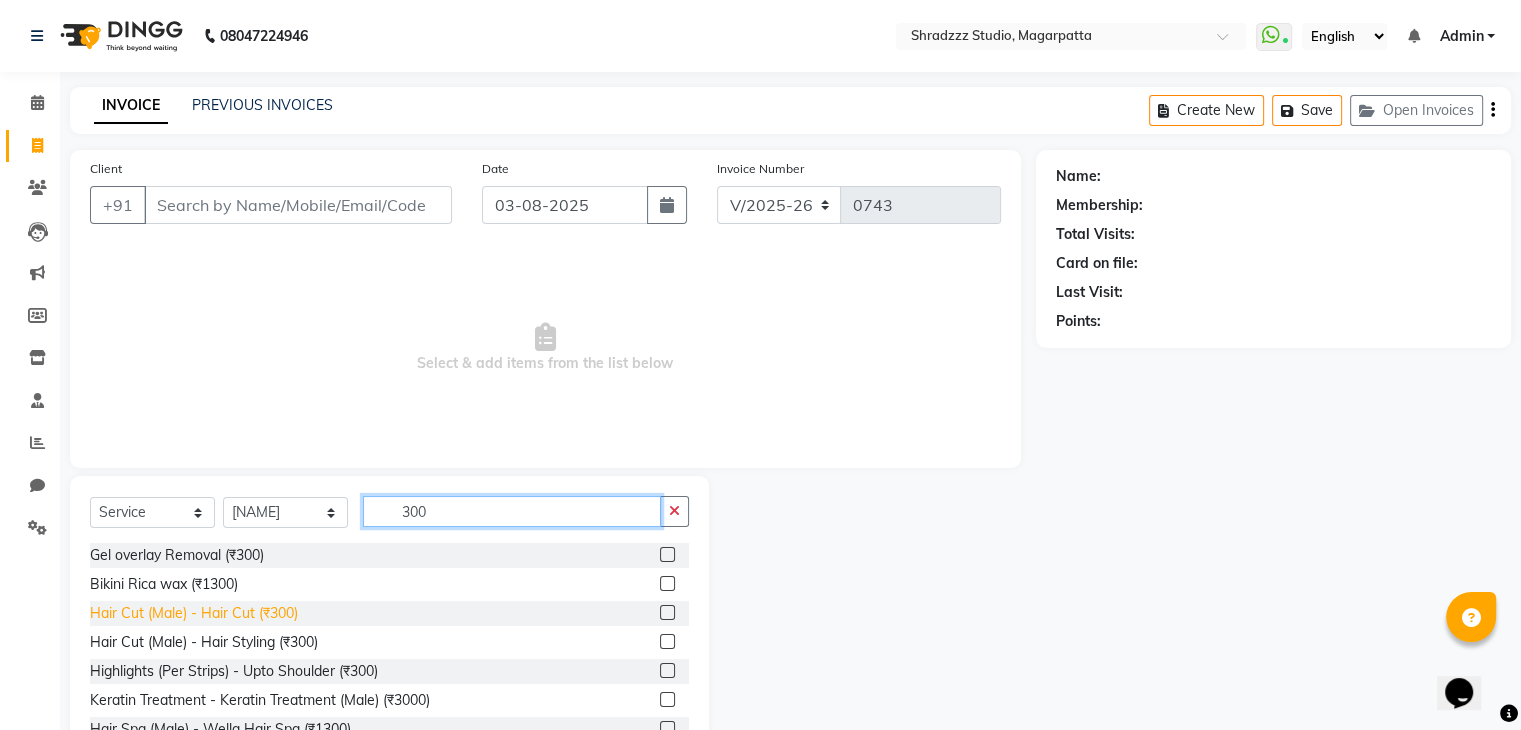 type on "300" 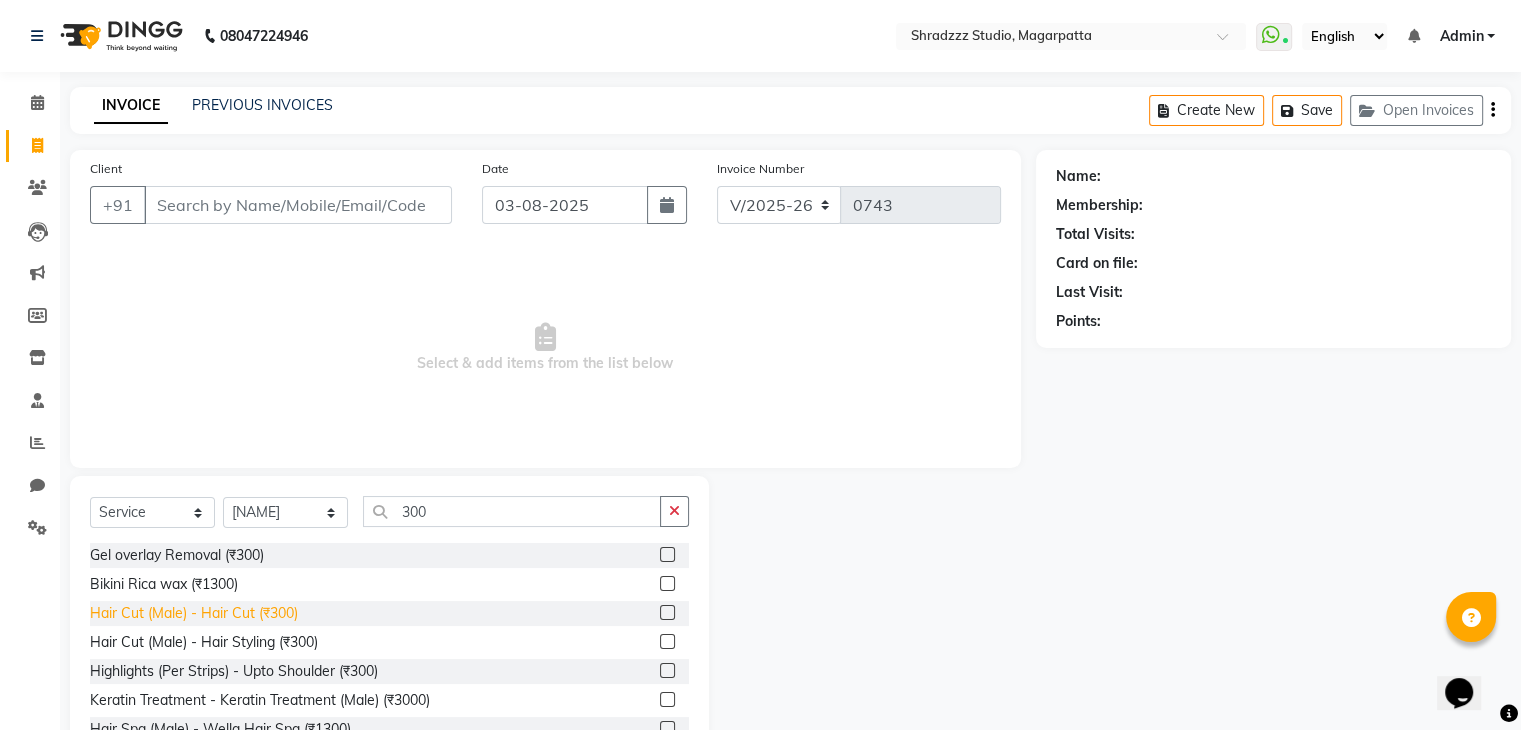 click on "Hair Cut (Male) - Hair Cut (₹300)" 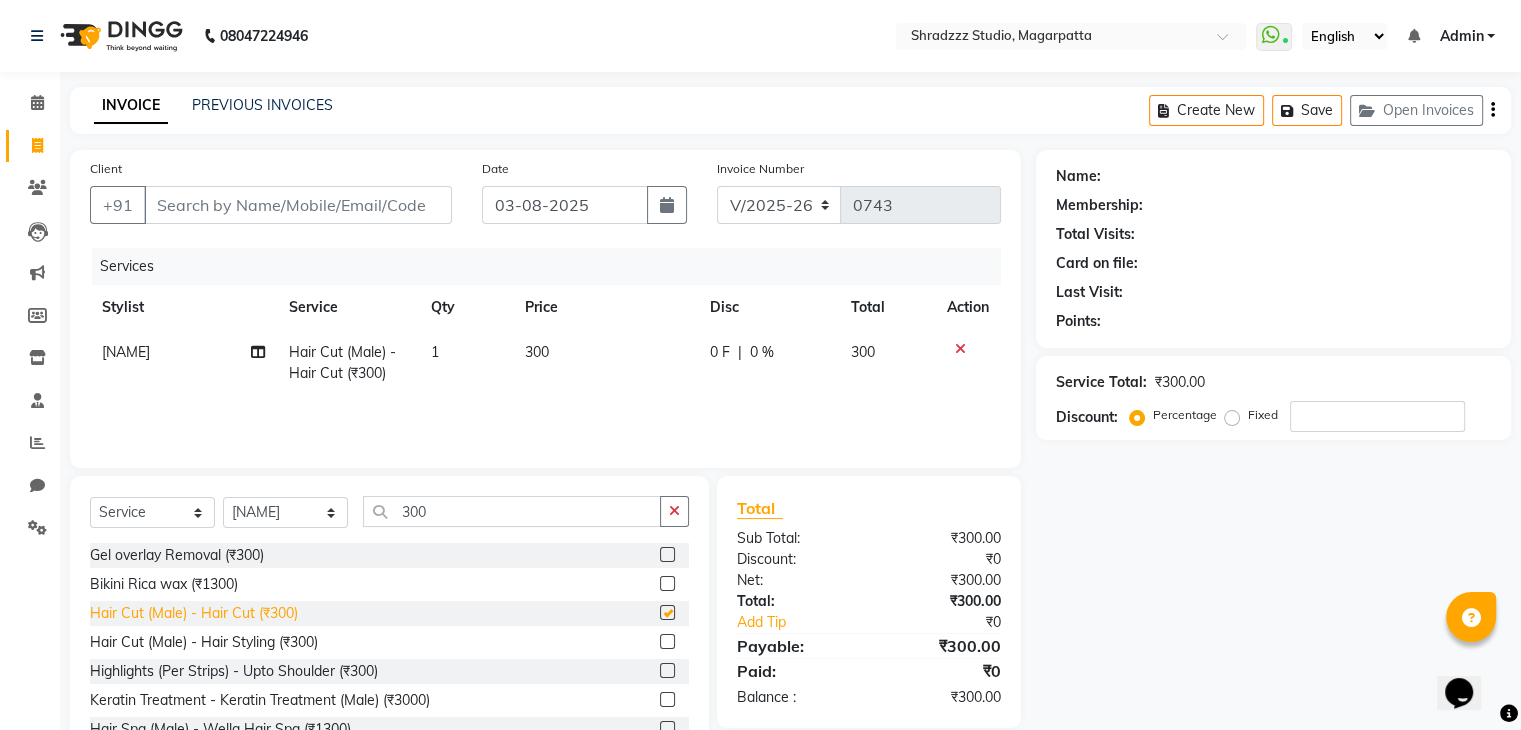 checkbox on "false" 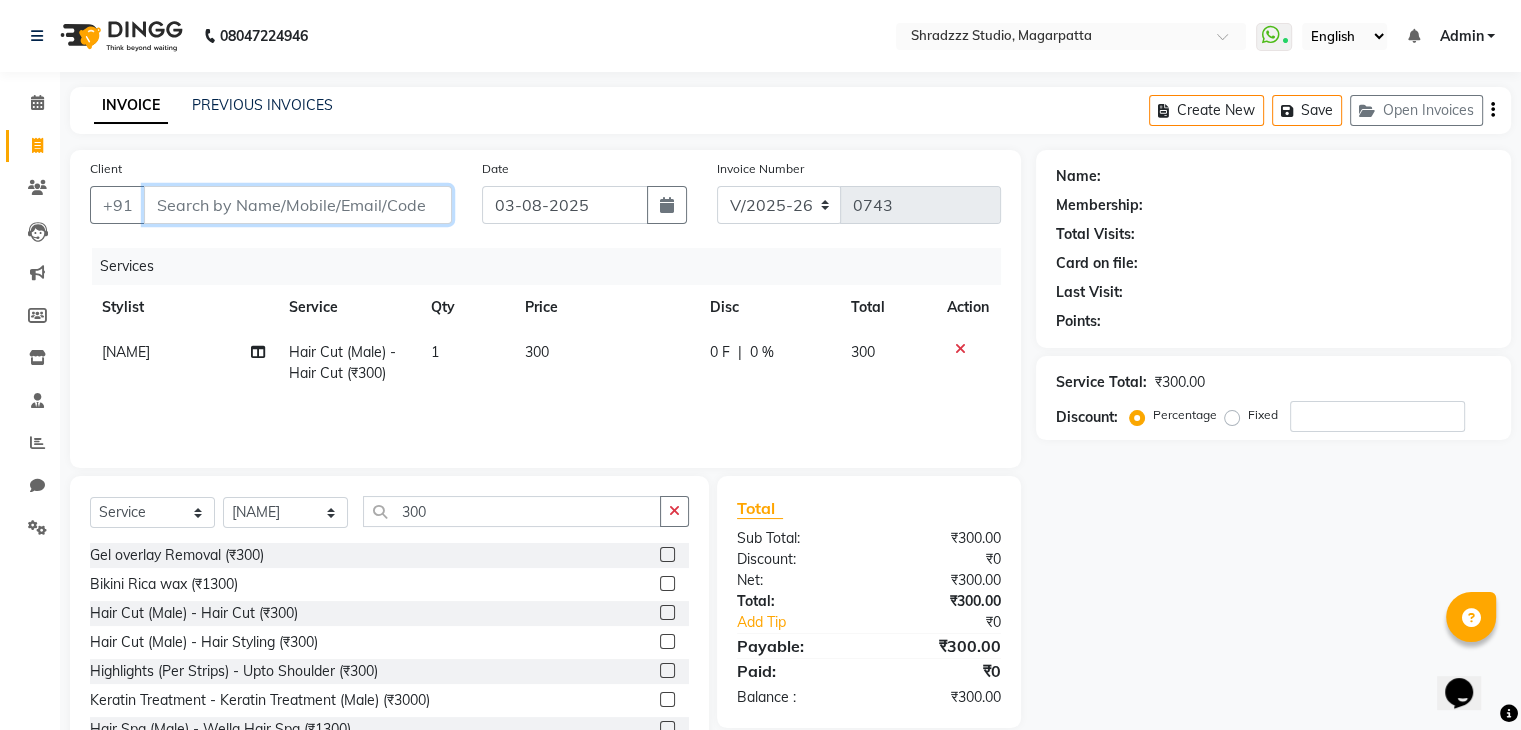 click on "Client" at bounding box center (298, 205) 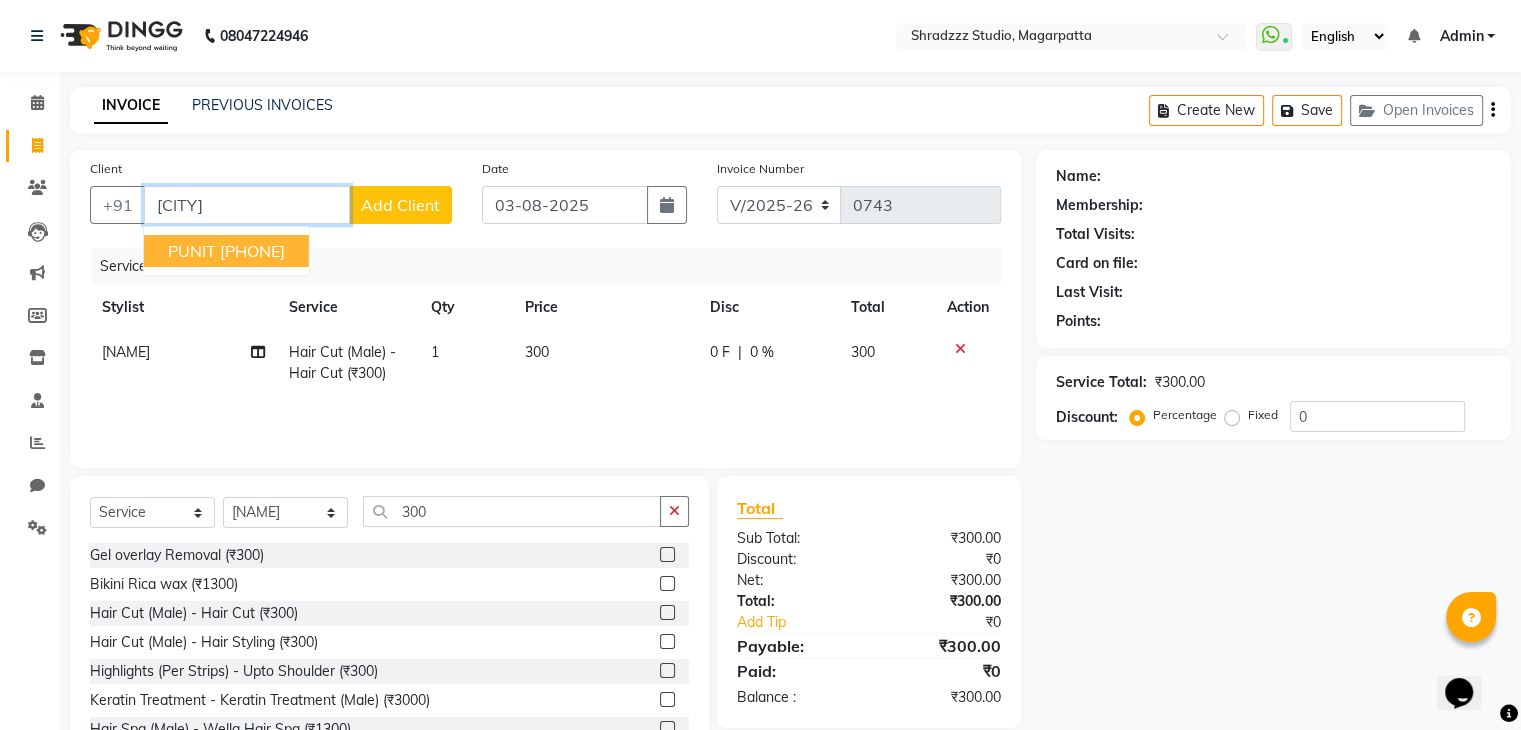 click on "9004661911" at bounding box center [252, 251] 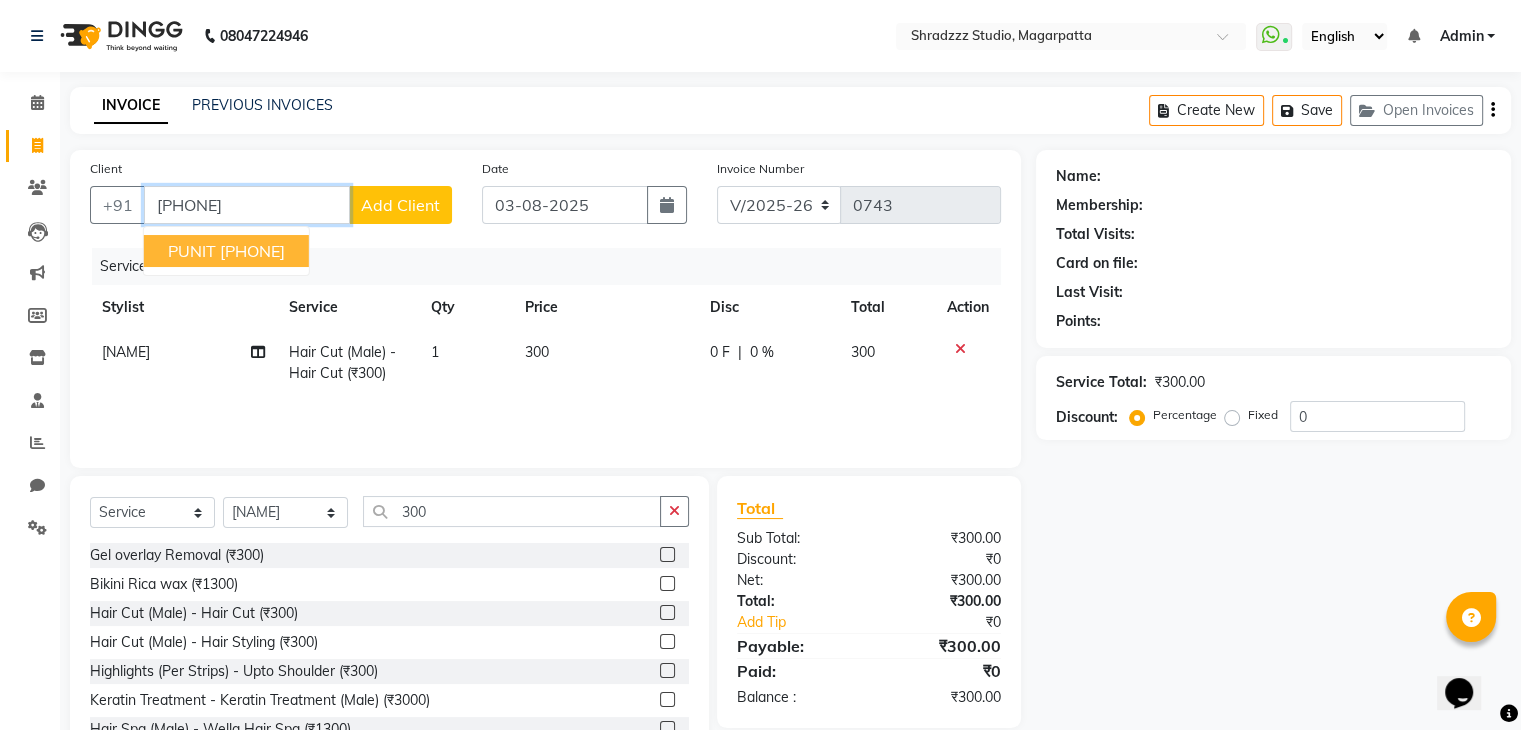 type on "9004661911" 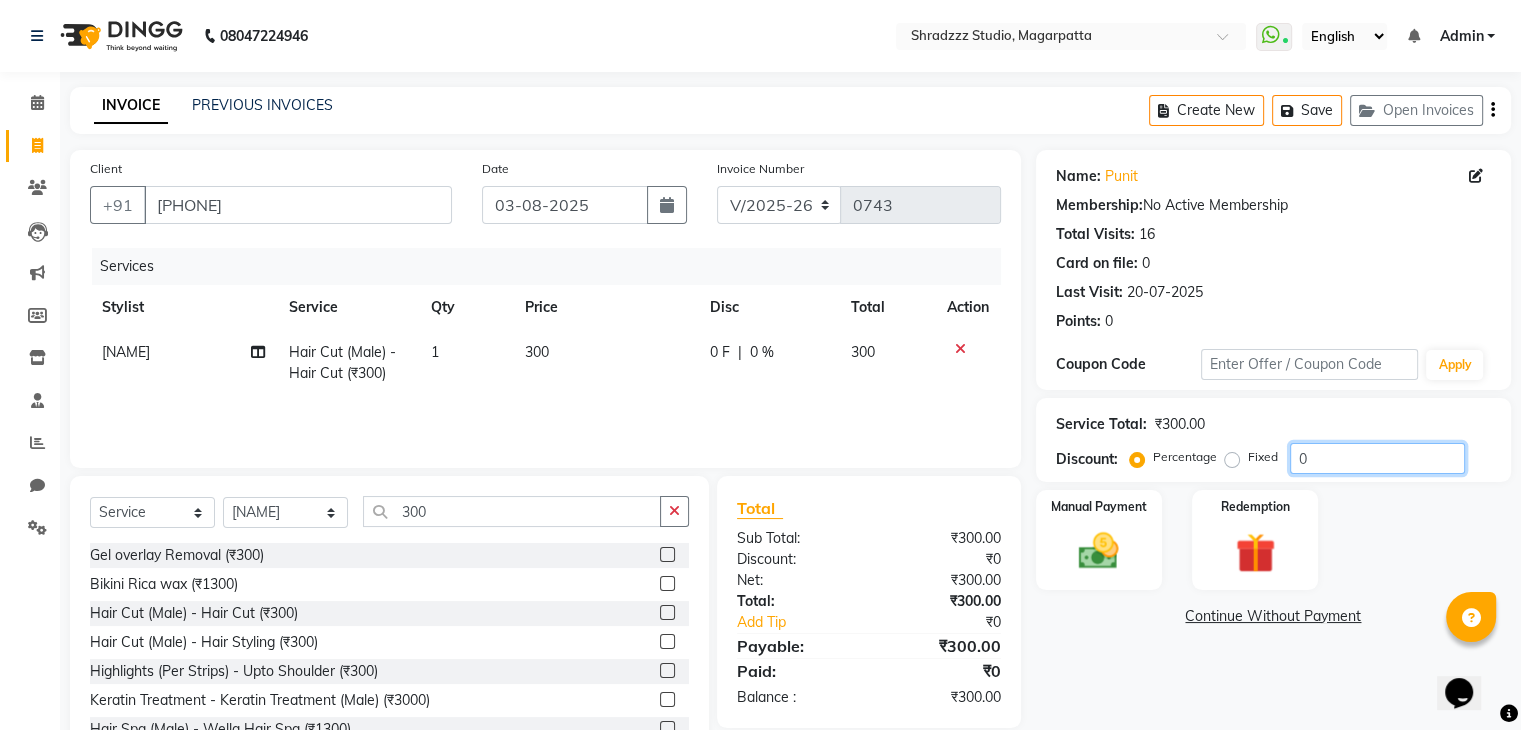 click on "0" 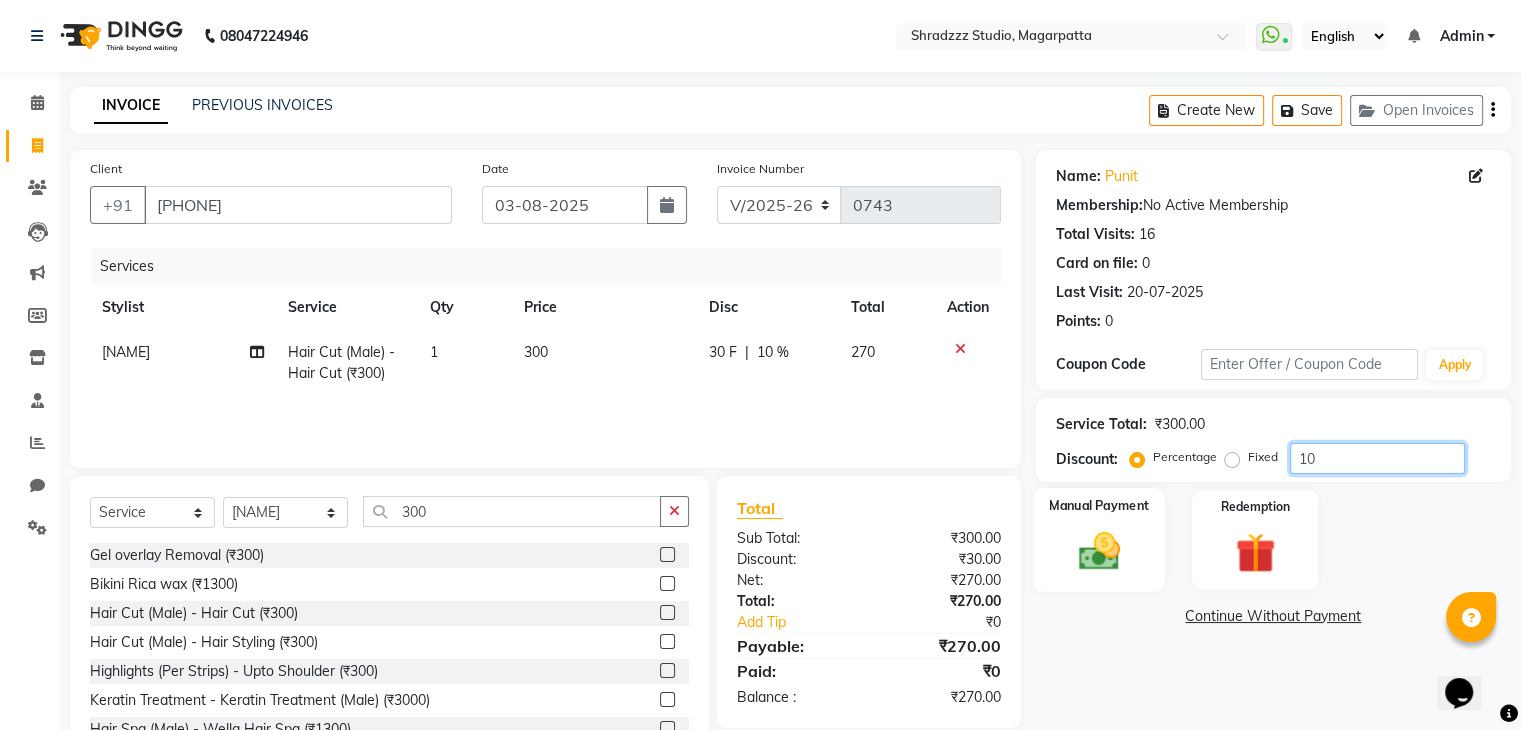 type on "10" 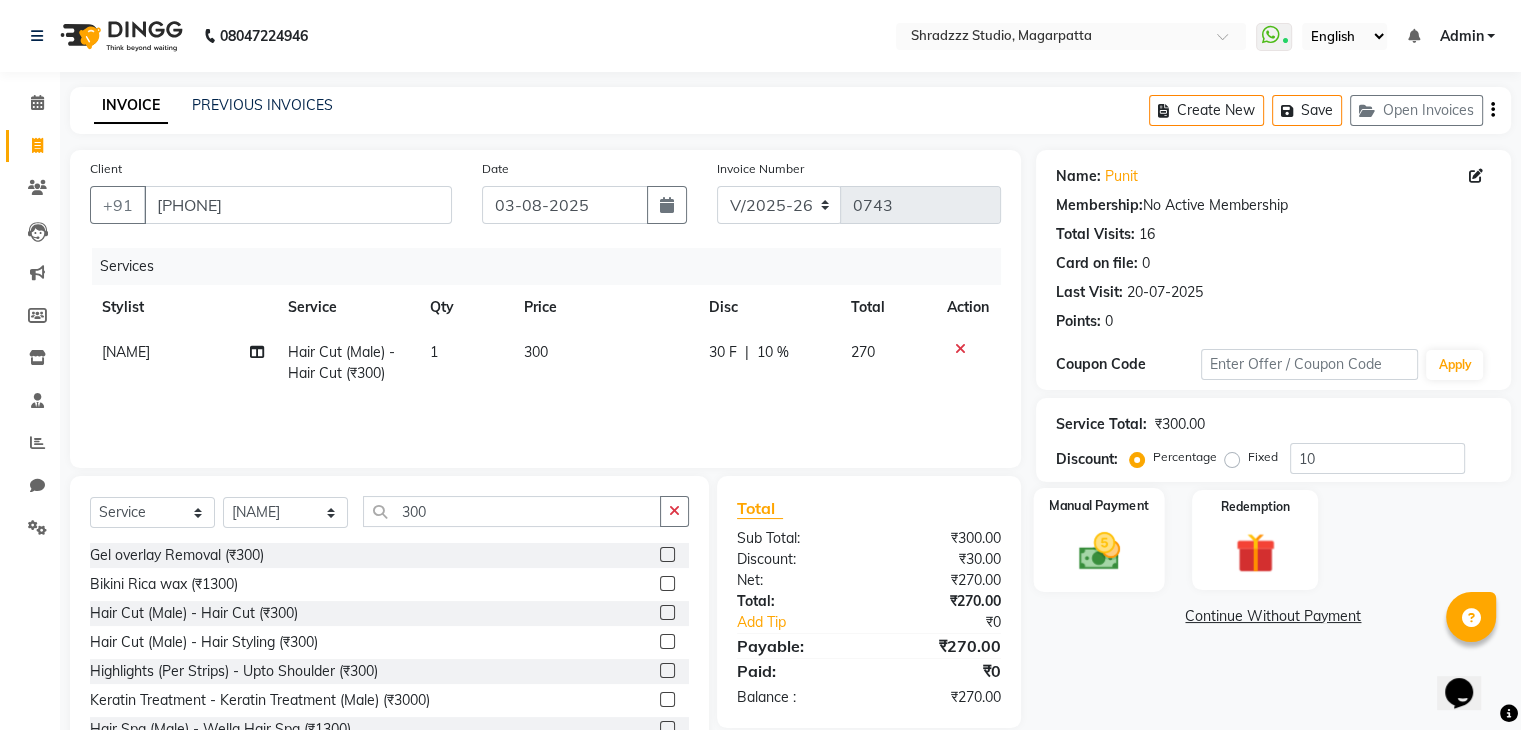 click 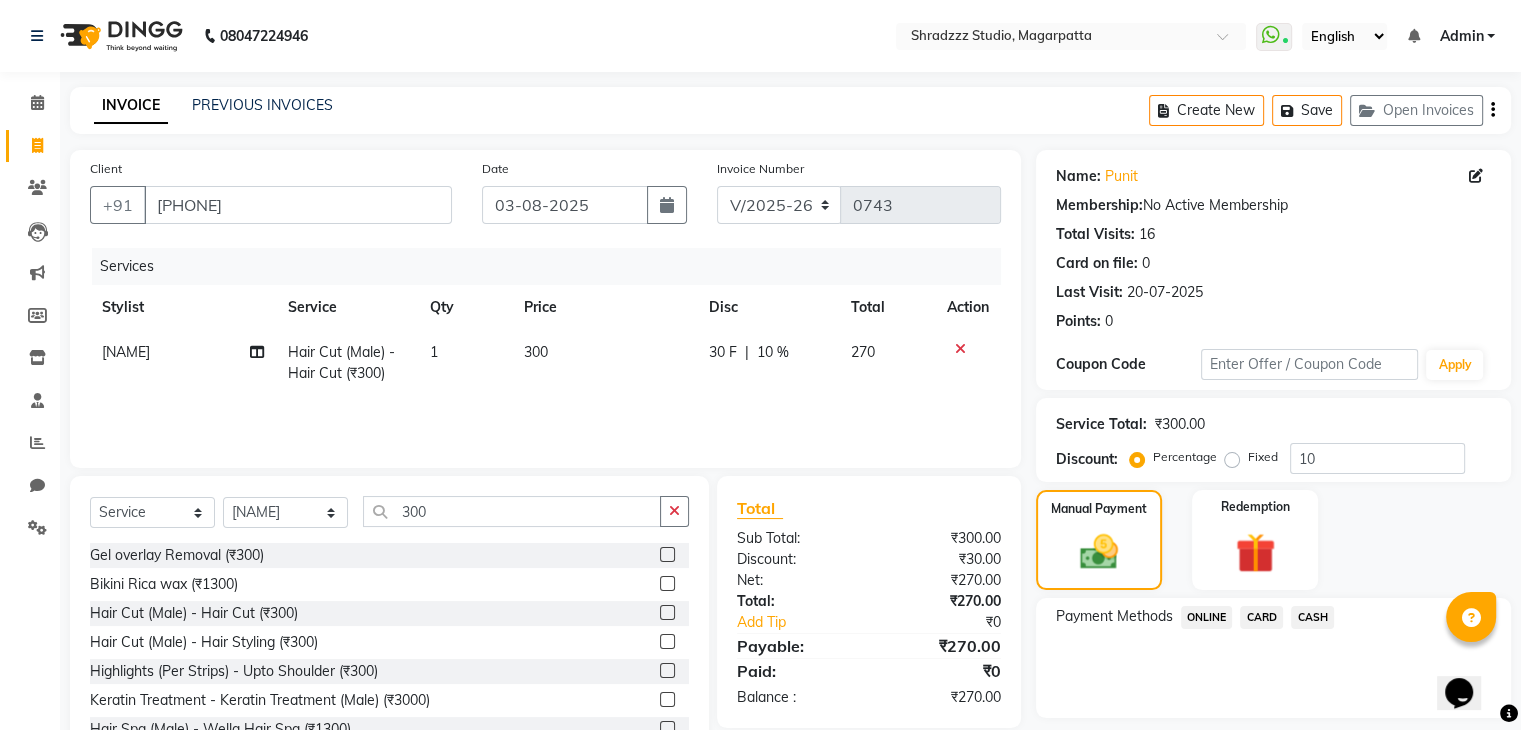 click on "ONLINE" 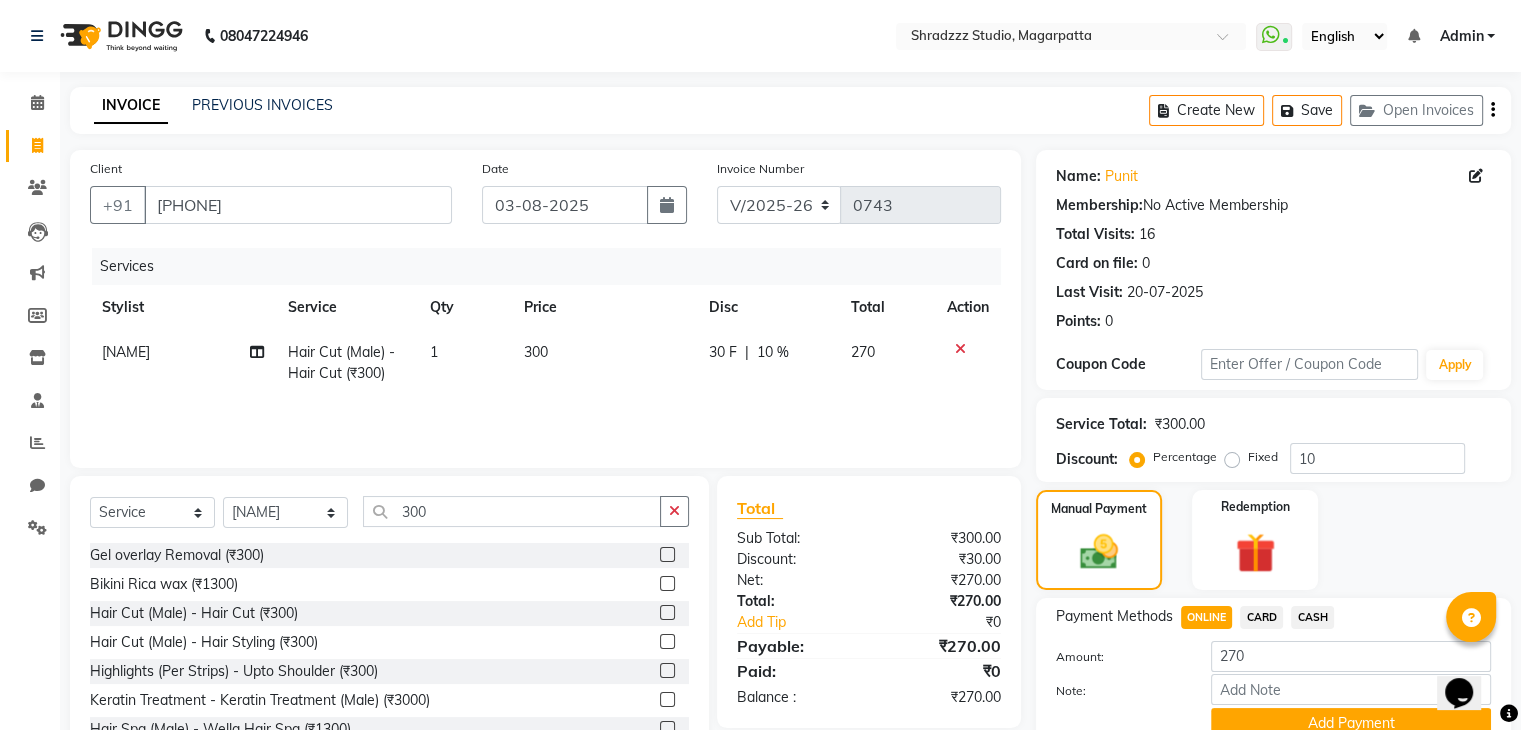 click on "CASH" 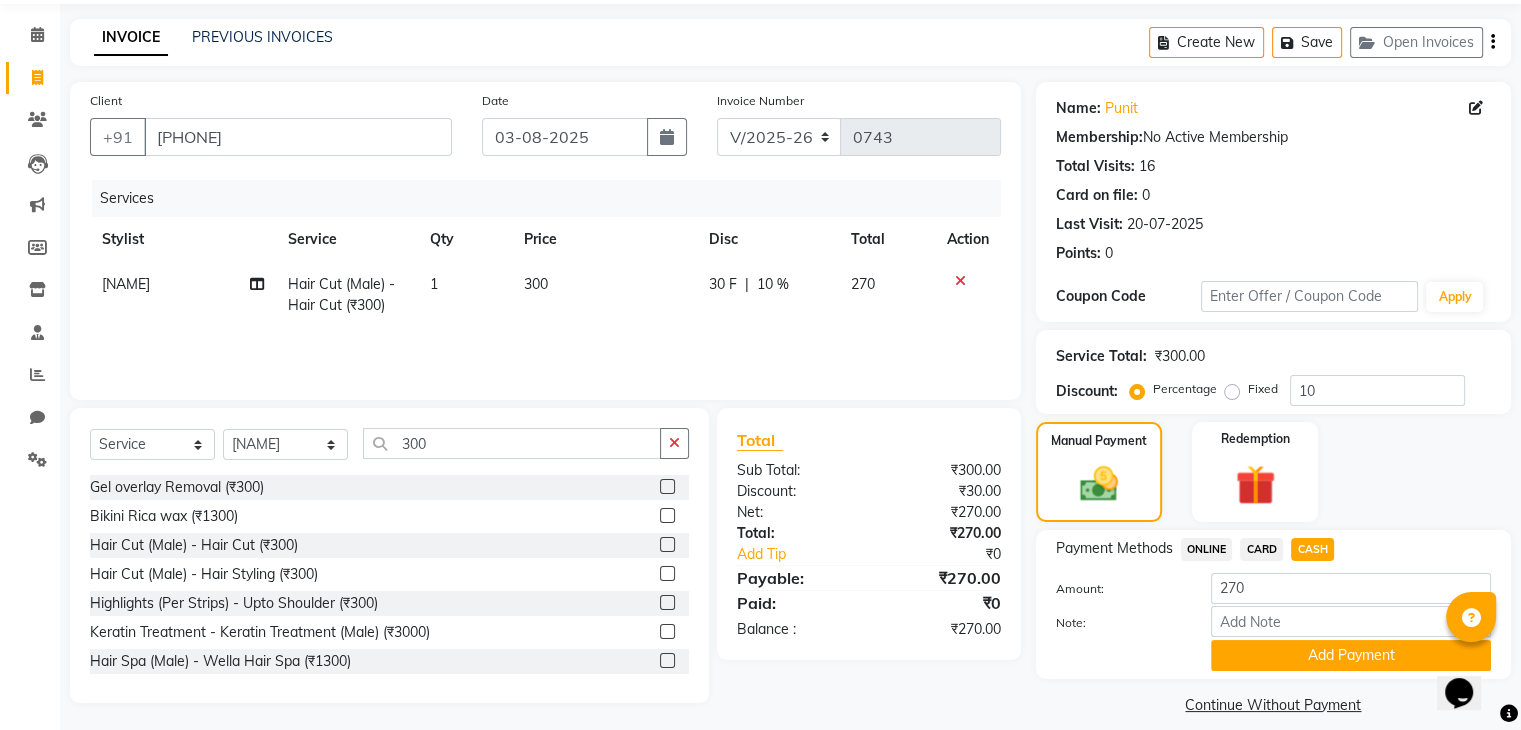 scroll, scrollTop: 89, scrollLeft: 0, axis: vertical 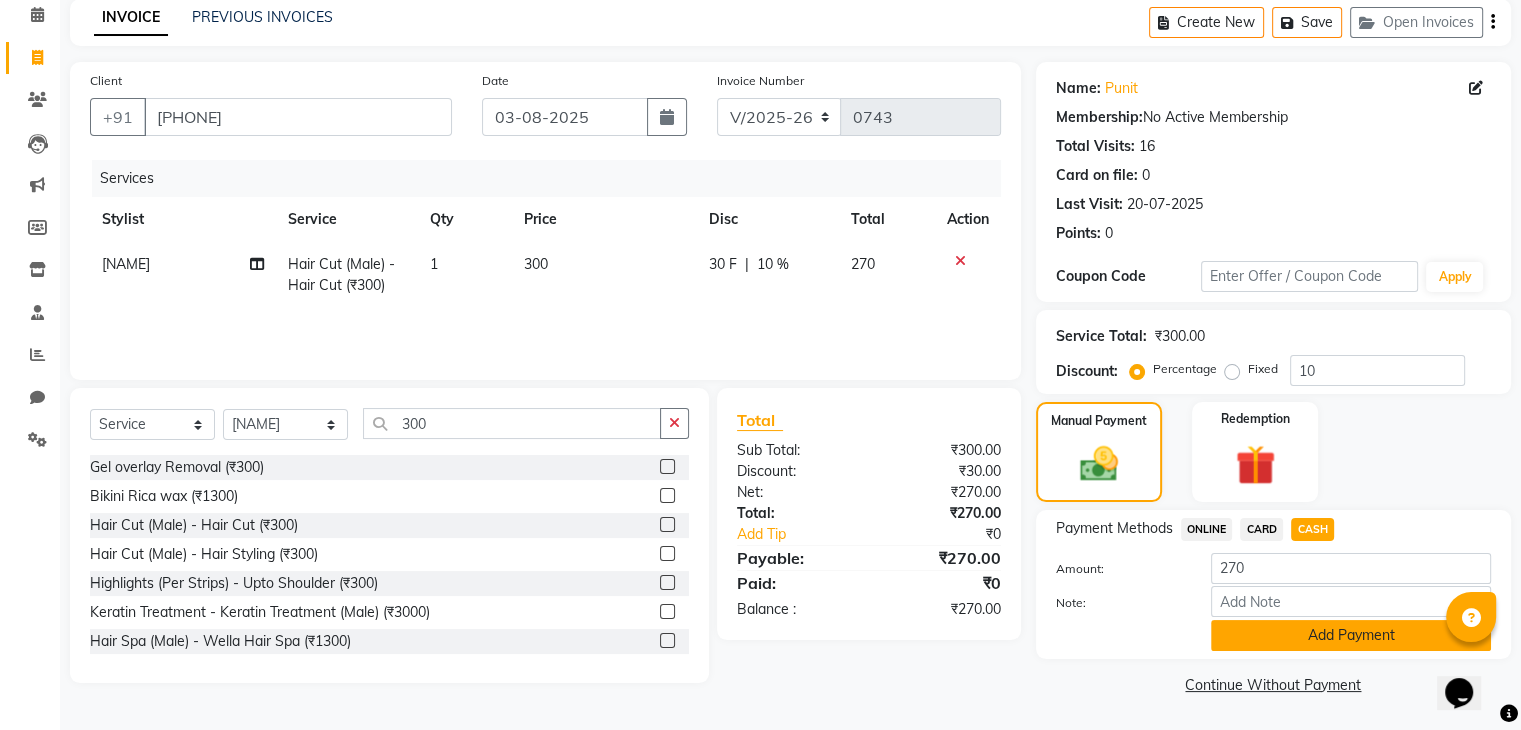 click on "Add Payment" 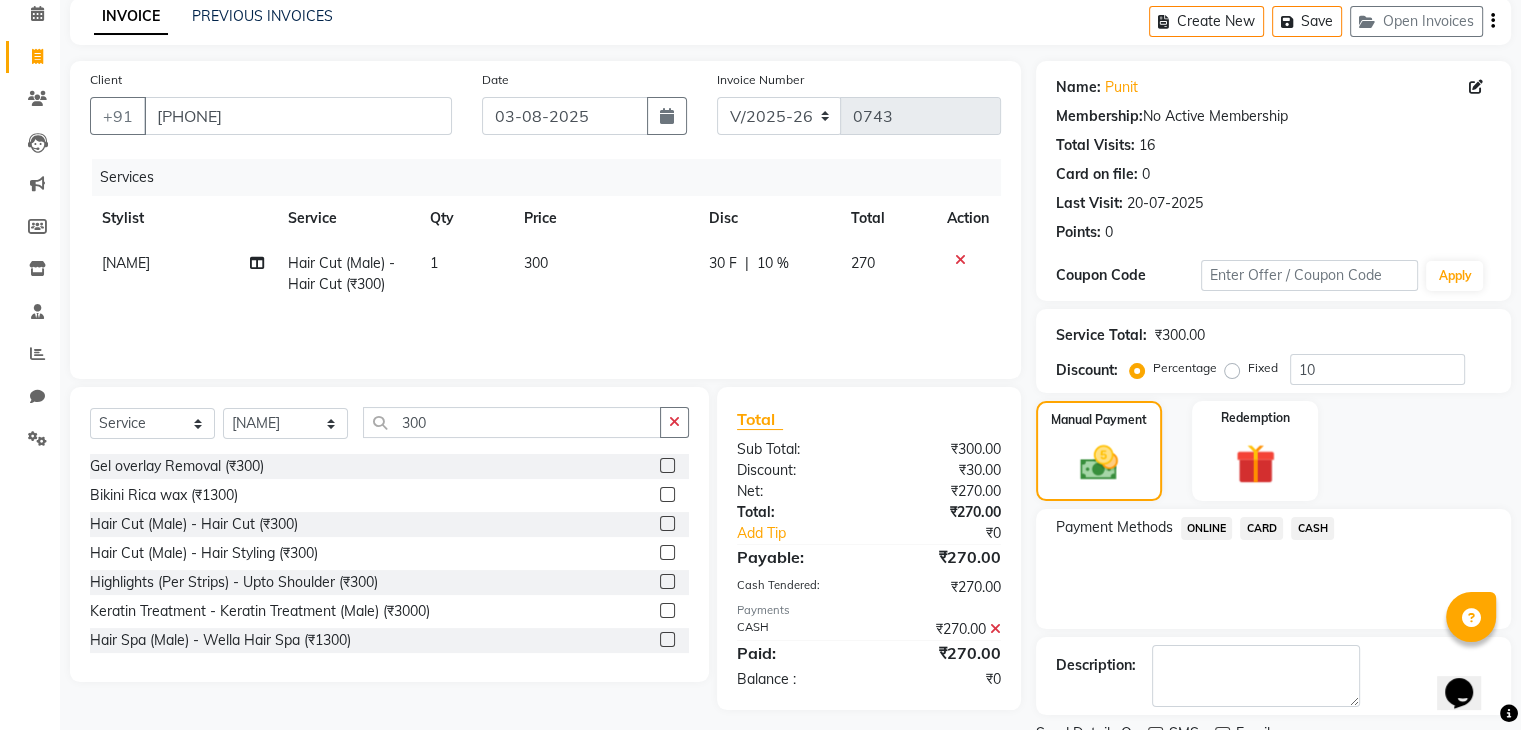 scroll, scrollTop: 171, scrollLeft: 0, axis: vertical 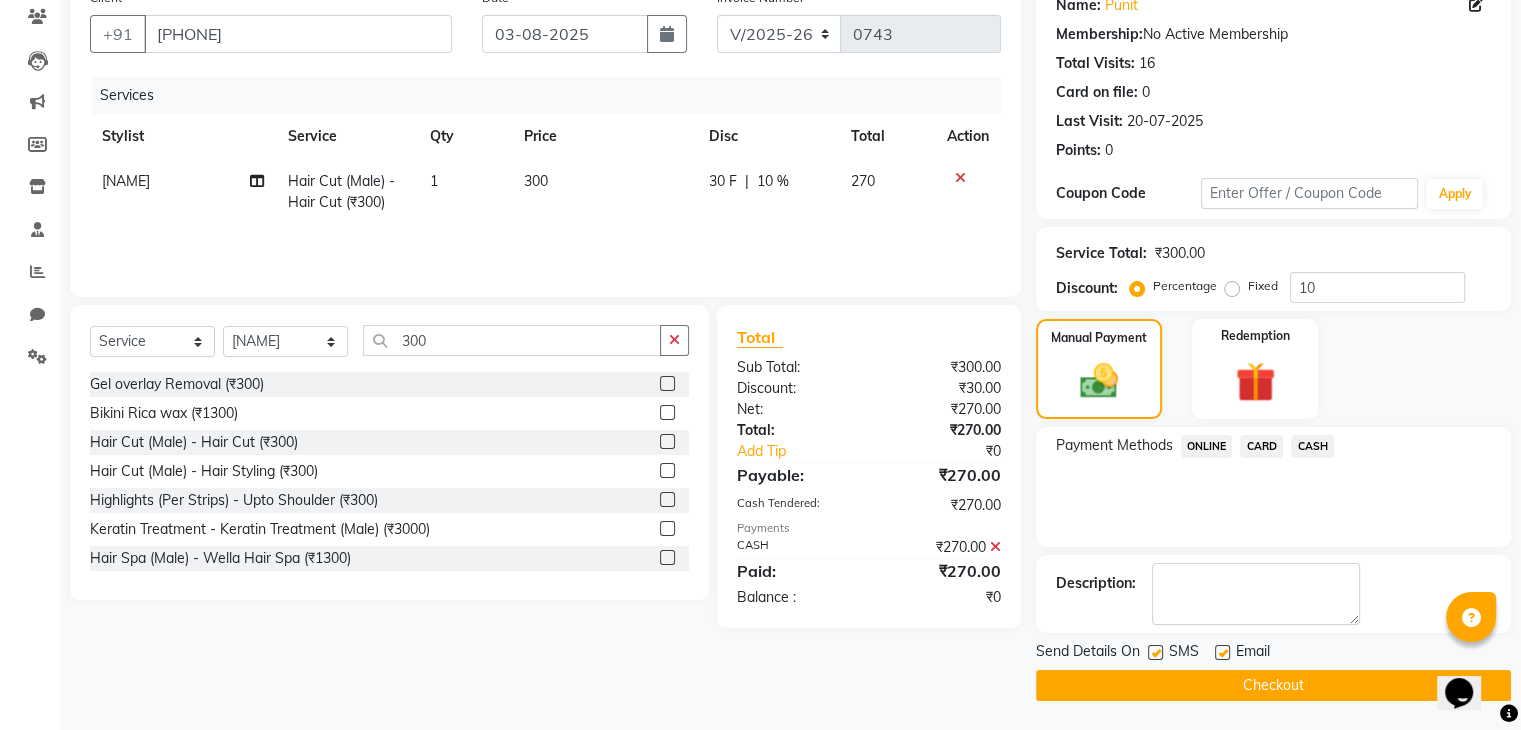 click on "Checkout" 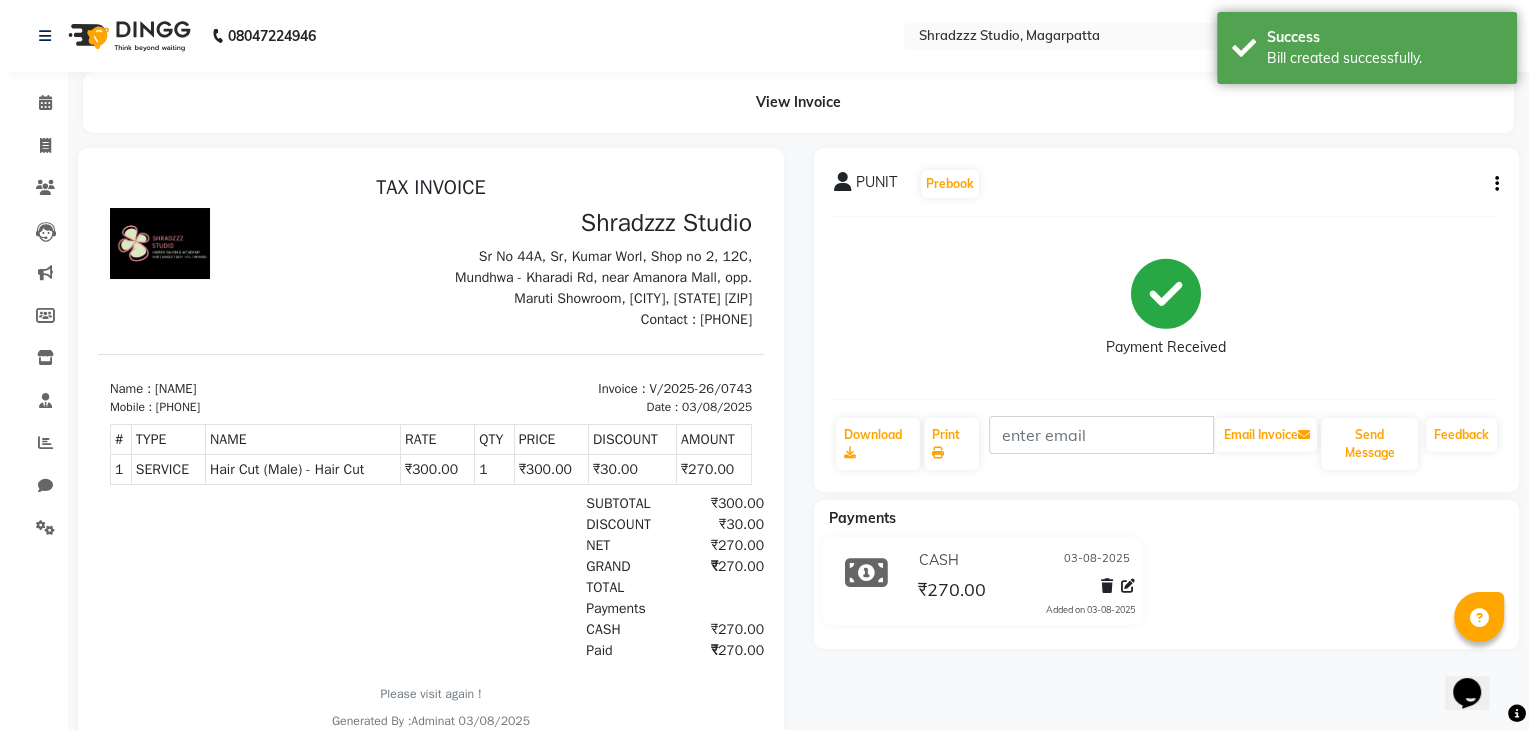 scroll, scrollTop: 0, scrollLeft: 0, axis: both 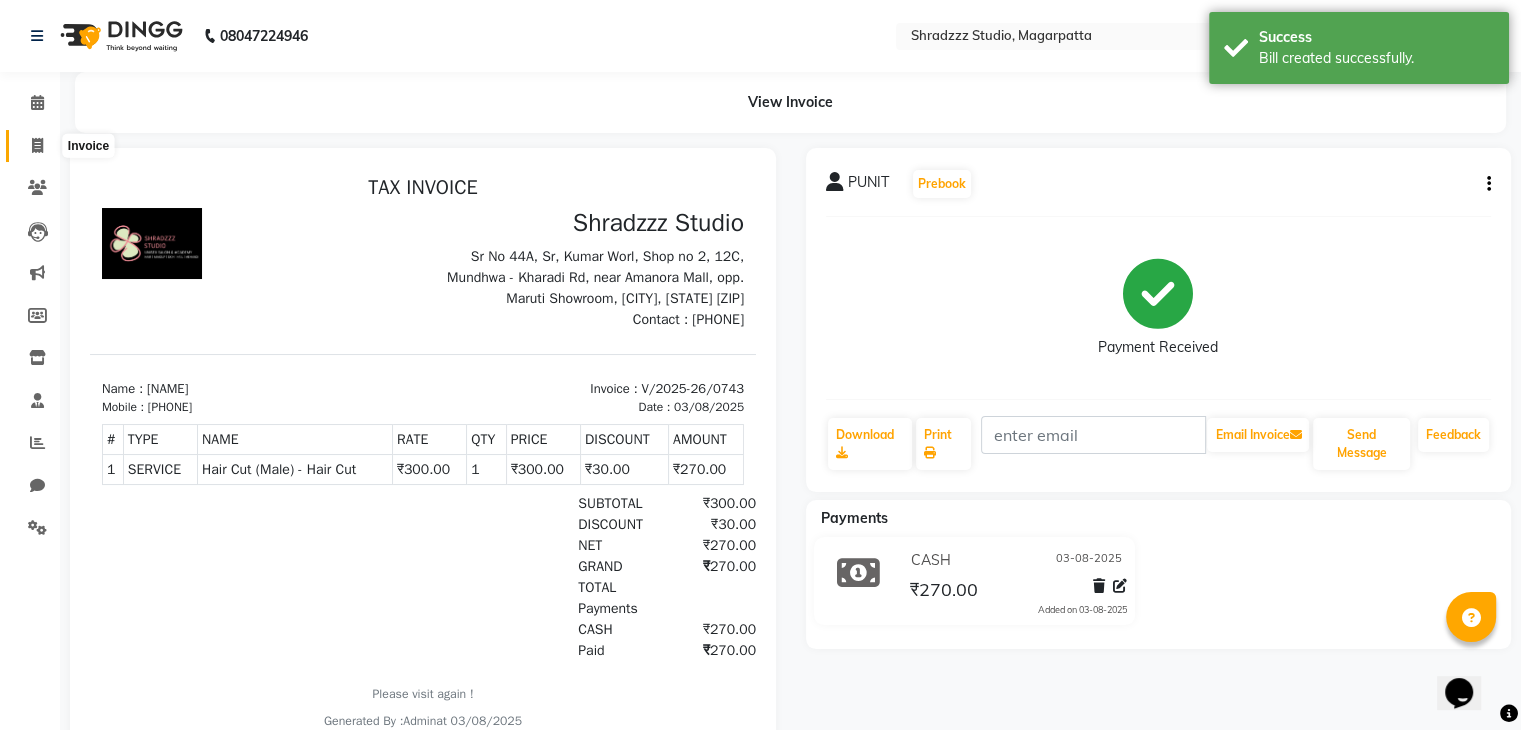 click 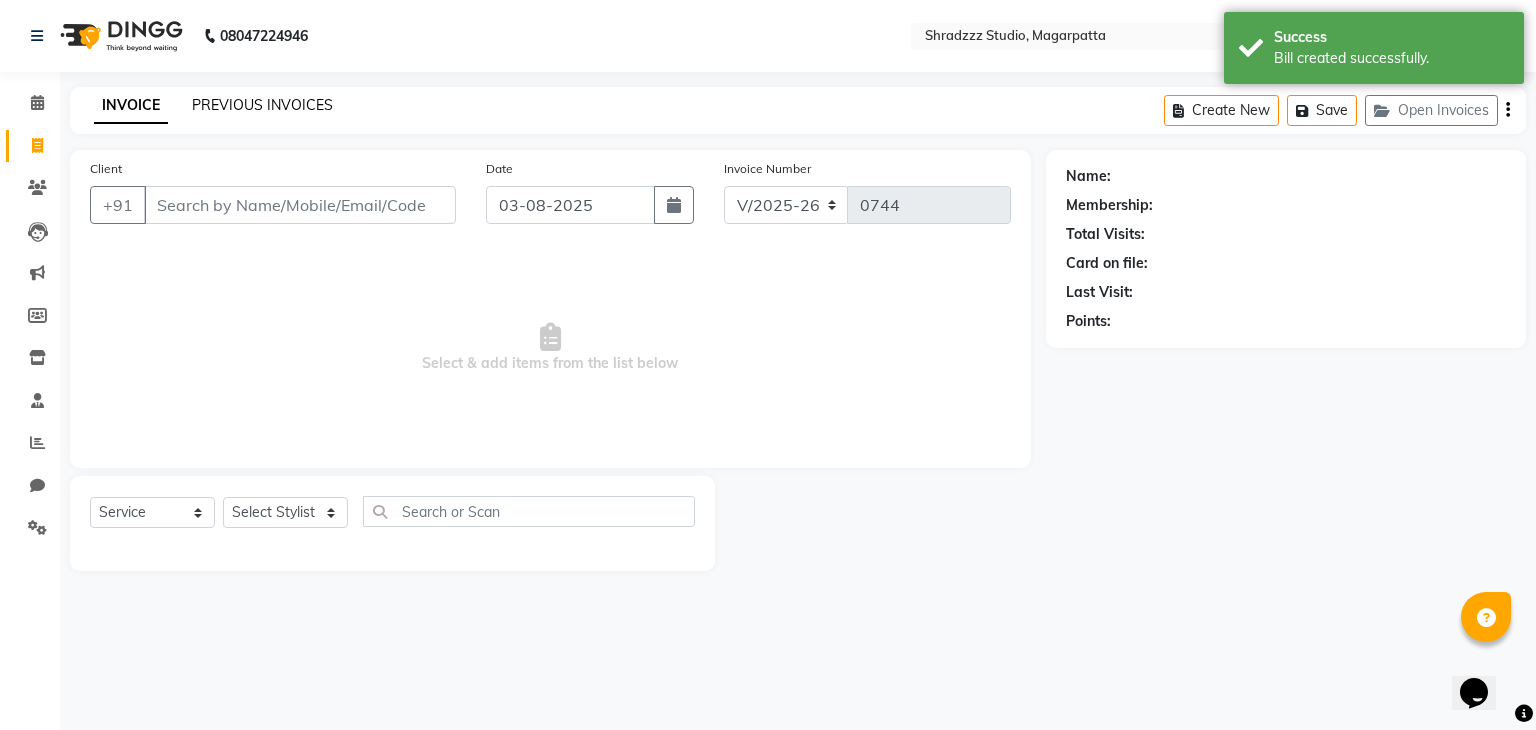 click on "PREVIOUS INVOICES" 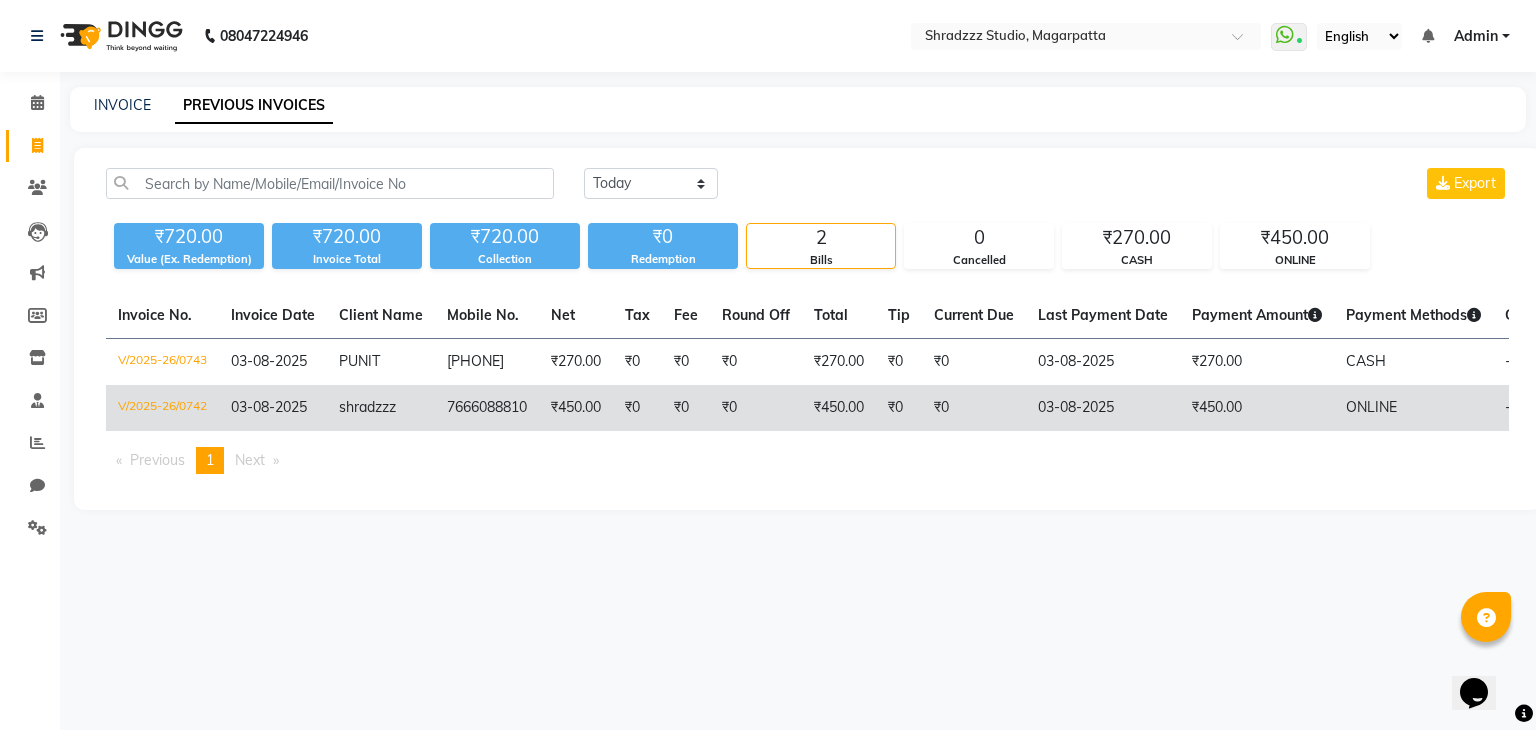 click on "shradzzz" 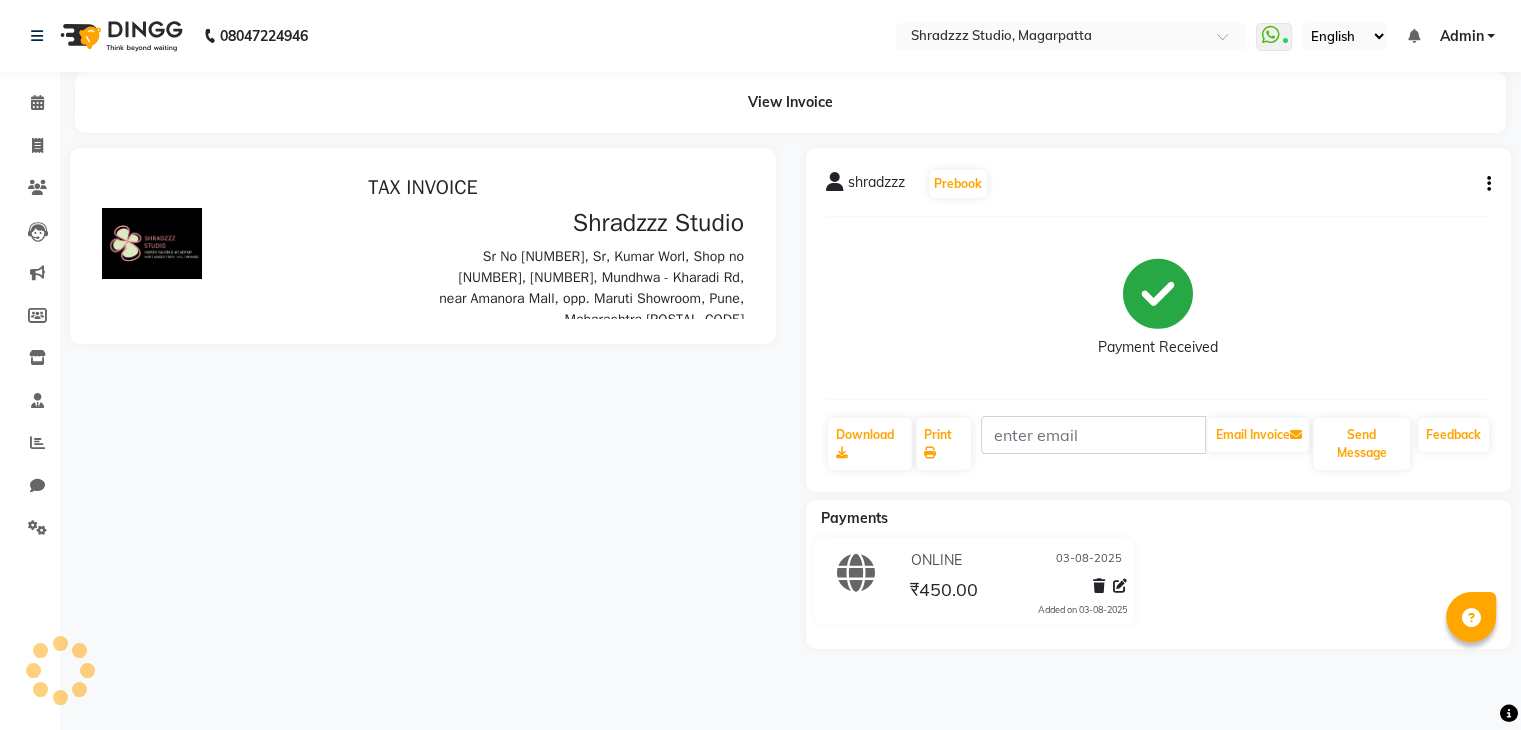 scroll, scrollTop: 0, scrollLeft: 0, axis: both 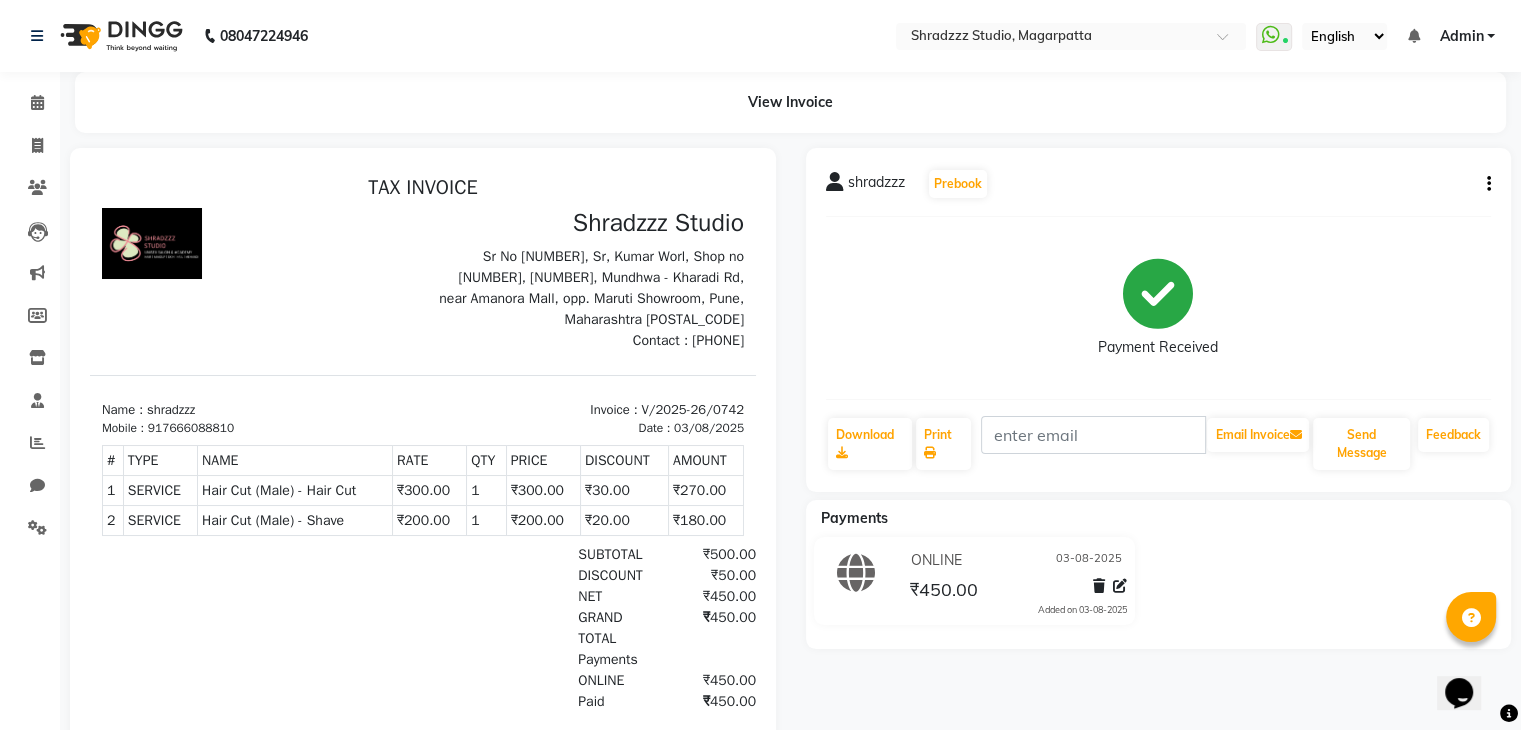 click 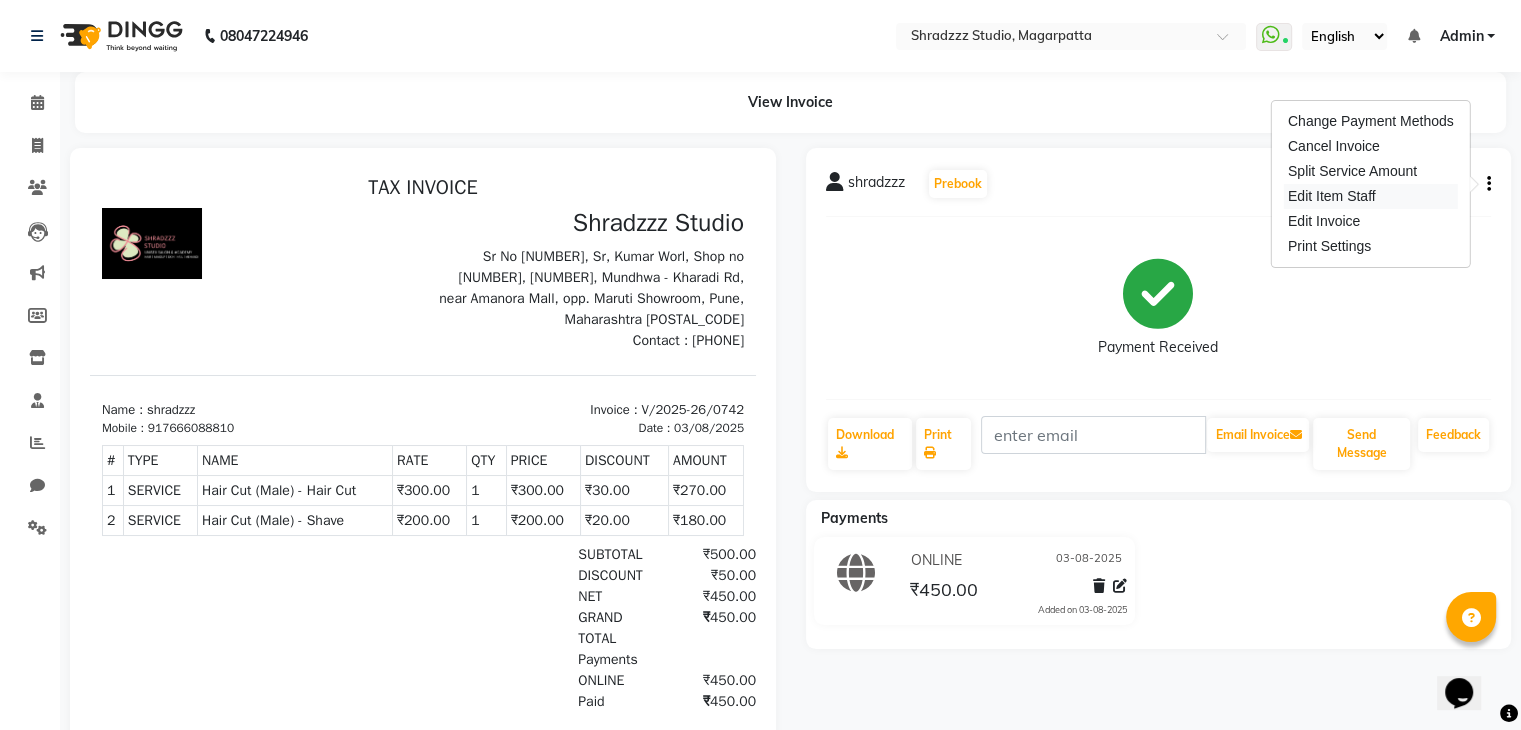 click on "Edit Item Staff" at bounding box center (1371, 196) 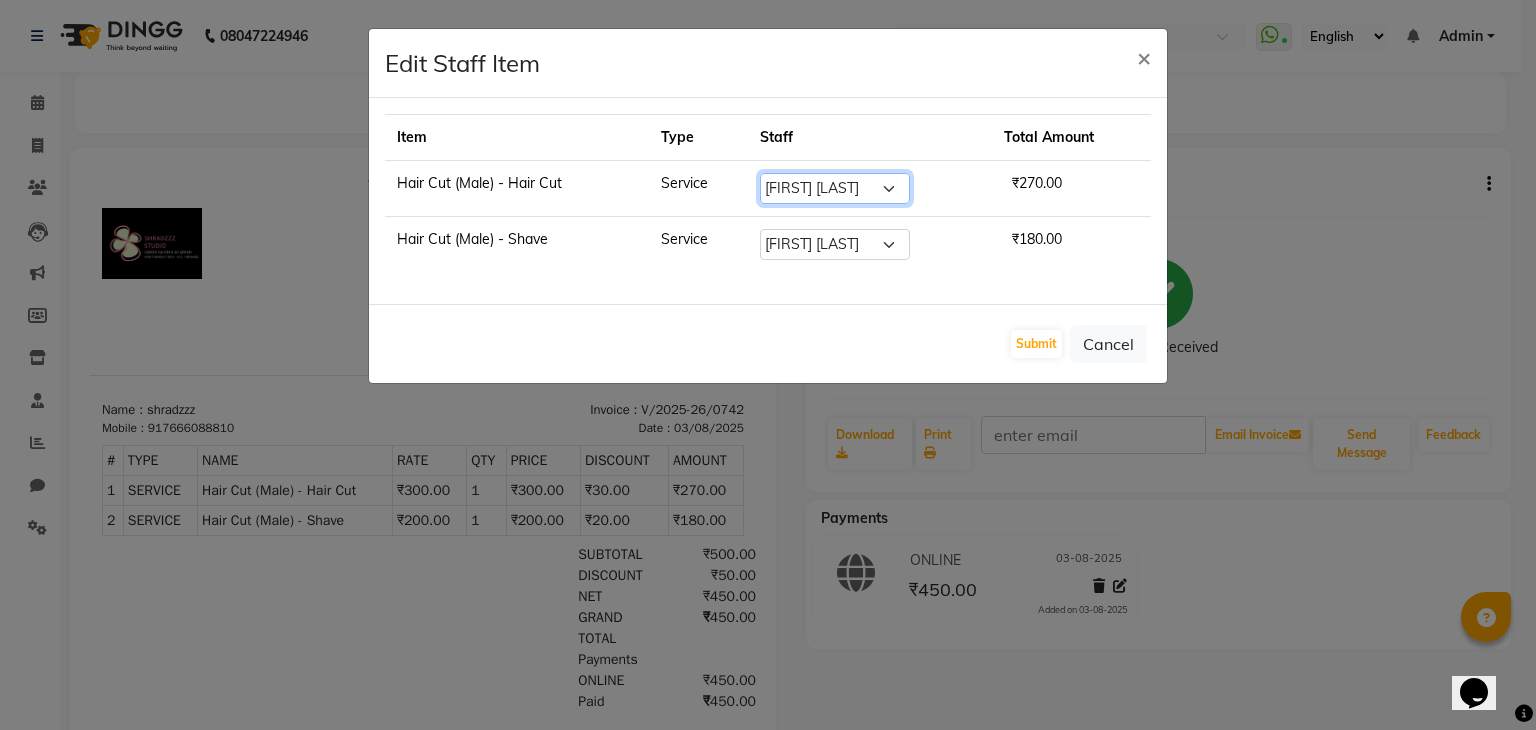 click on "Select  Aruna     KALYANI    KRISHANA   Manager   nikita   PRATIKSHA     Sameer shaikh   Sarojini swami" 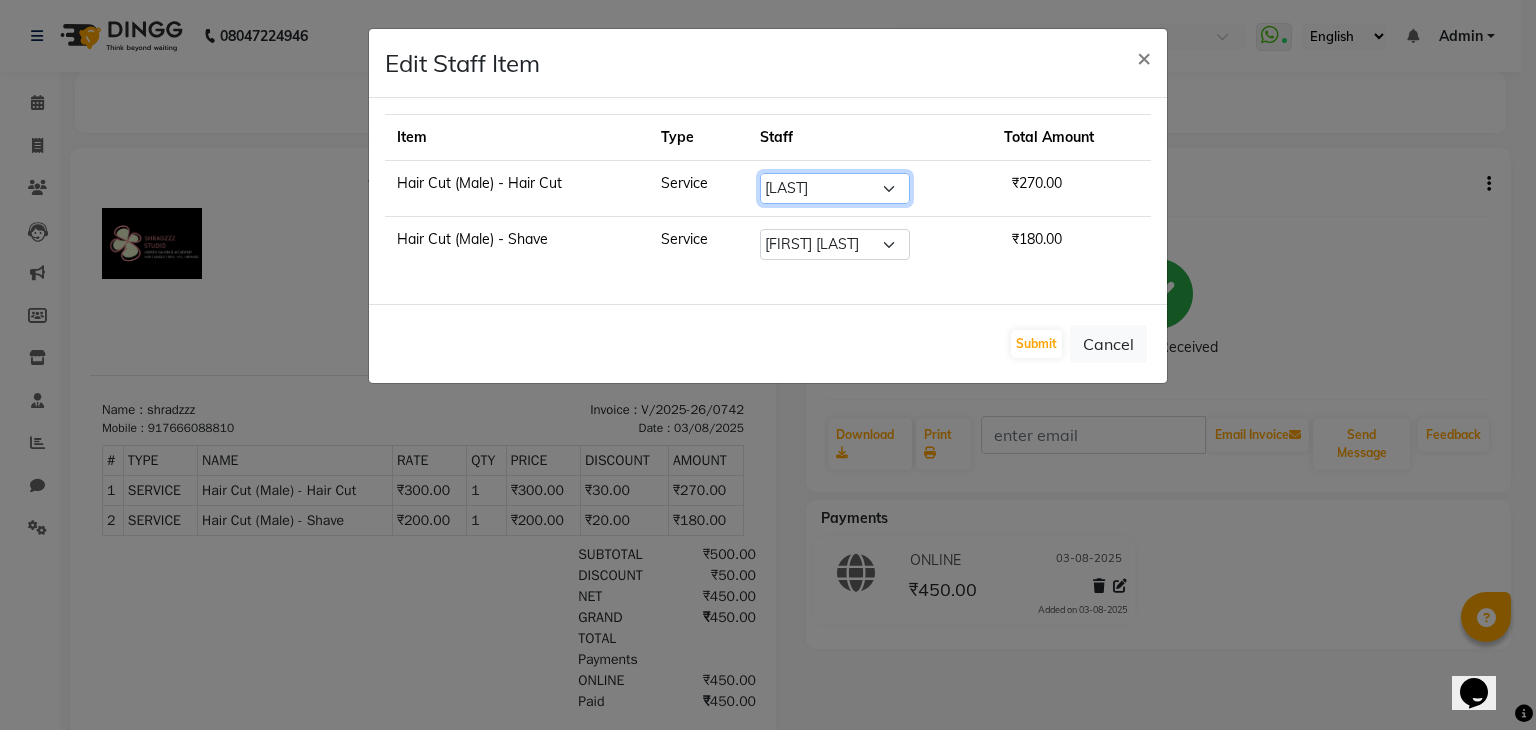 click on "Select  Aruna     KALYANI    KRISHANA   Manager   nikita   PRATIKSHA     Sameer shaikh   Sarojini swami" 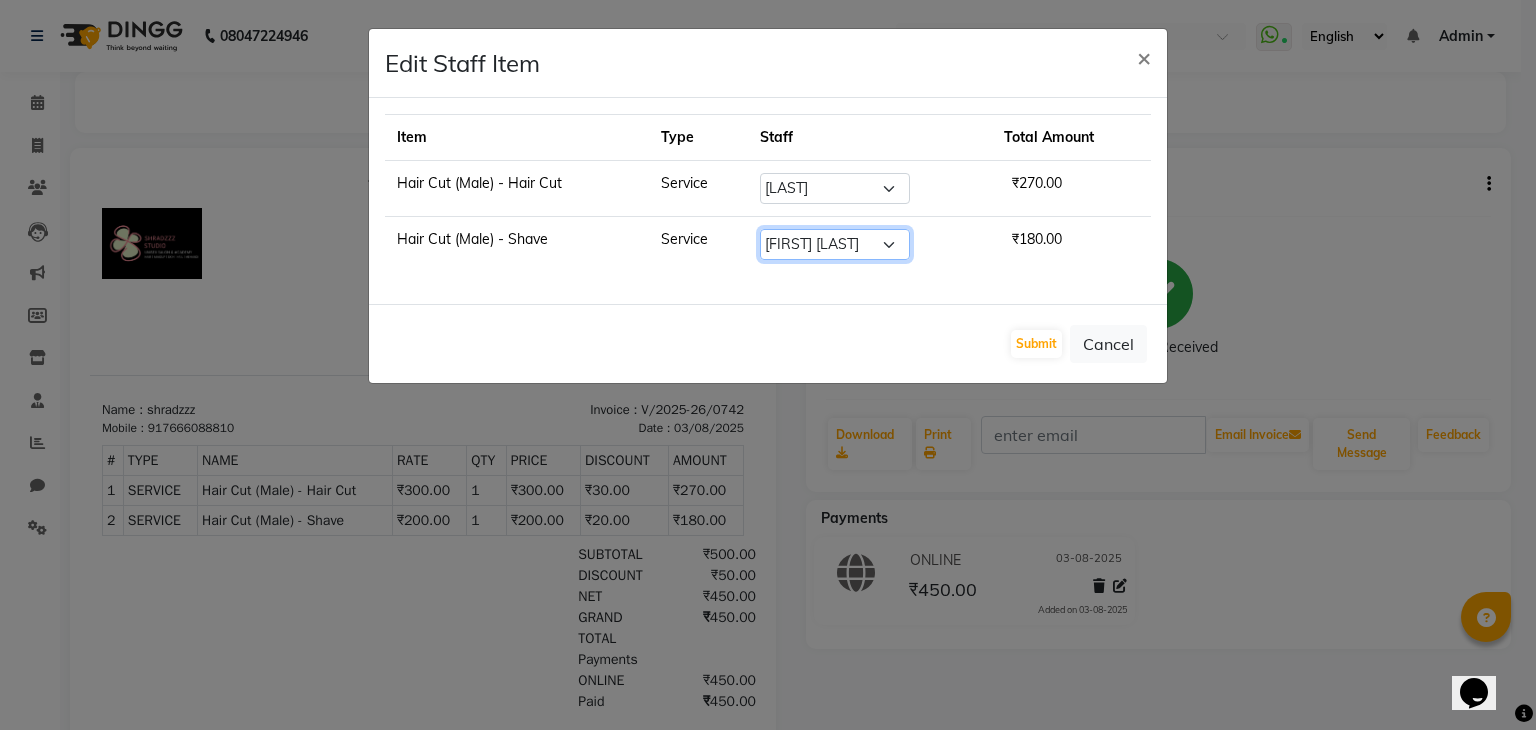 click on "Select  Aruna     KALYANI    KRISHANA   Manager   nikita   PRATIKSHA     Sameer shaikh   Sarojini swami" 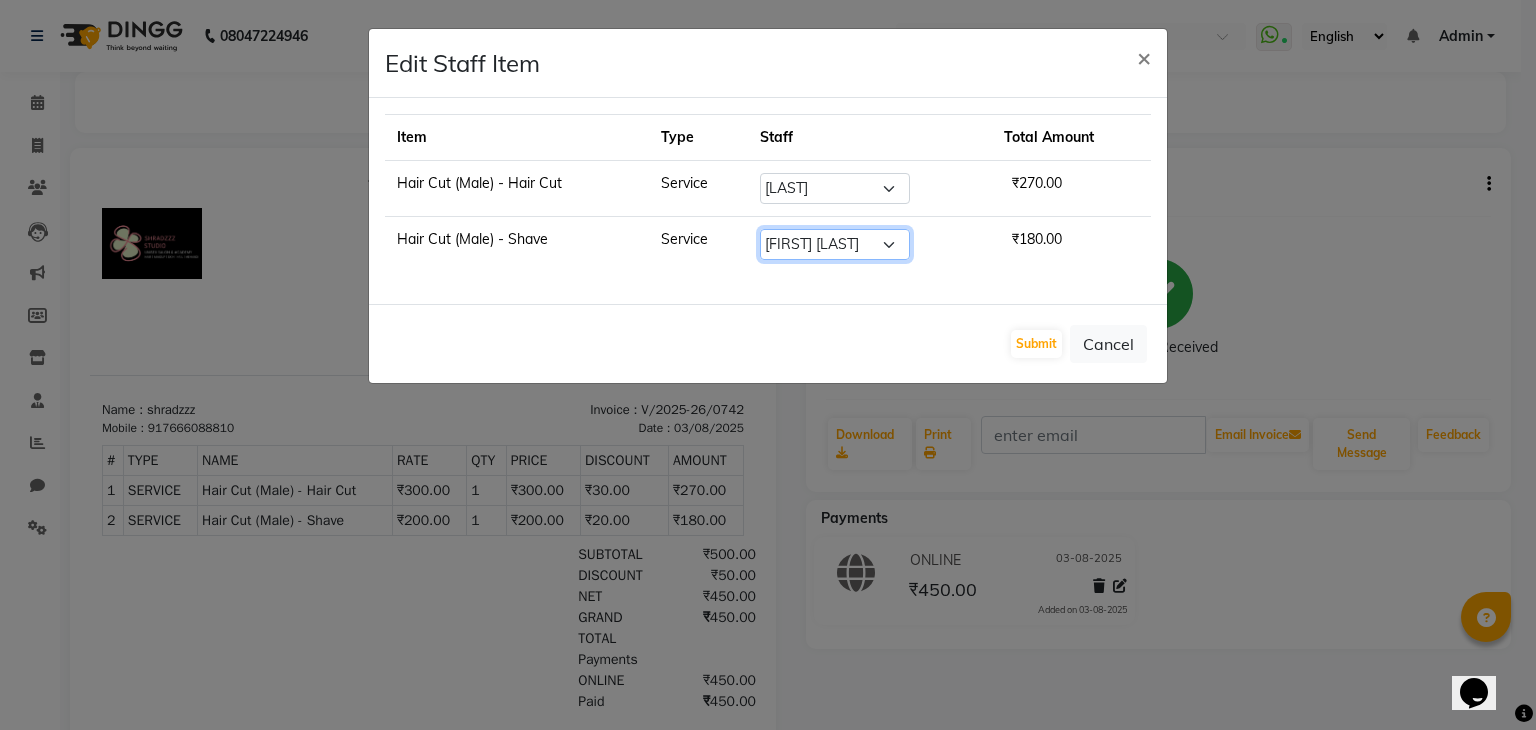 select on "87762" 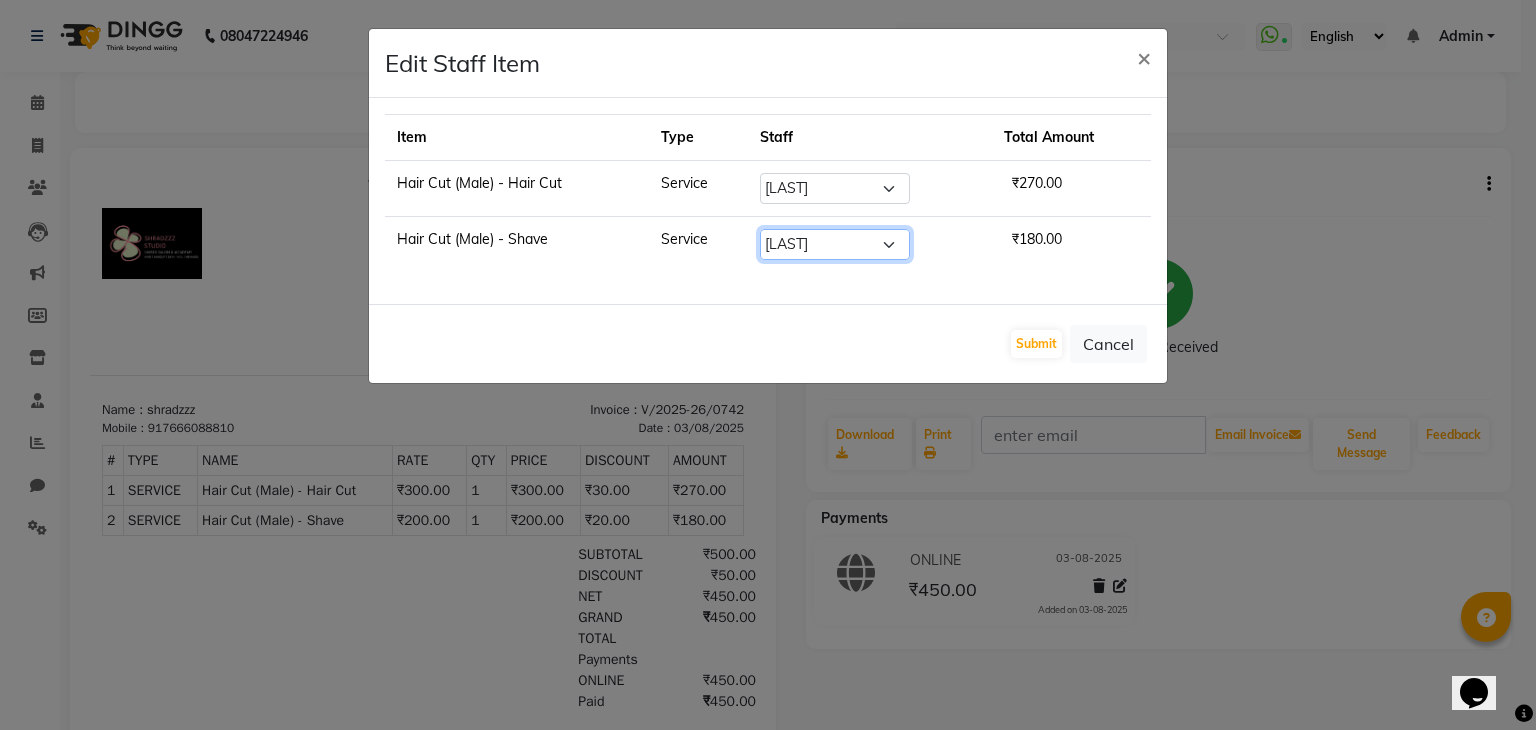 click on "Select  Aruna     KALYANI    KRISHANA   Manager   nikita   PRATIKSHA     Sameer shaikh   Sarojini swami" 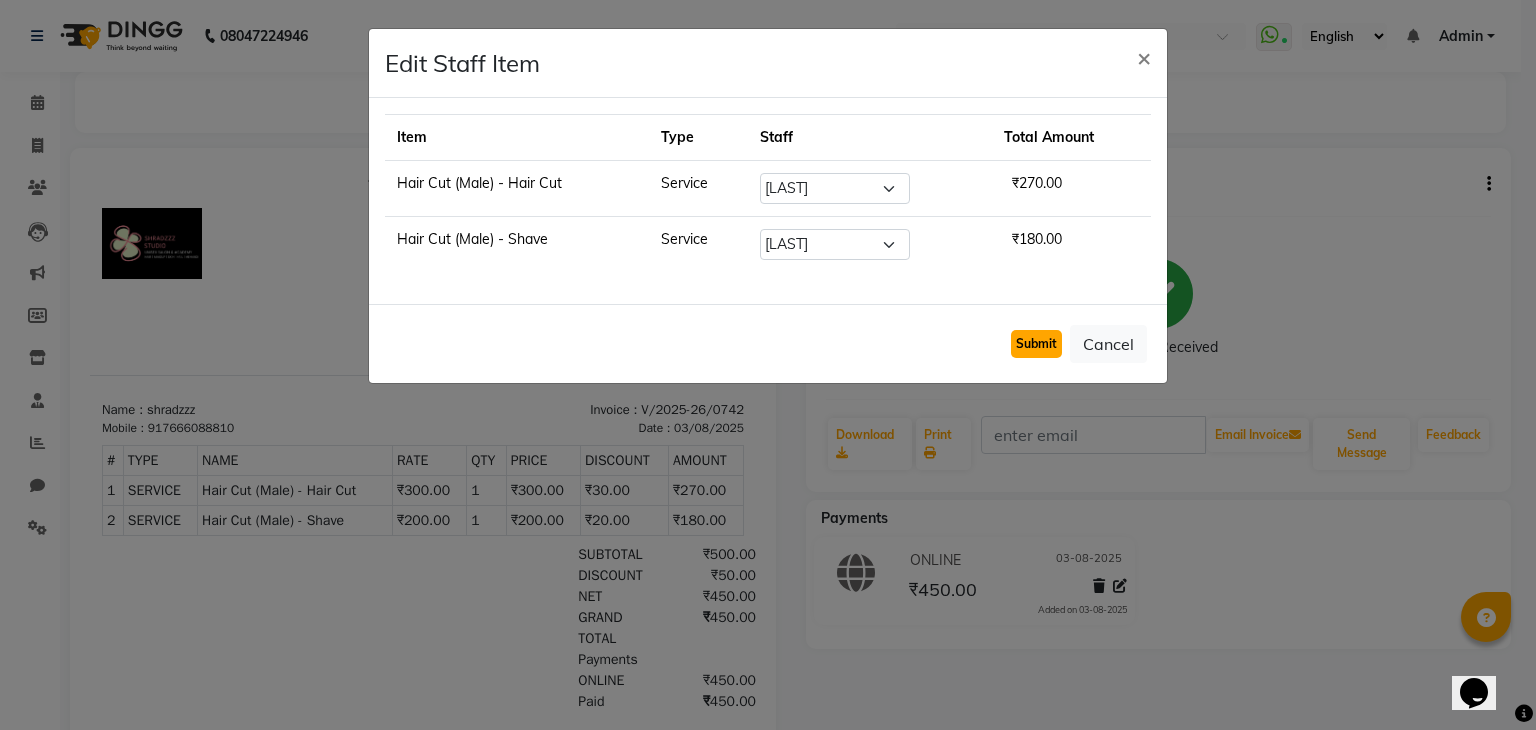 click on "Submit" 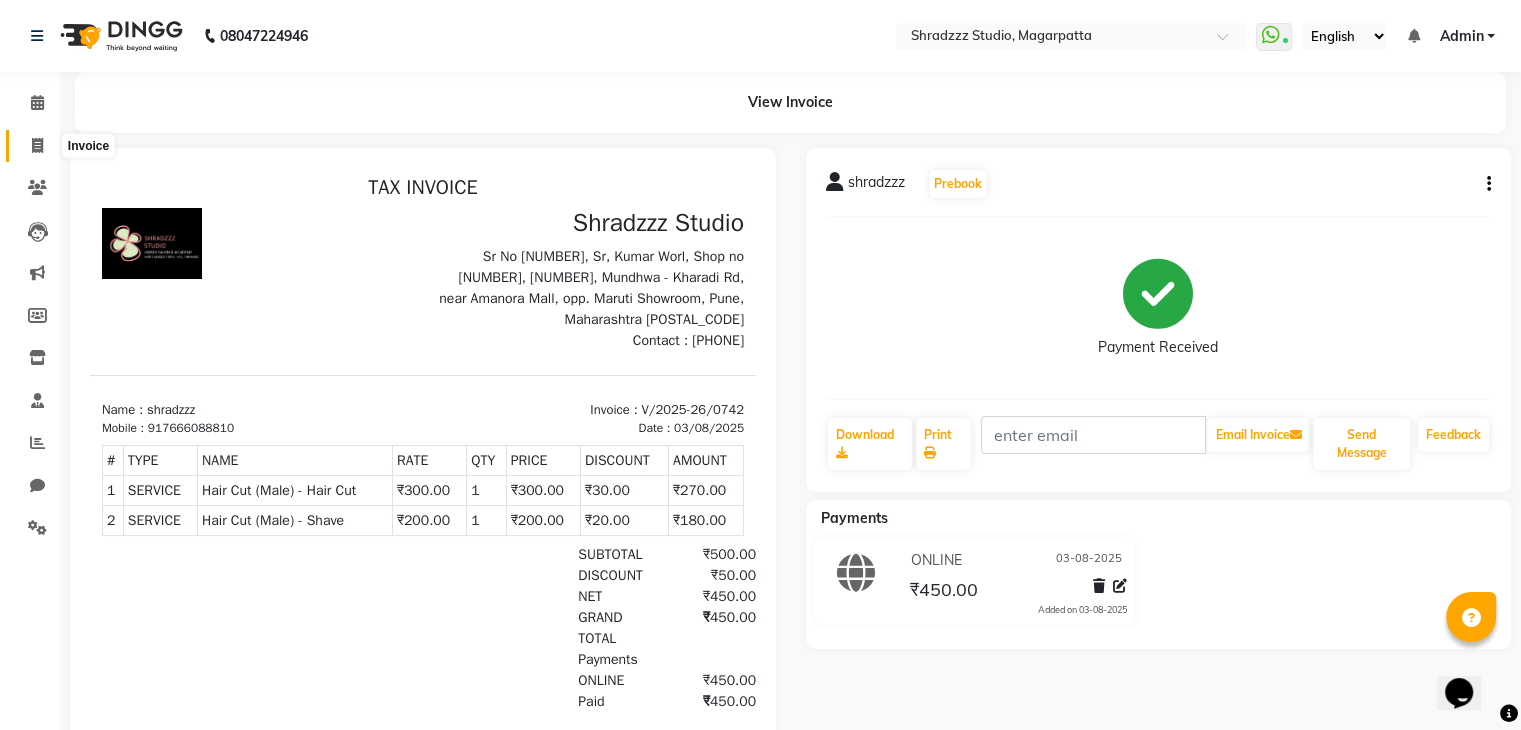 click 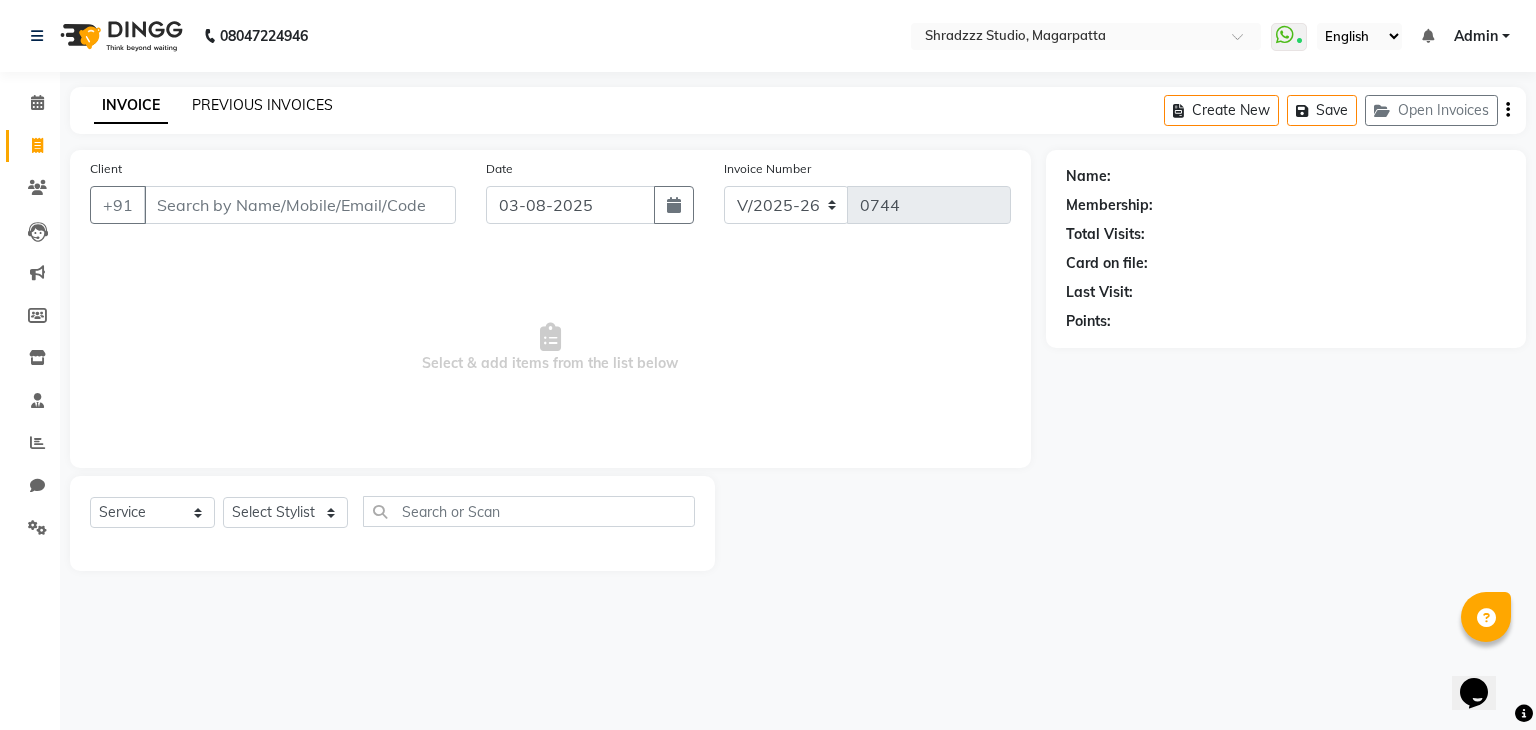 click on "PREVIOUS INVOICES" 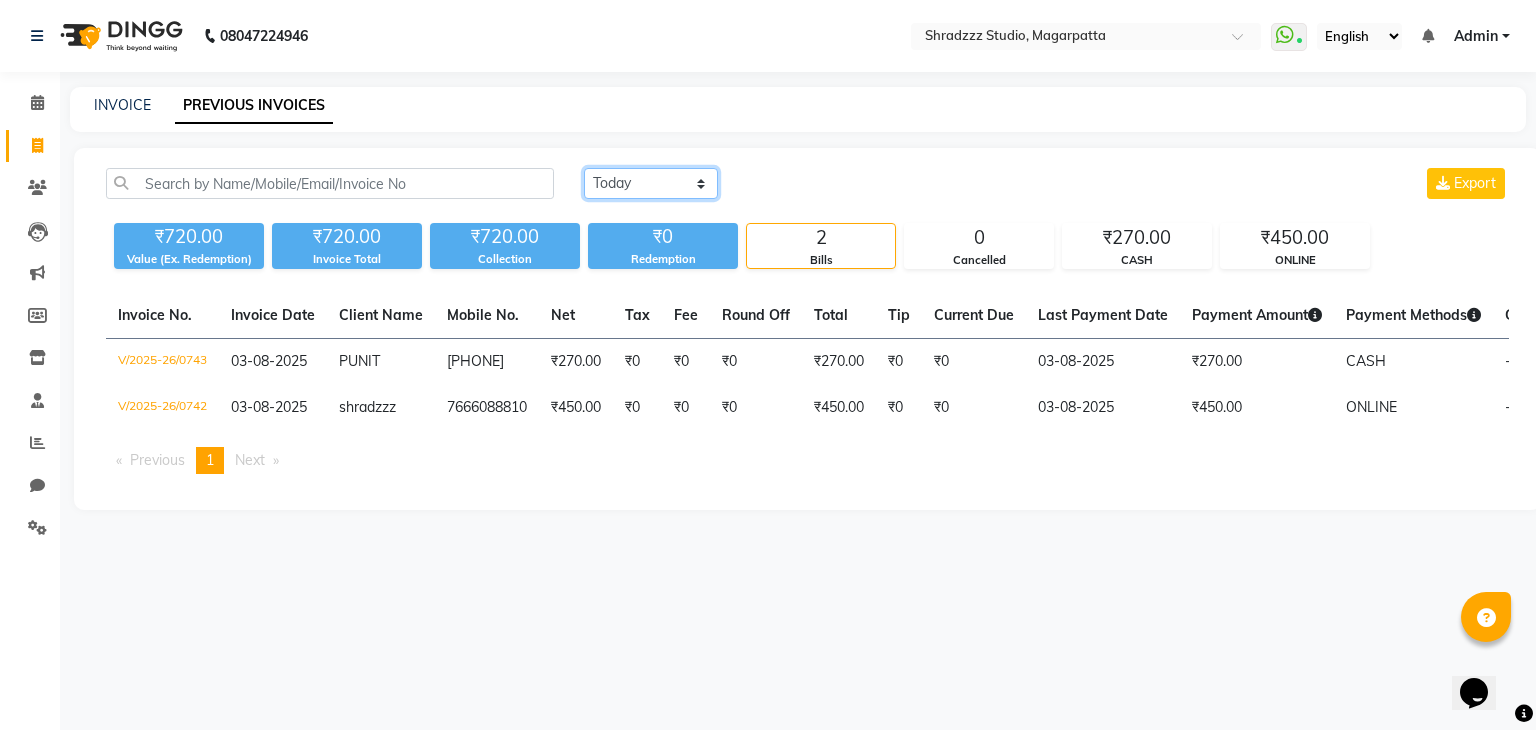 click on "Today Yesterday Custom Range" 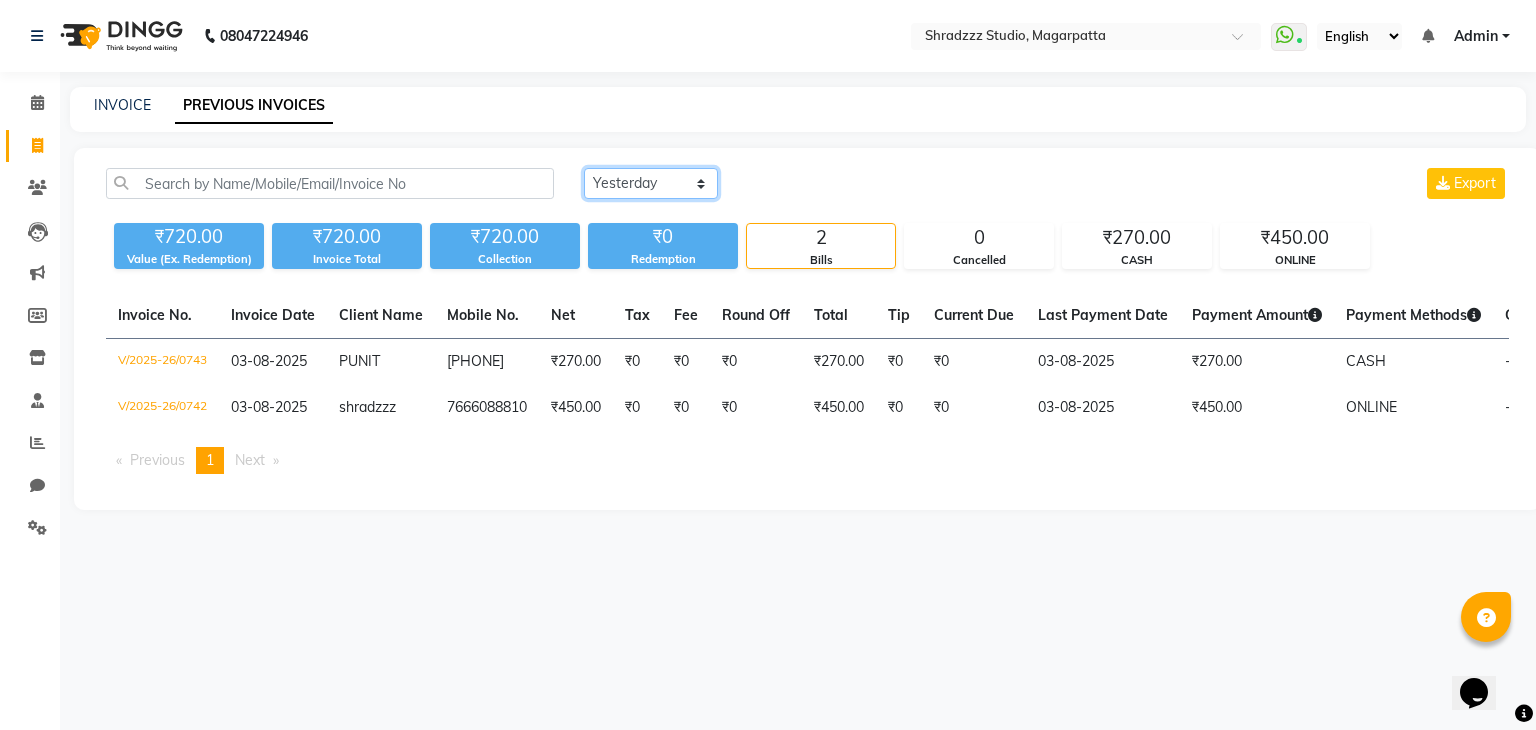 click on "Today Yesterday Custom Range" 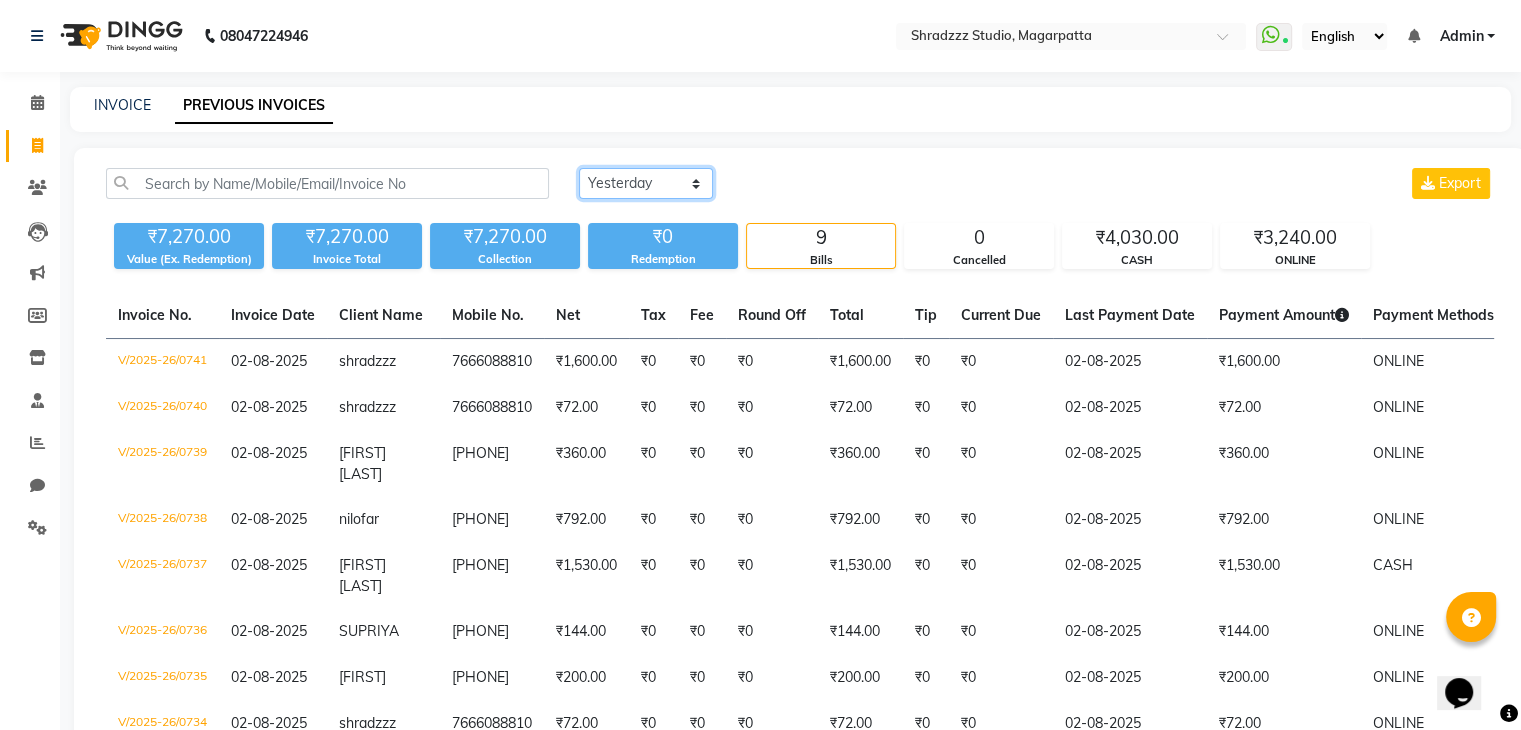 click on "Today Yesterday Custom Range" 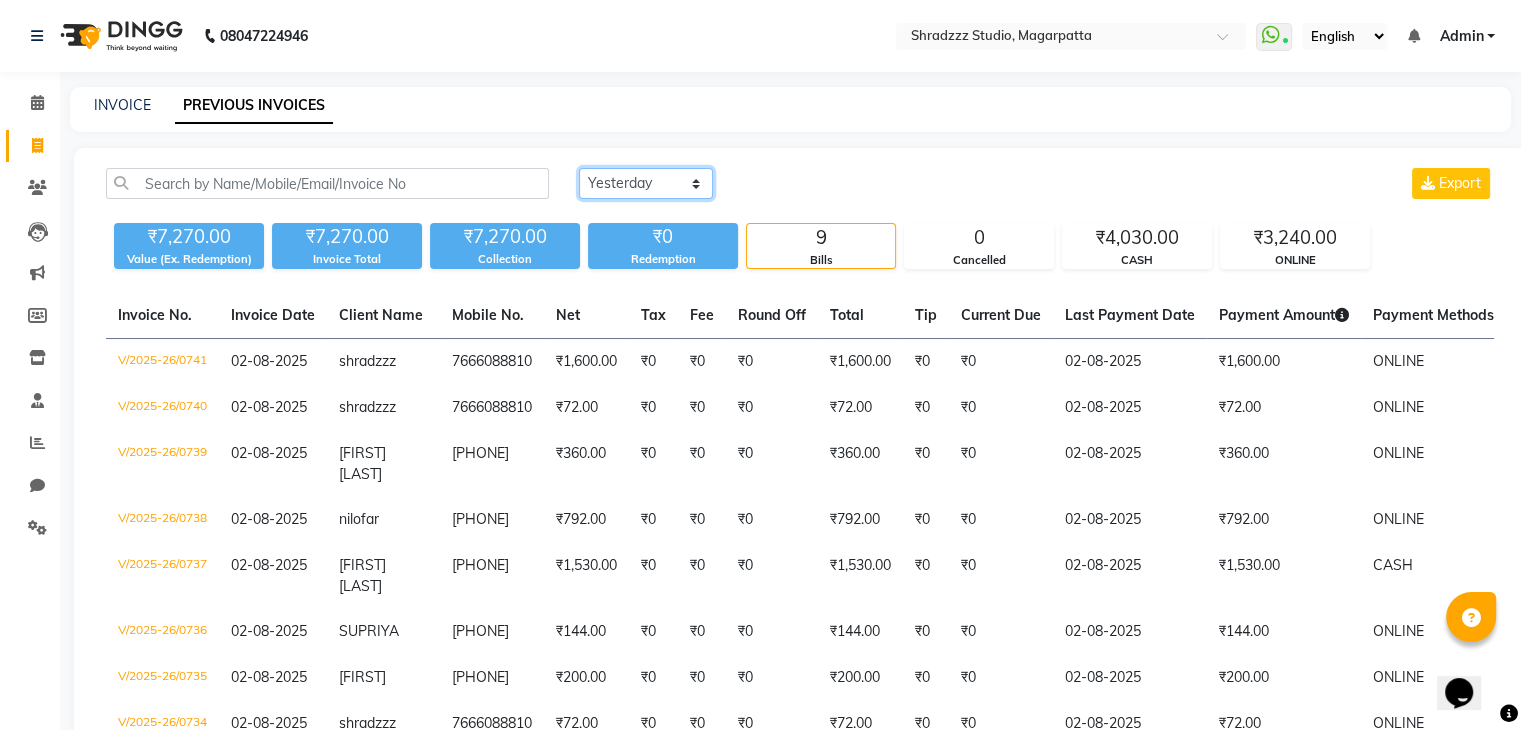 select on "today" 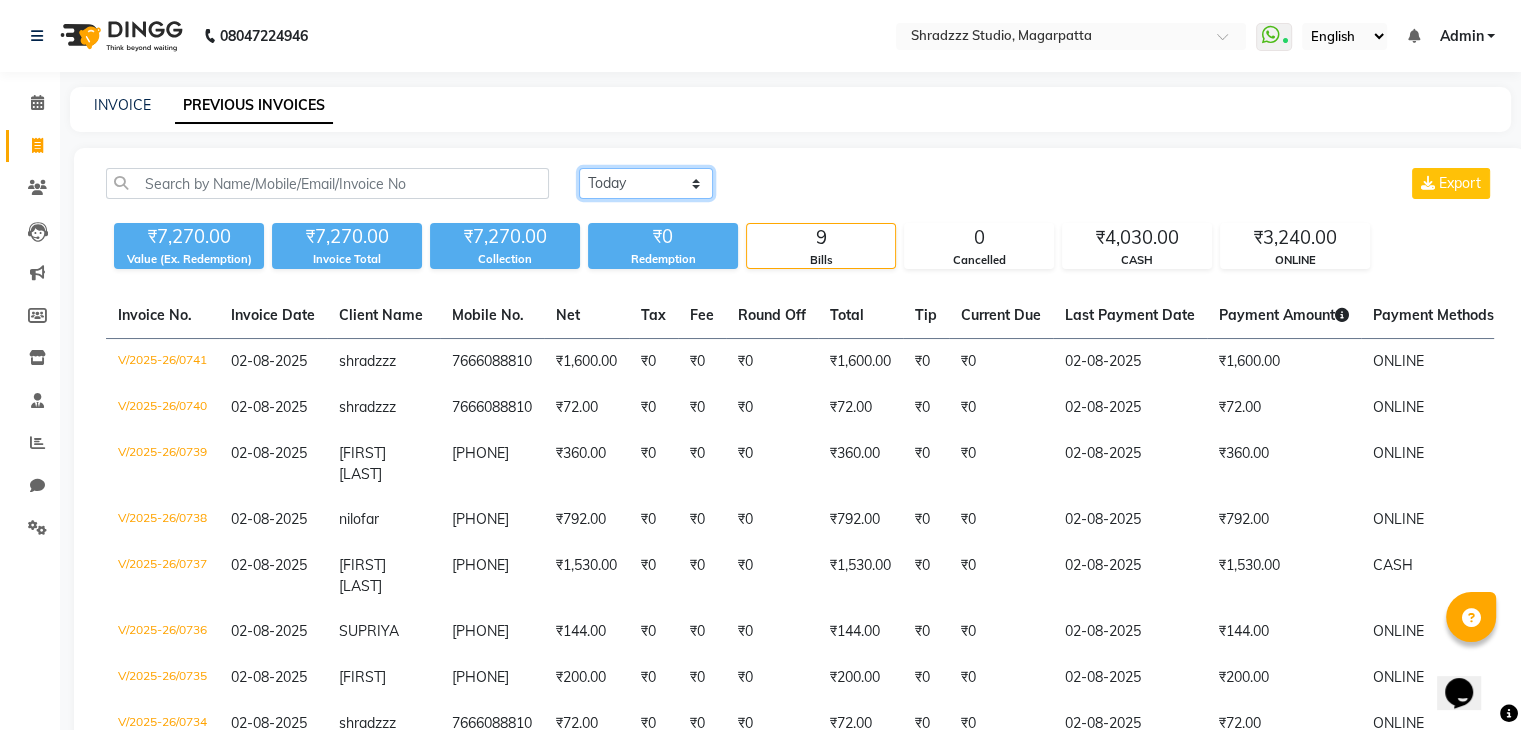click on "Today Yesterday Custom Range" 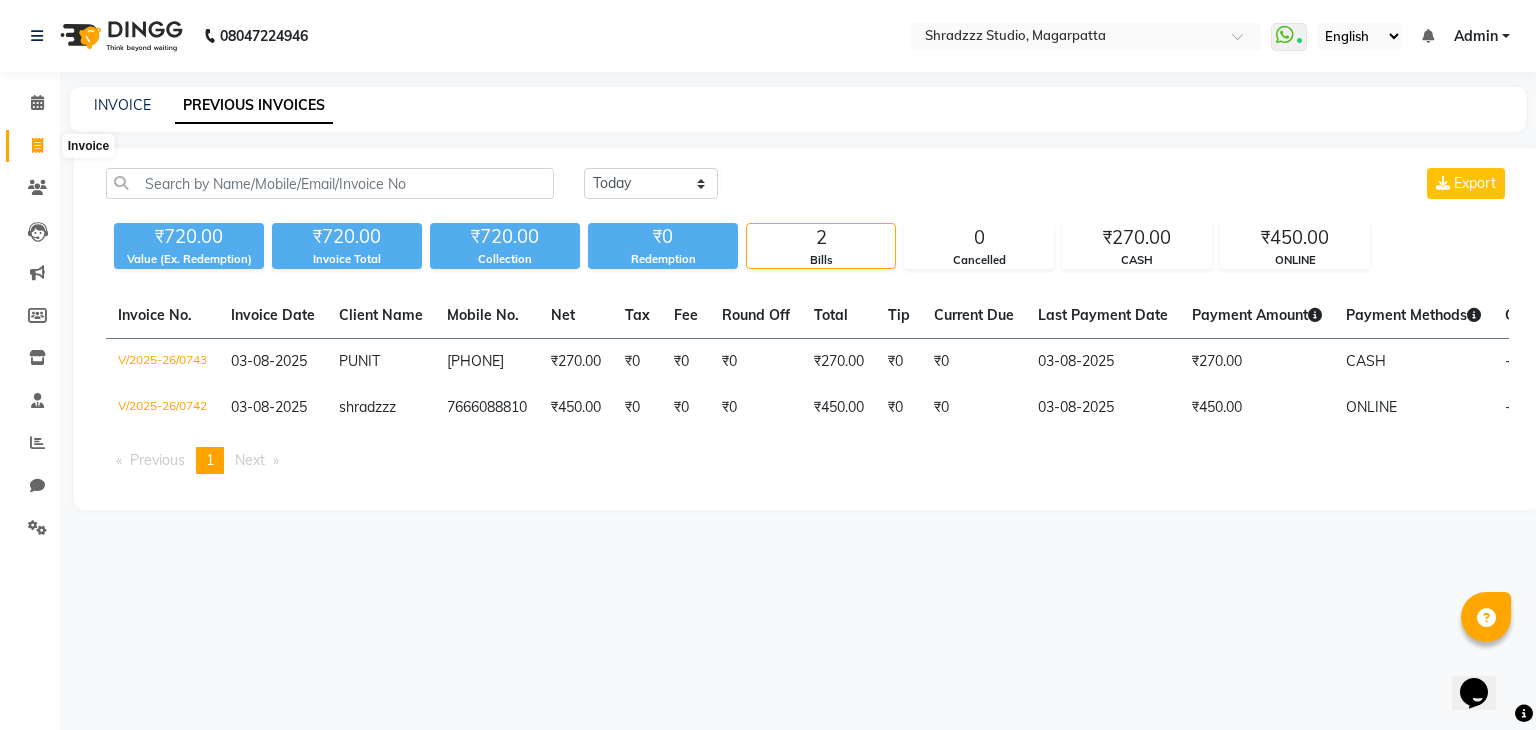 click 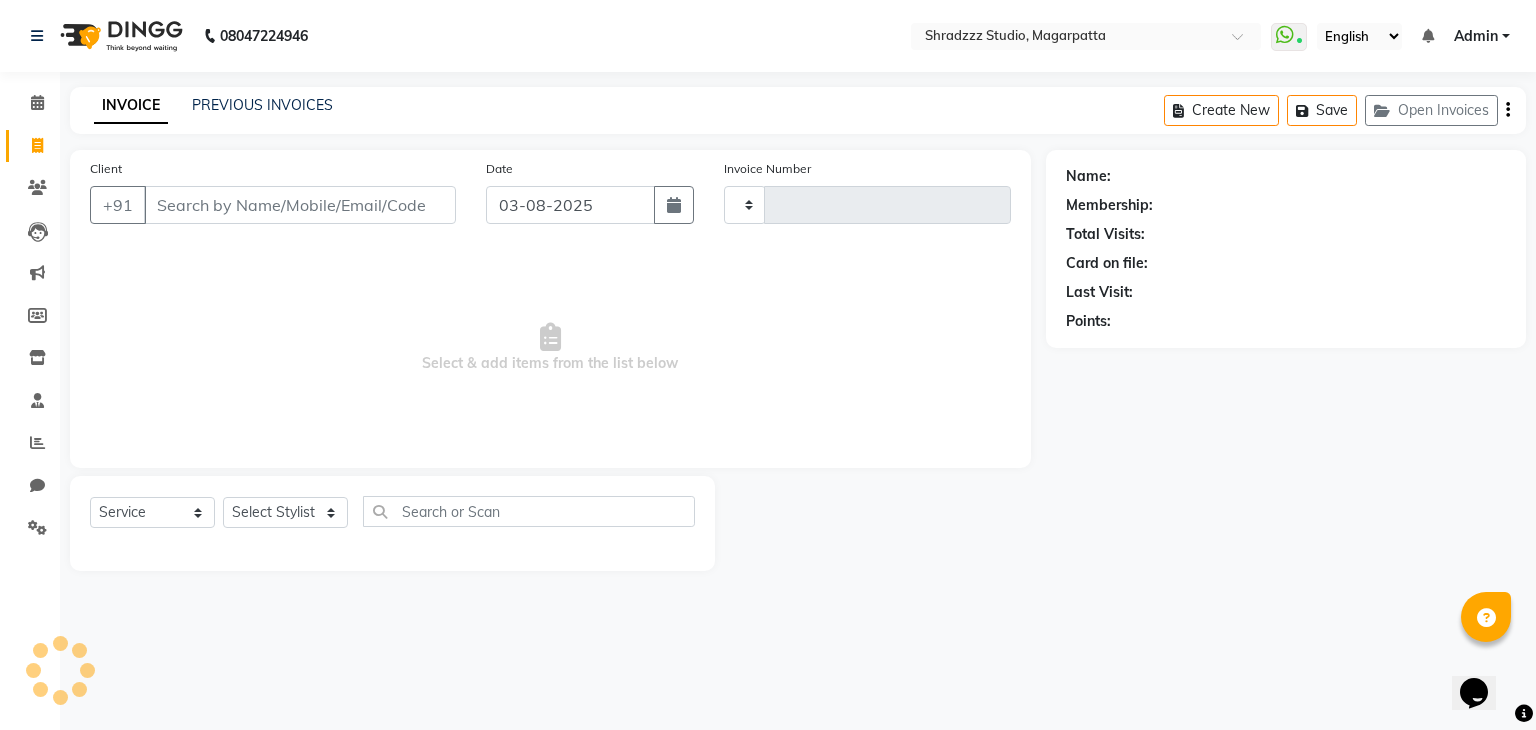 type on "0744" 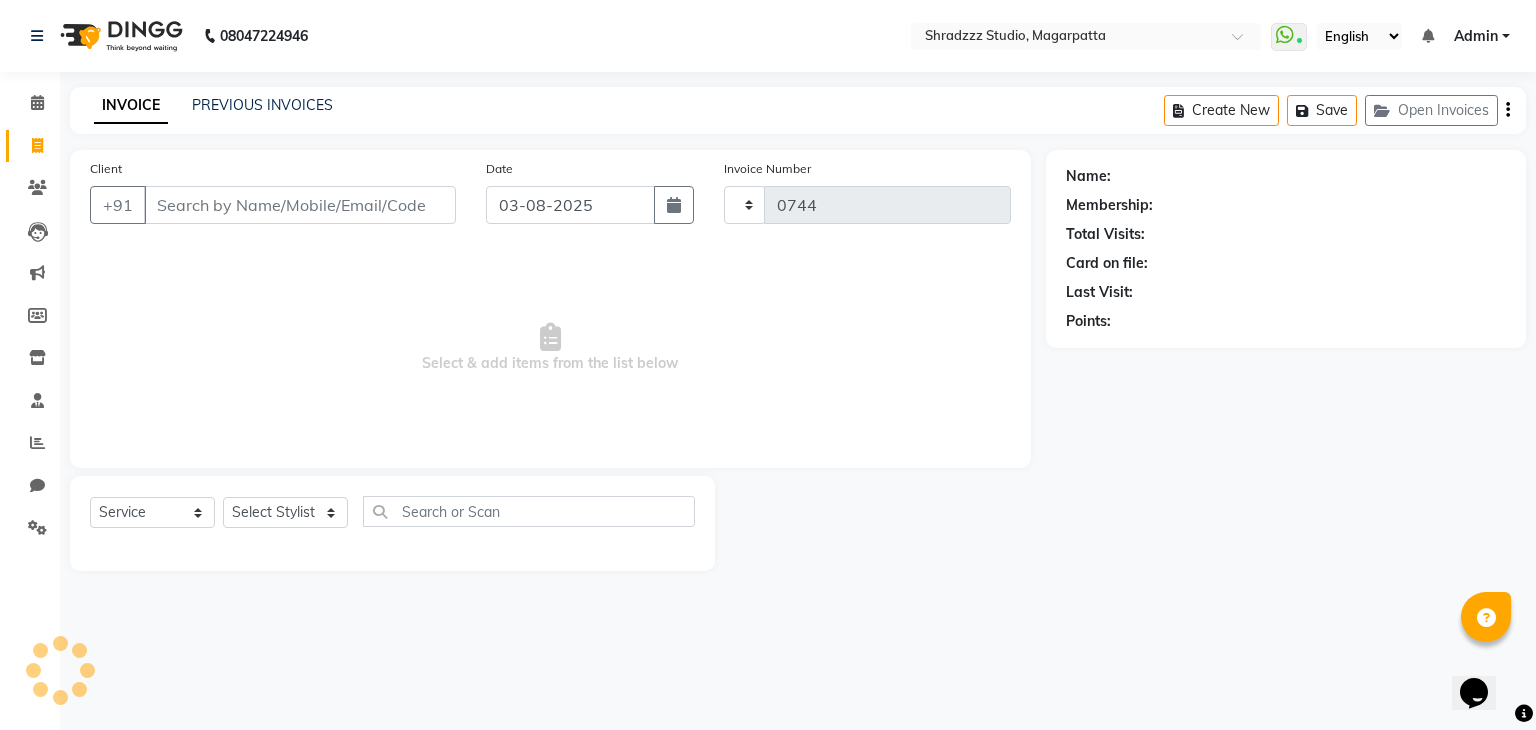 select on "4544" 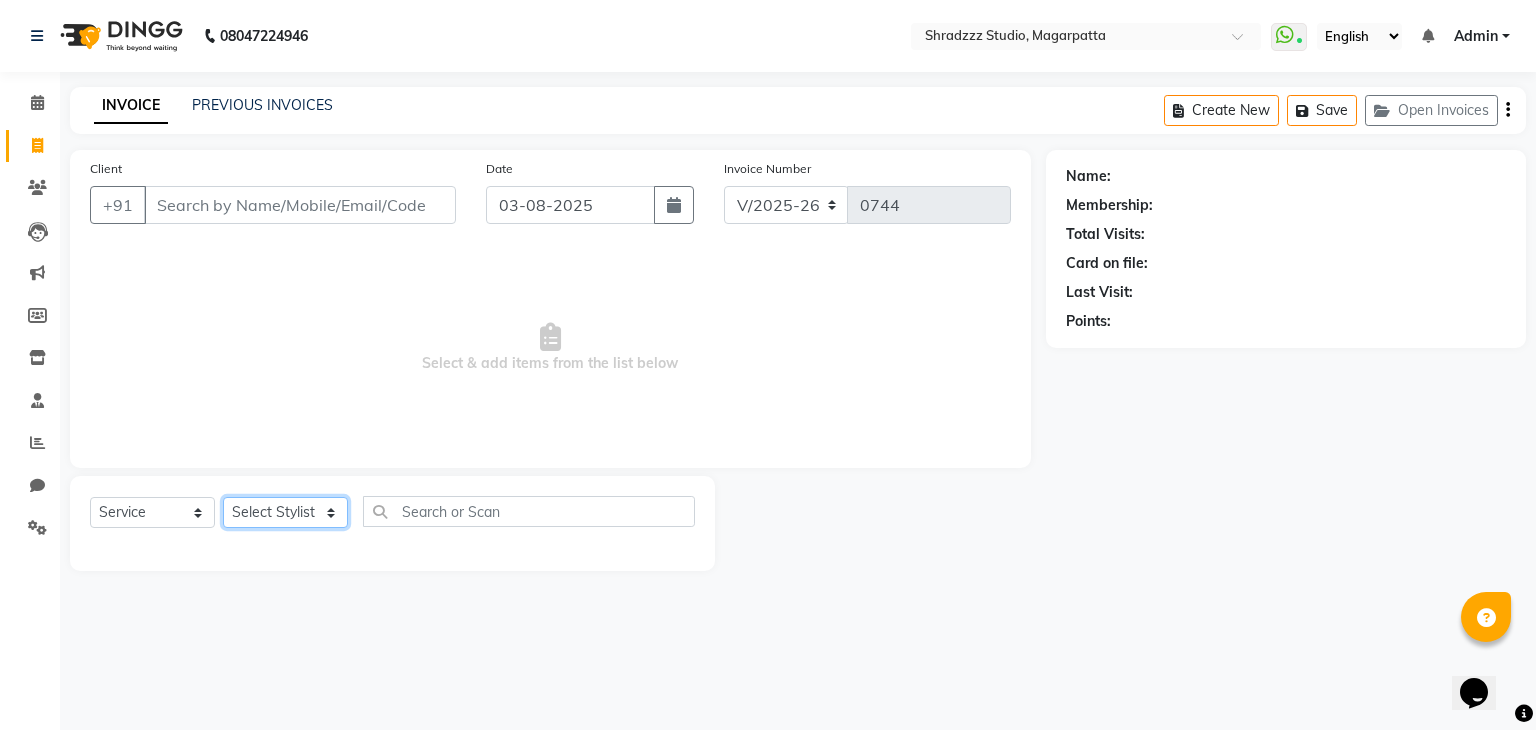 click on "Select Stylist Aruna   KALYANI  [NAME] Manager nikita PRATIKSHA   Sameer shaikh Sarojini swami" 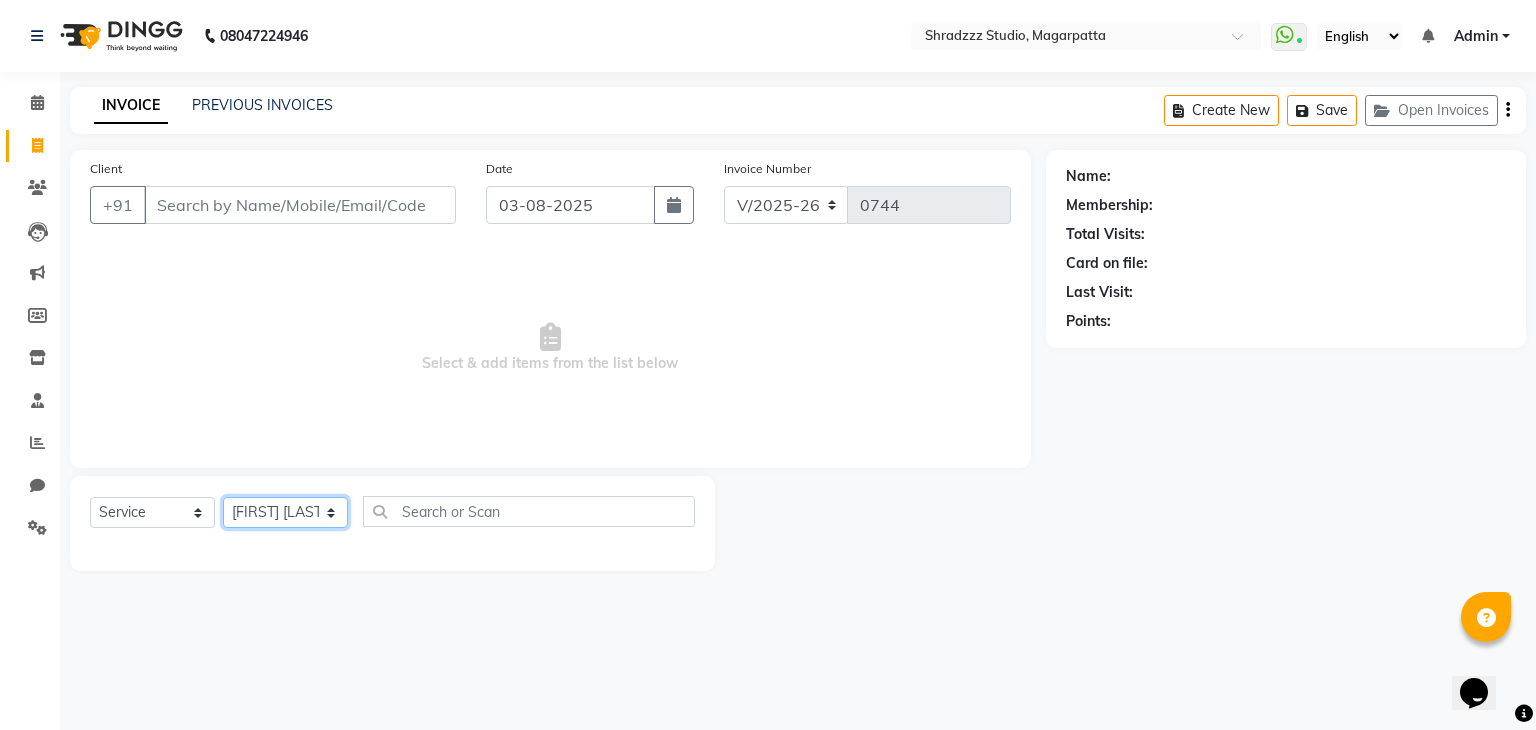 click on "Select Stylist Aruna   KALYANI  [NAME] Manager nikita PRATIKSHA   Sameer shaikh Sarojini swami" 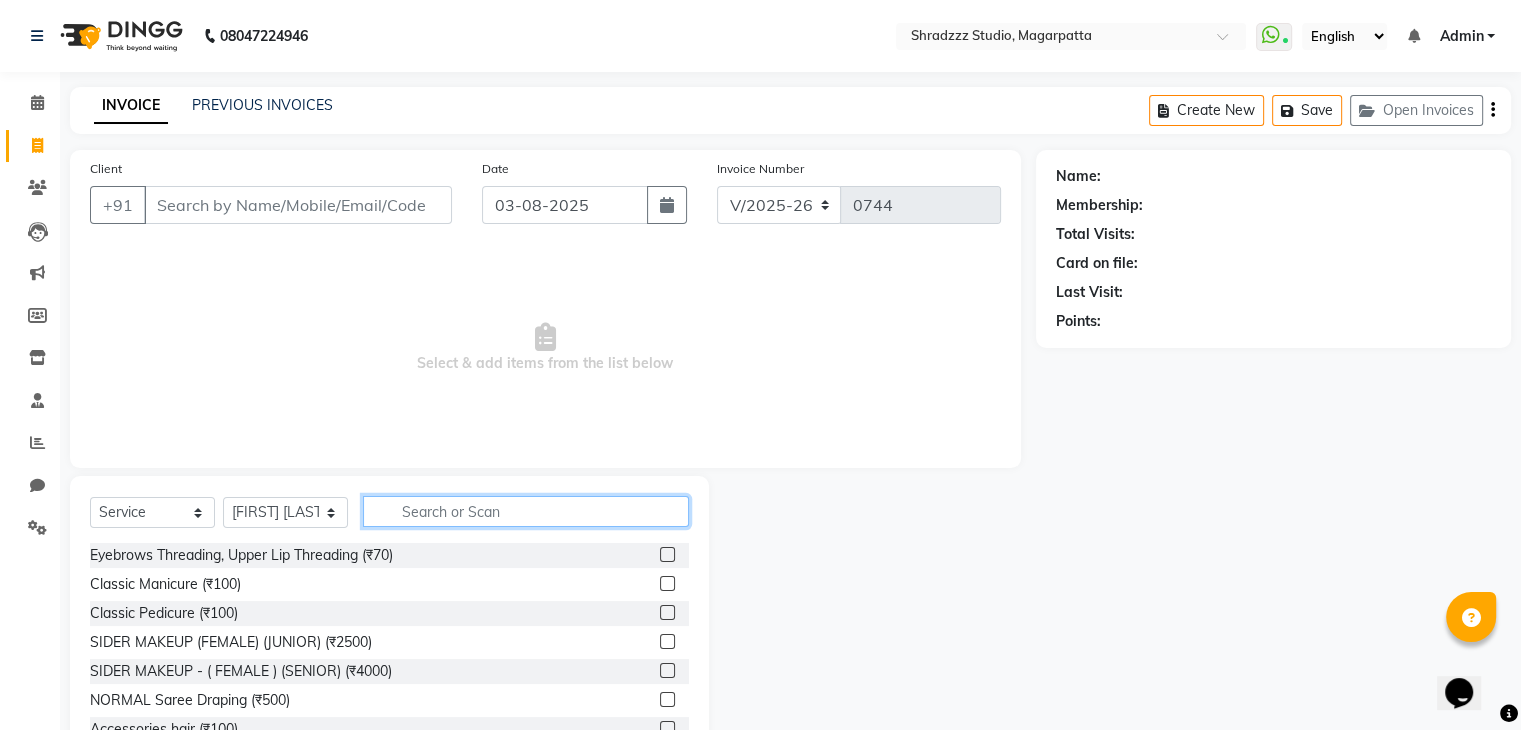 click 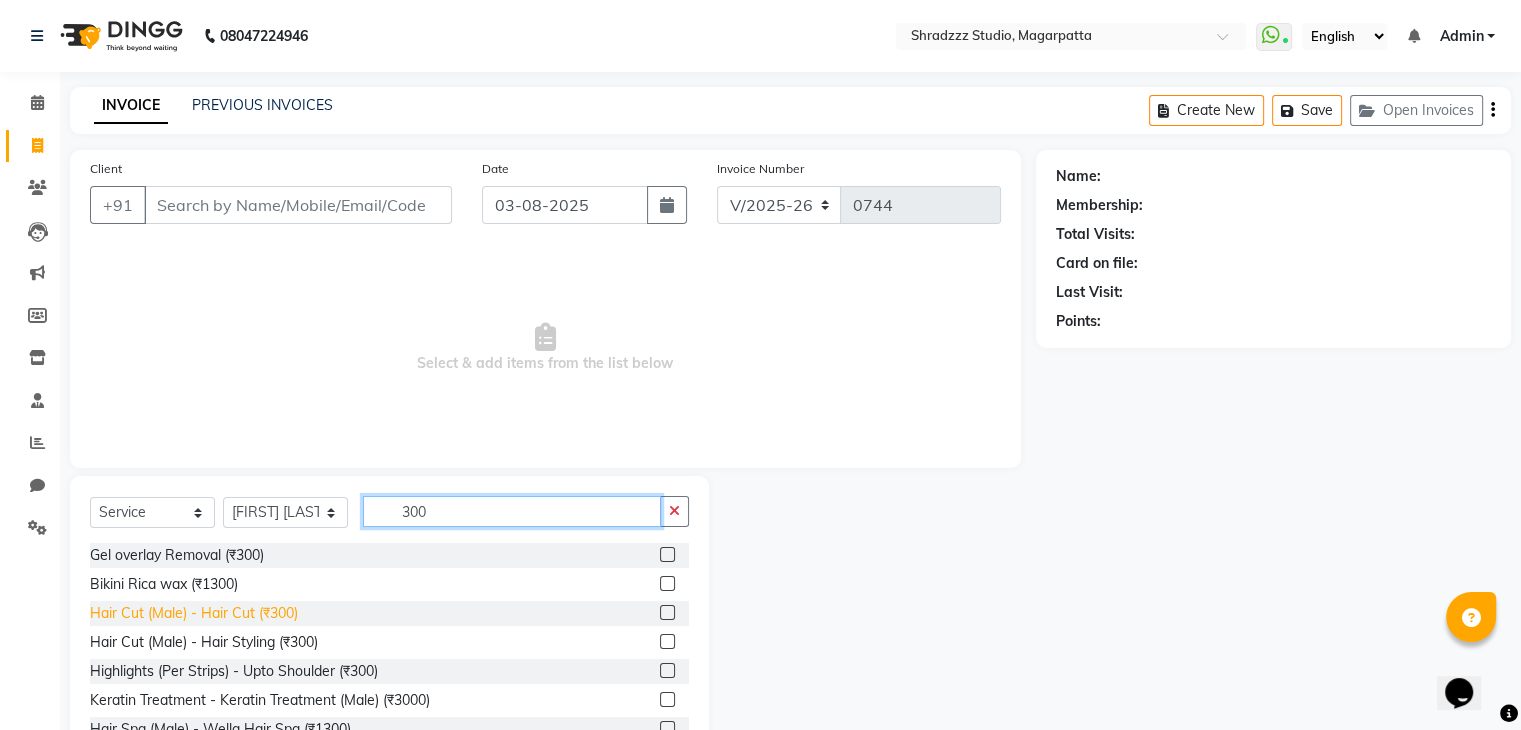 type on "300" 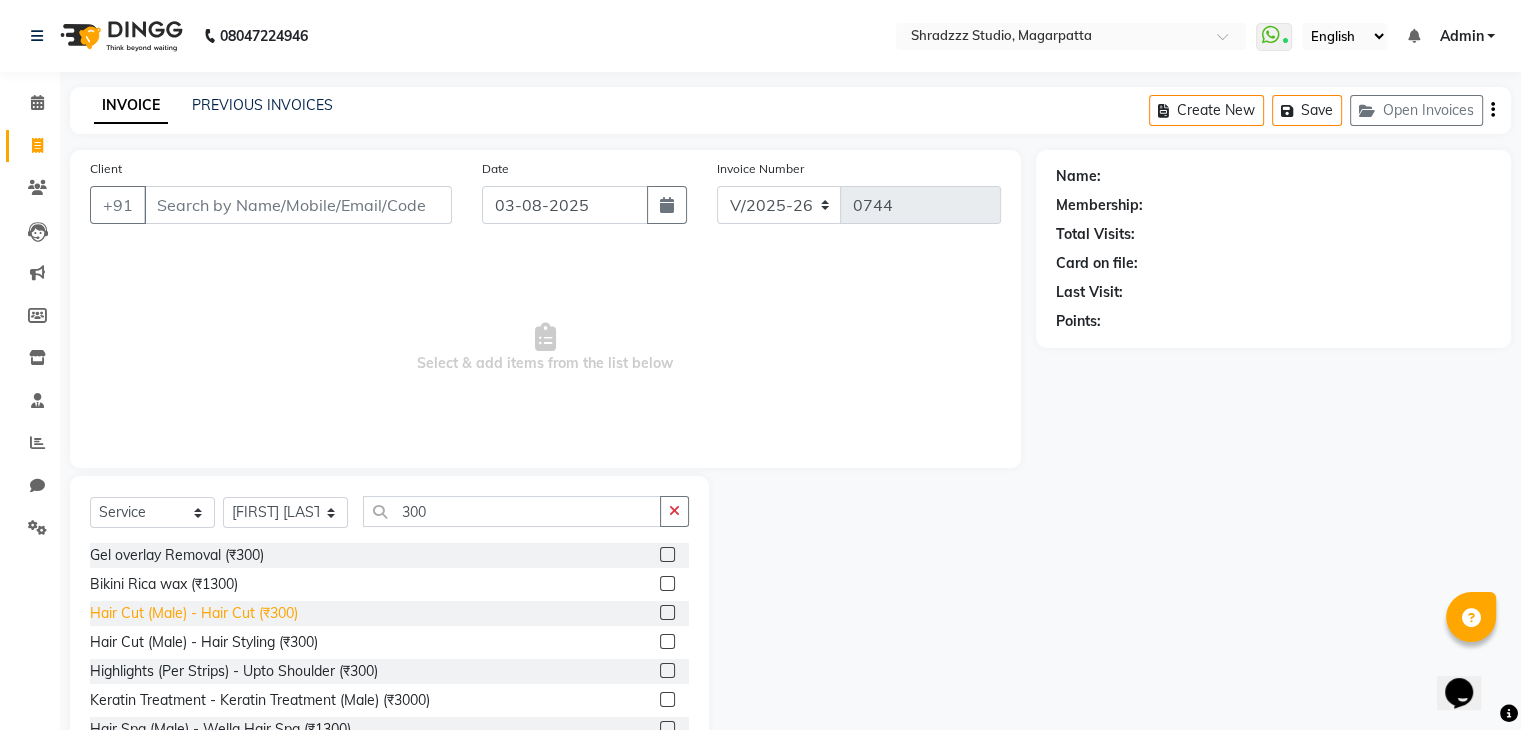 click on "Hair Cut (Male) - Hair Cut (₹300)" 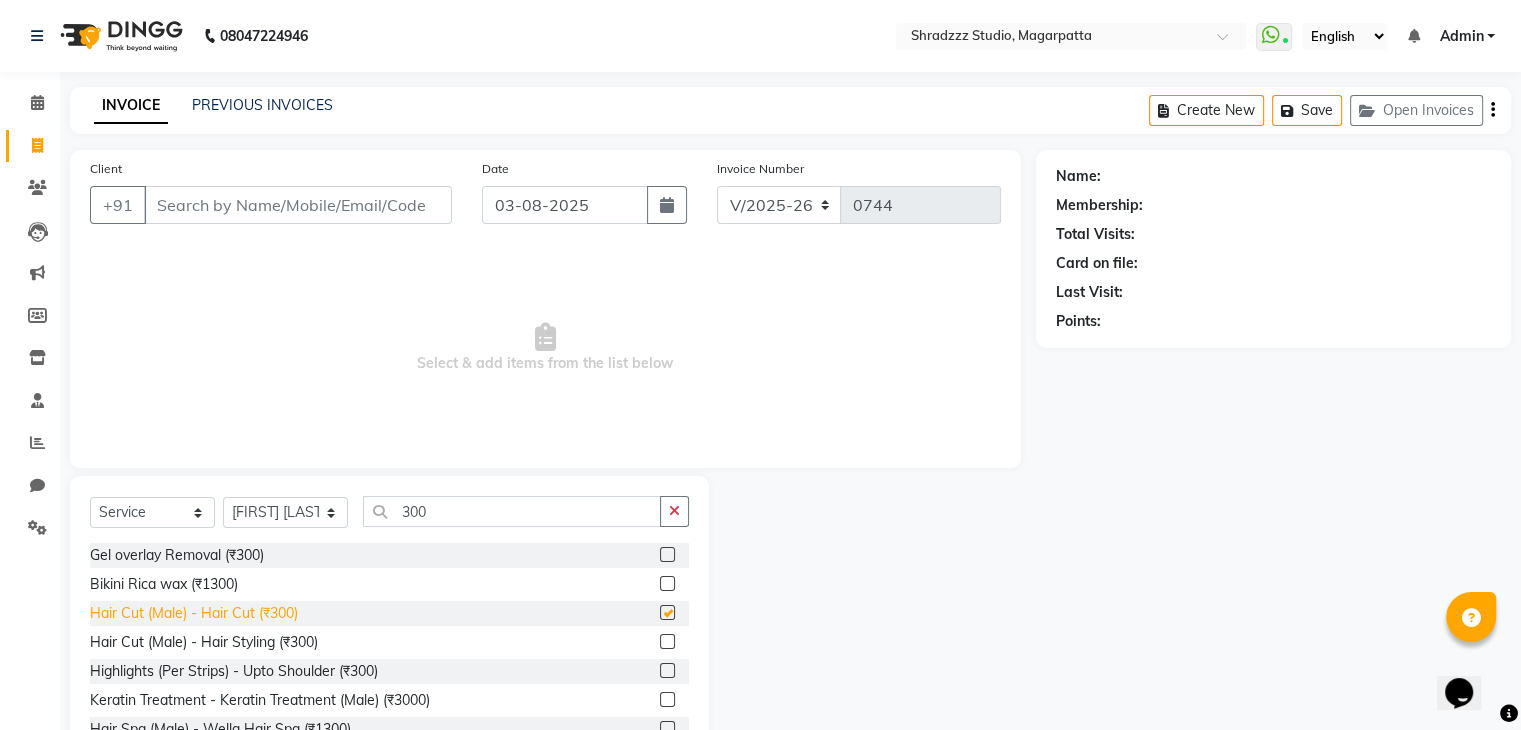 checkbox on "false" 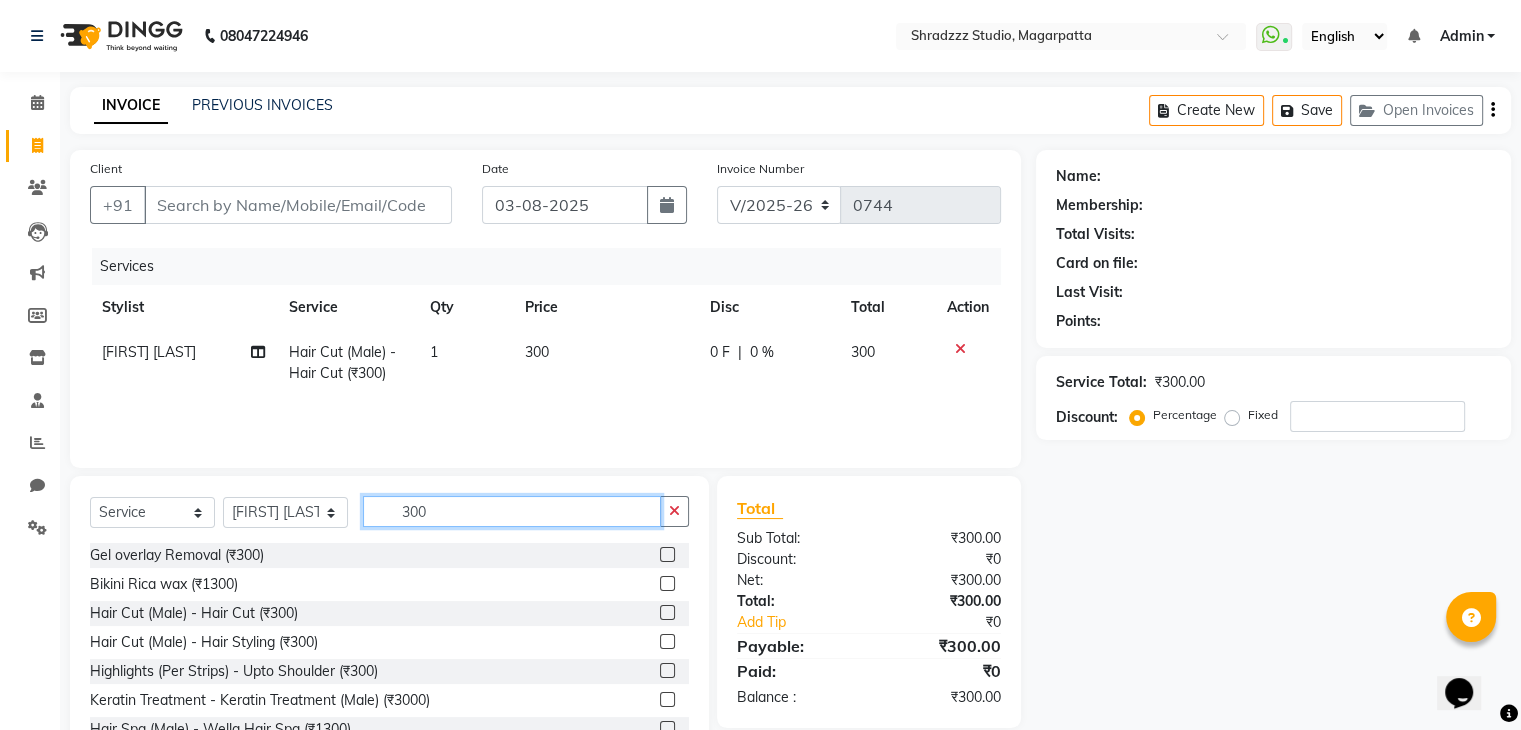 click on "300" 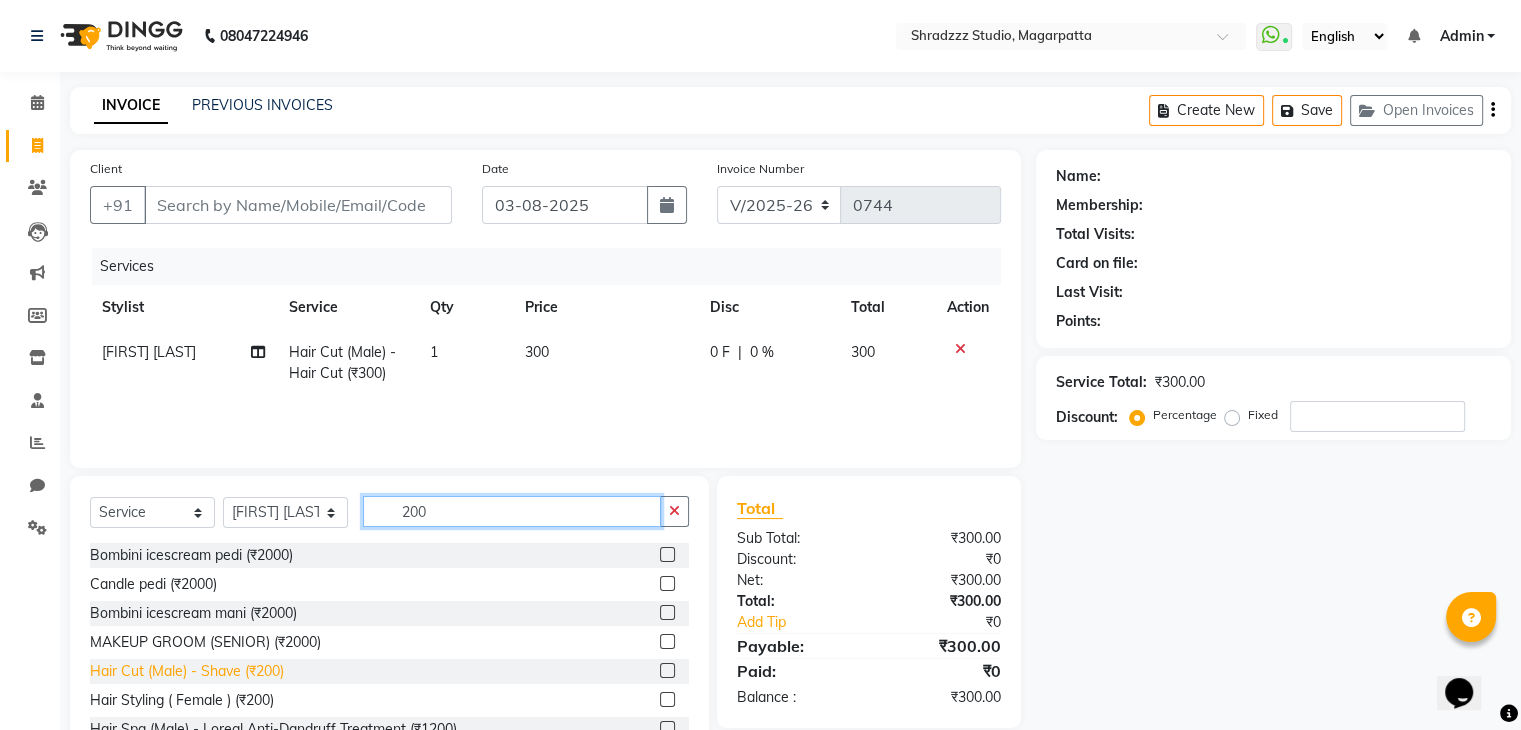 type on "200" 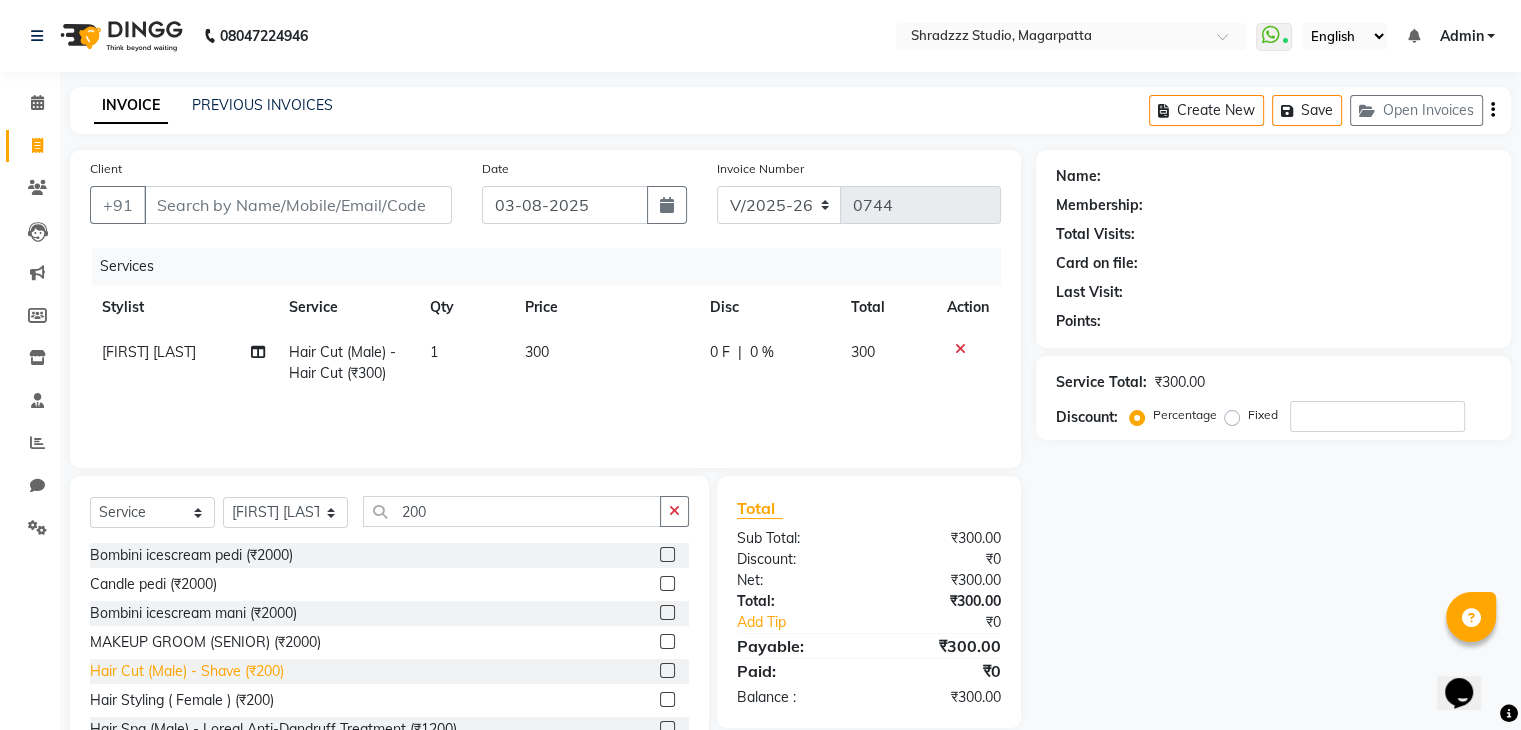 click on "Hair Cut (Male) - Shave (₹200)" 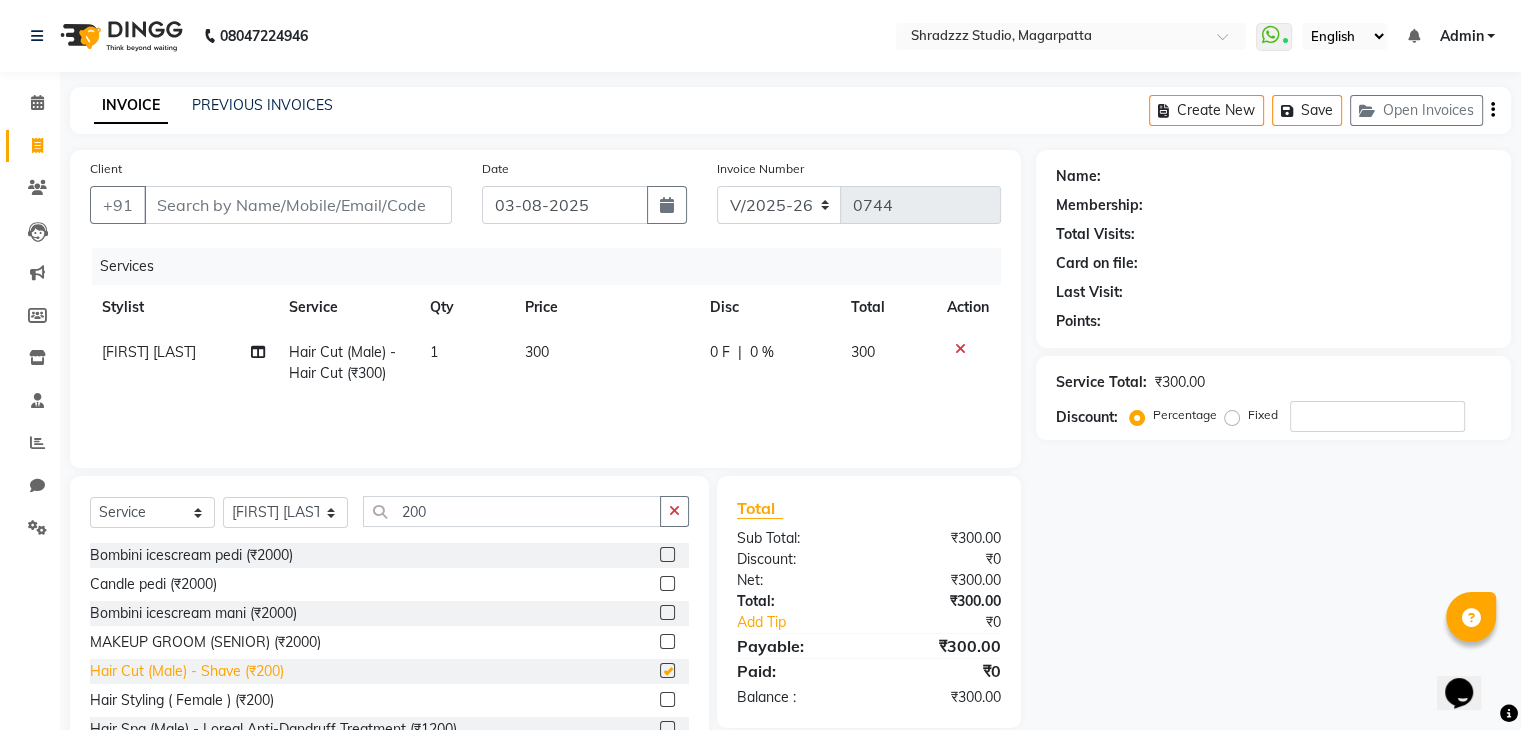 checkbox on "false" 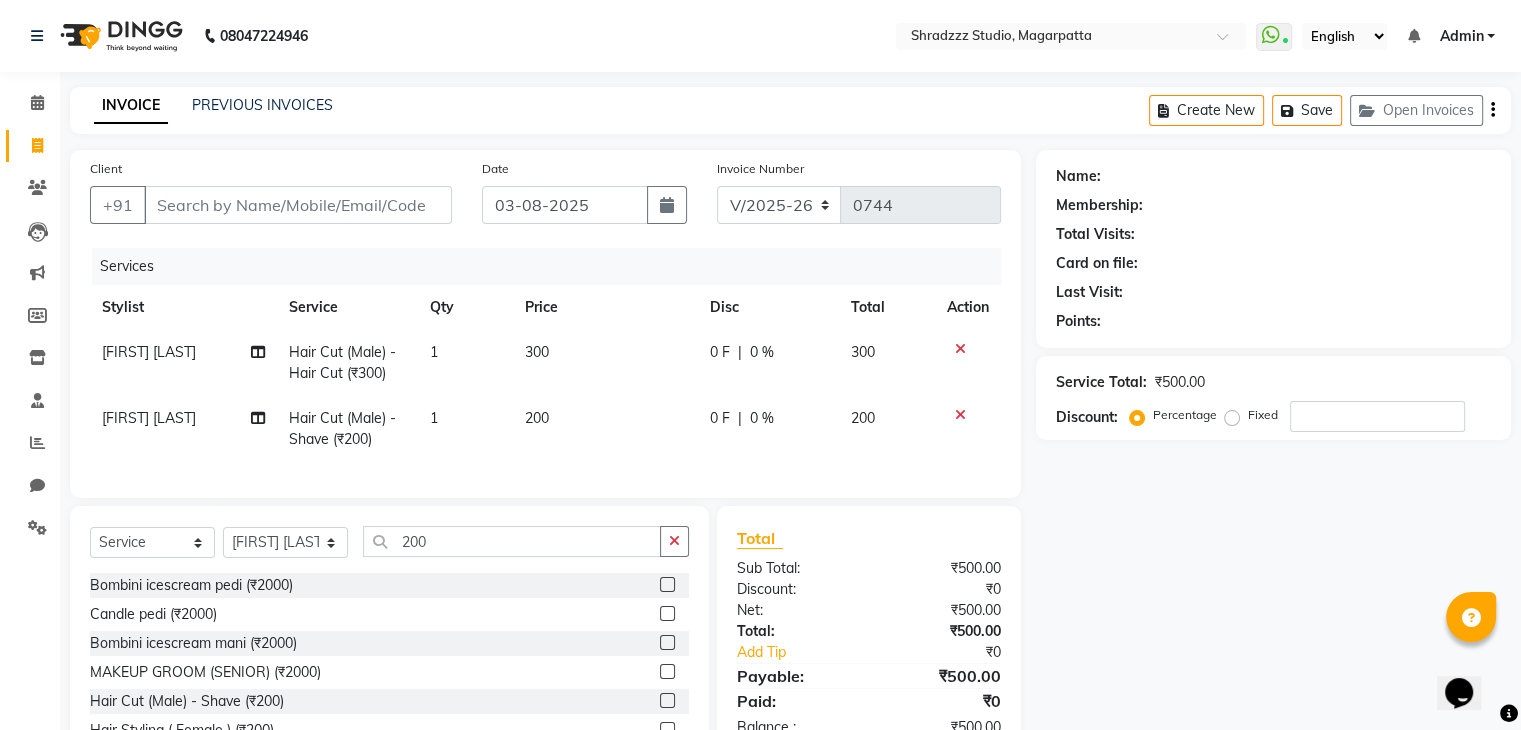 click on "Candle pedi  (₹2000)" 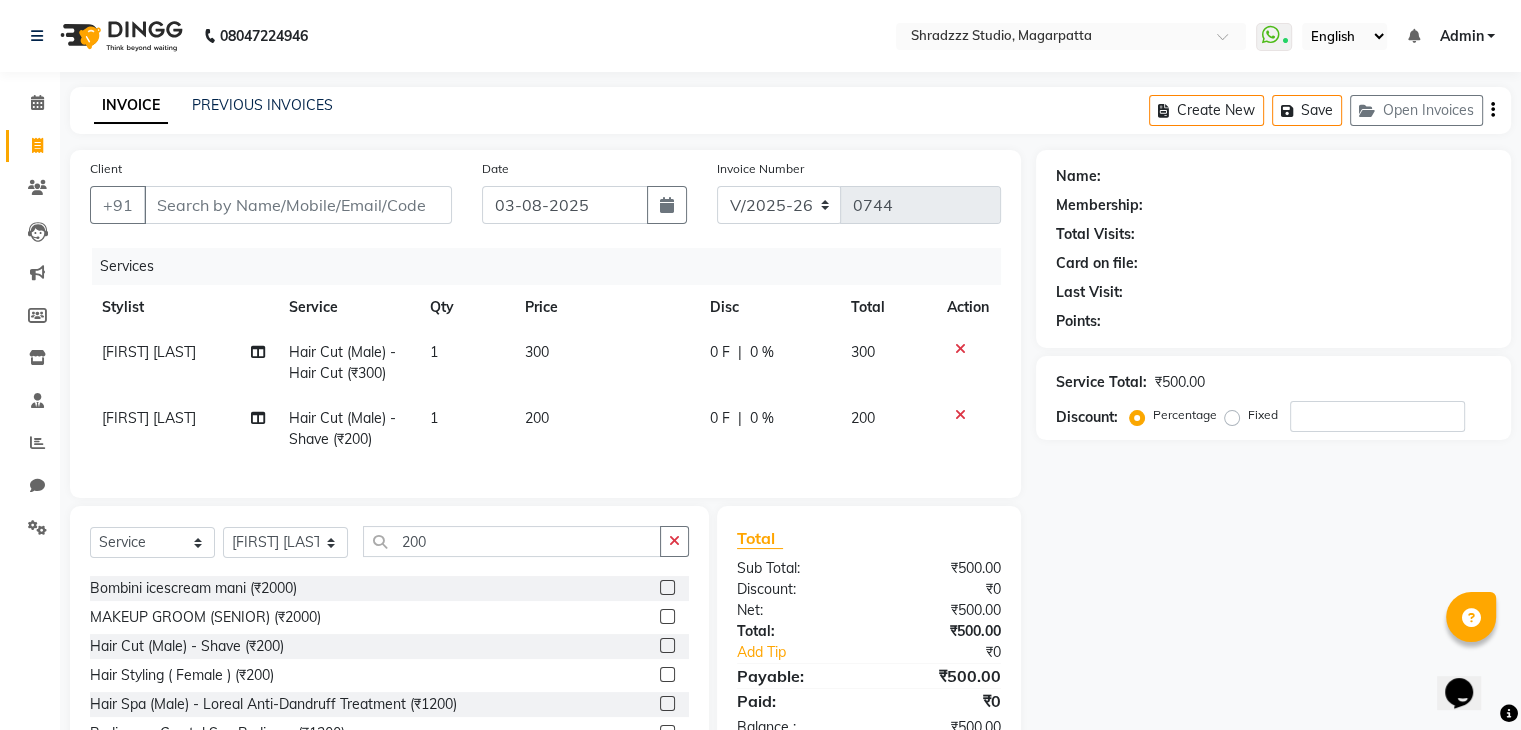 scroll, scrollTop: 60, scrollLeft: 0, axis: vertical 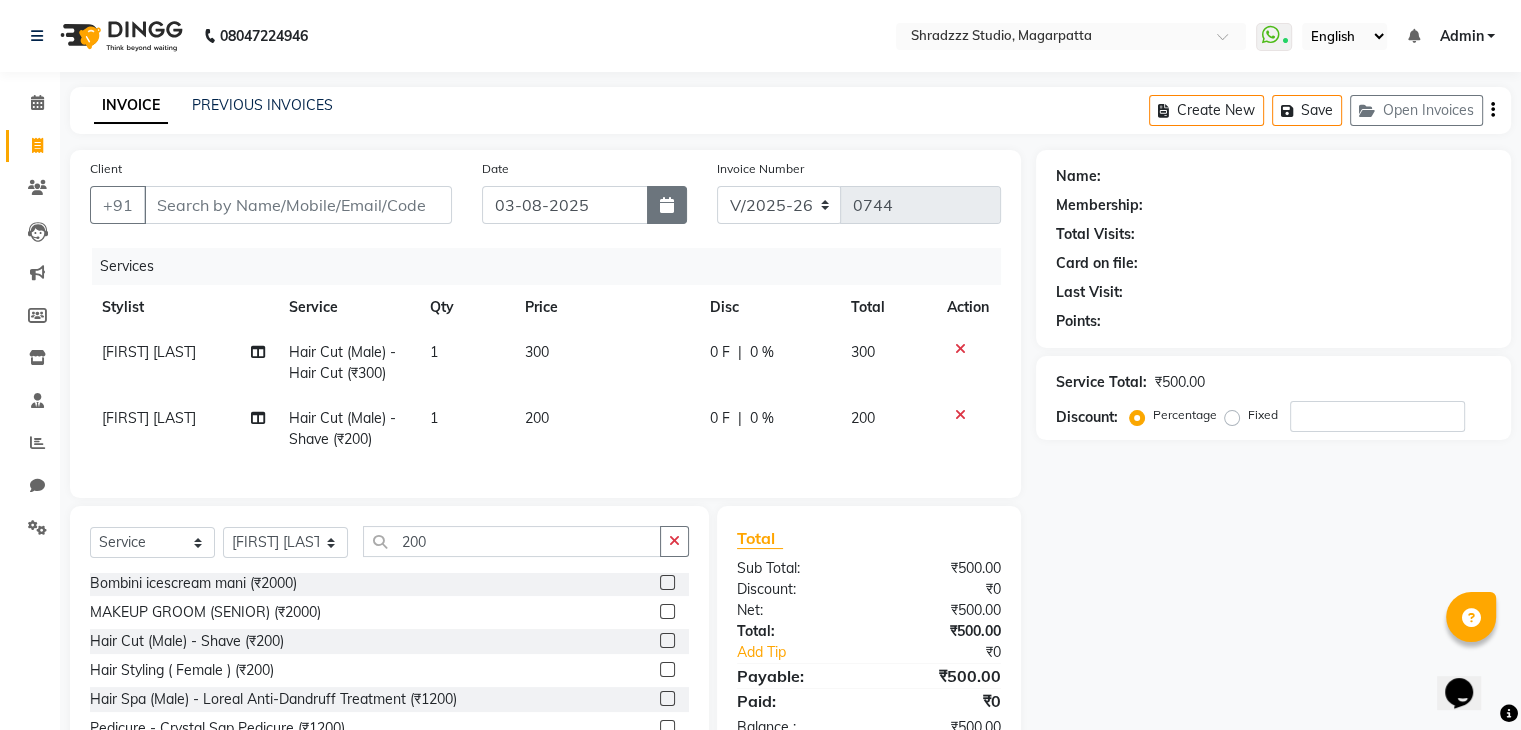 click 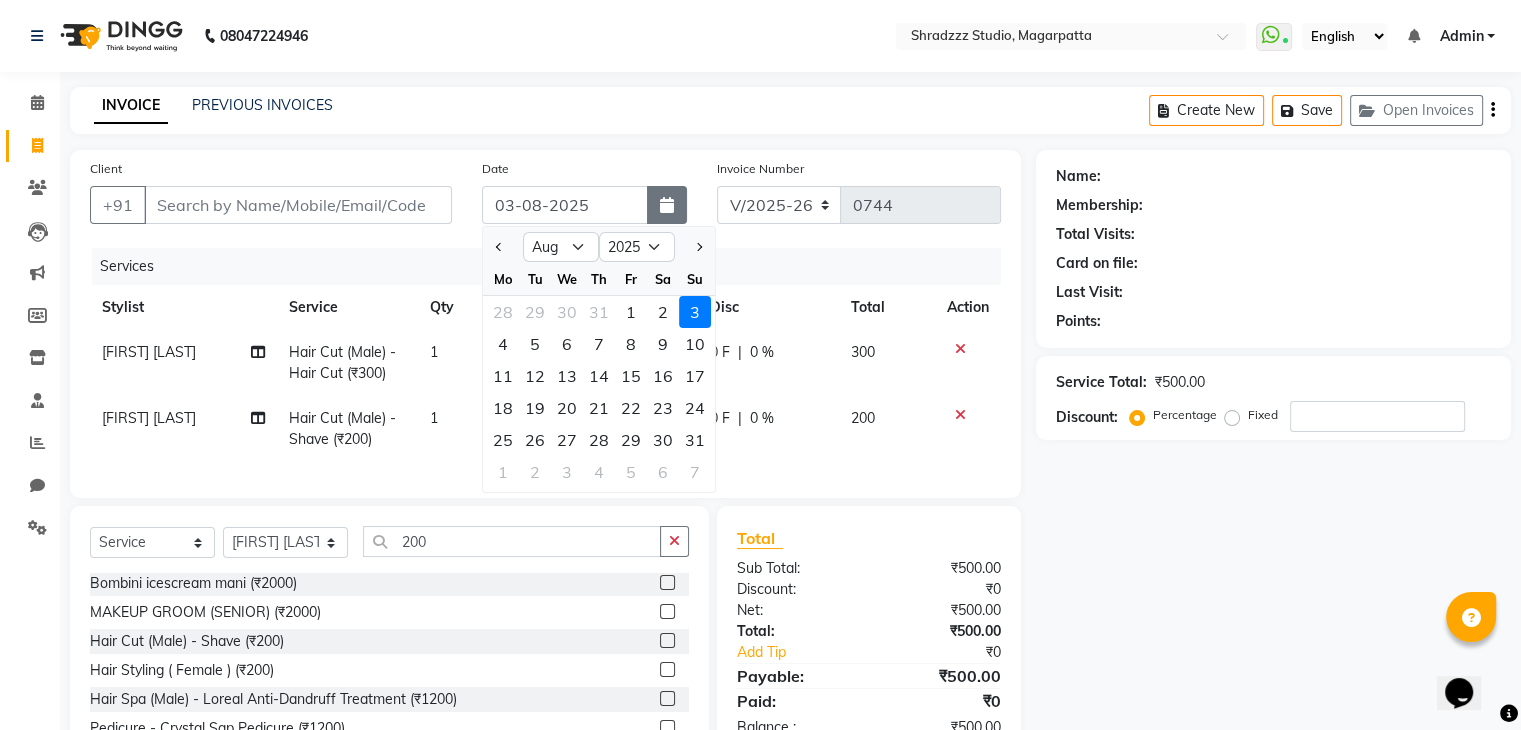click 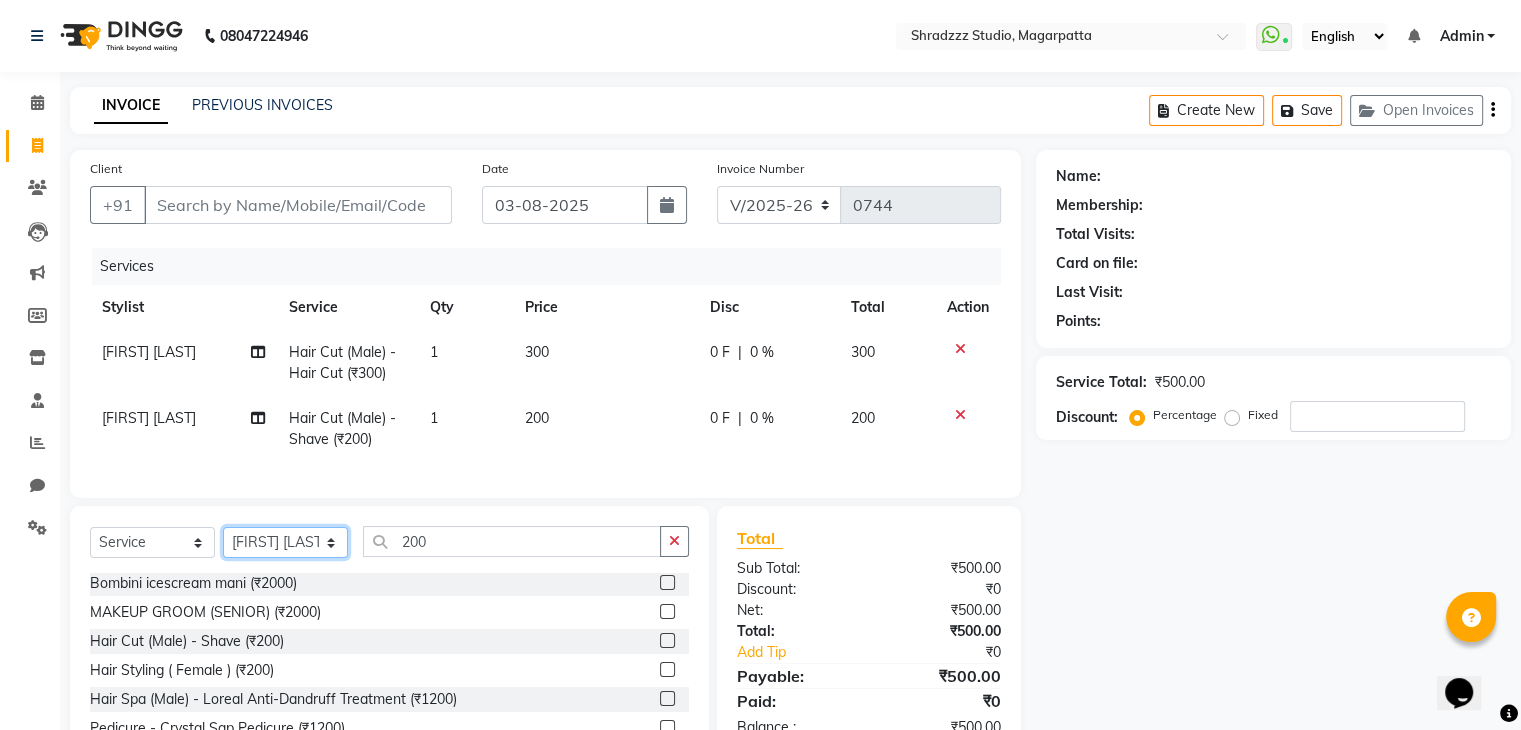 click on "Select Stylist Aruna   KALYANI  KRISHANA Manager nikita PRATIKSHA   Sameer shaikh Sarojini swami" 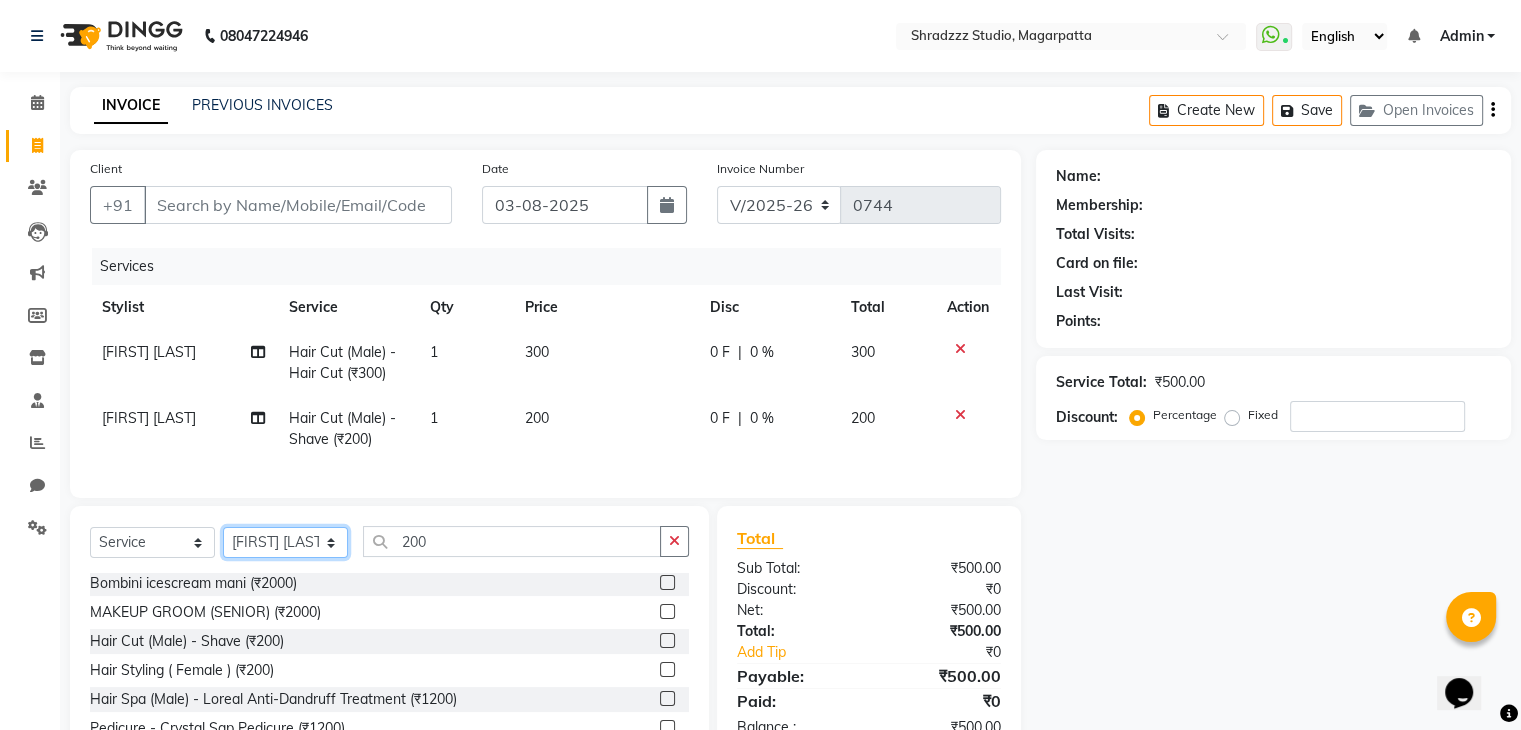 select on "39784" 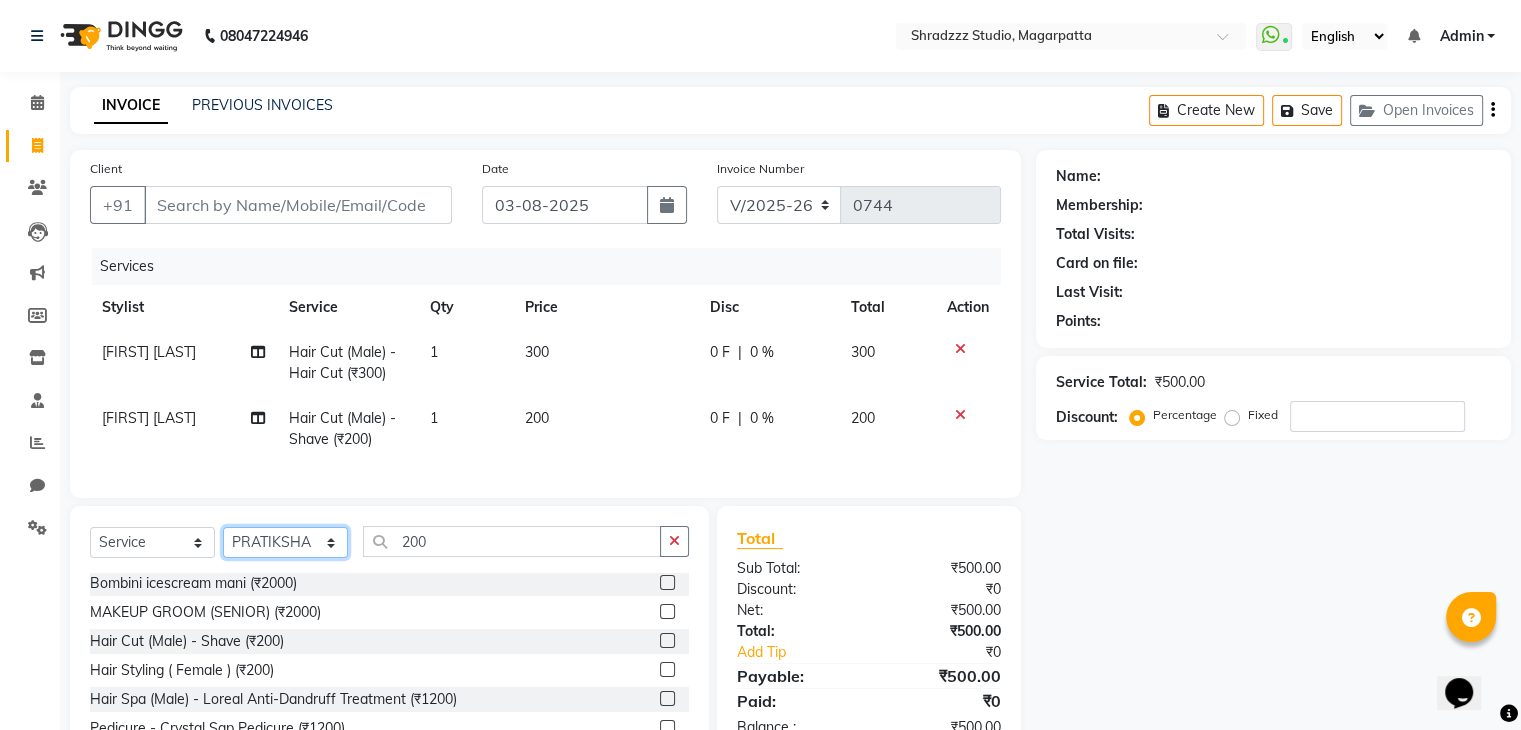 click on "Select Stylist Aruna   KALYANI  KRISHANA Manager nikita PRATIKSHA   Sameer shaikh Sarojini swami" 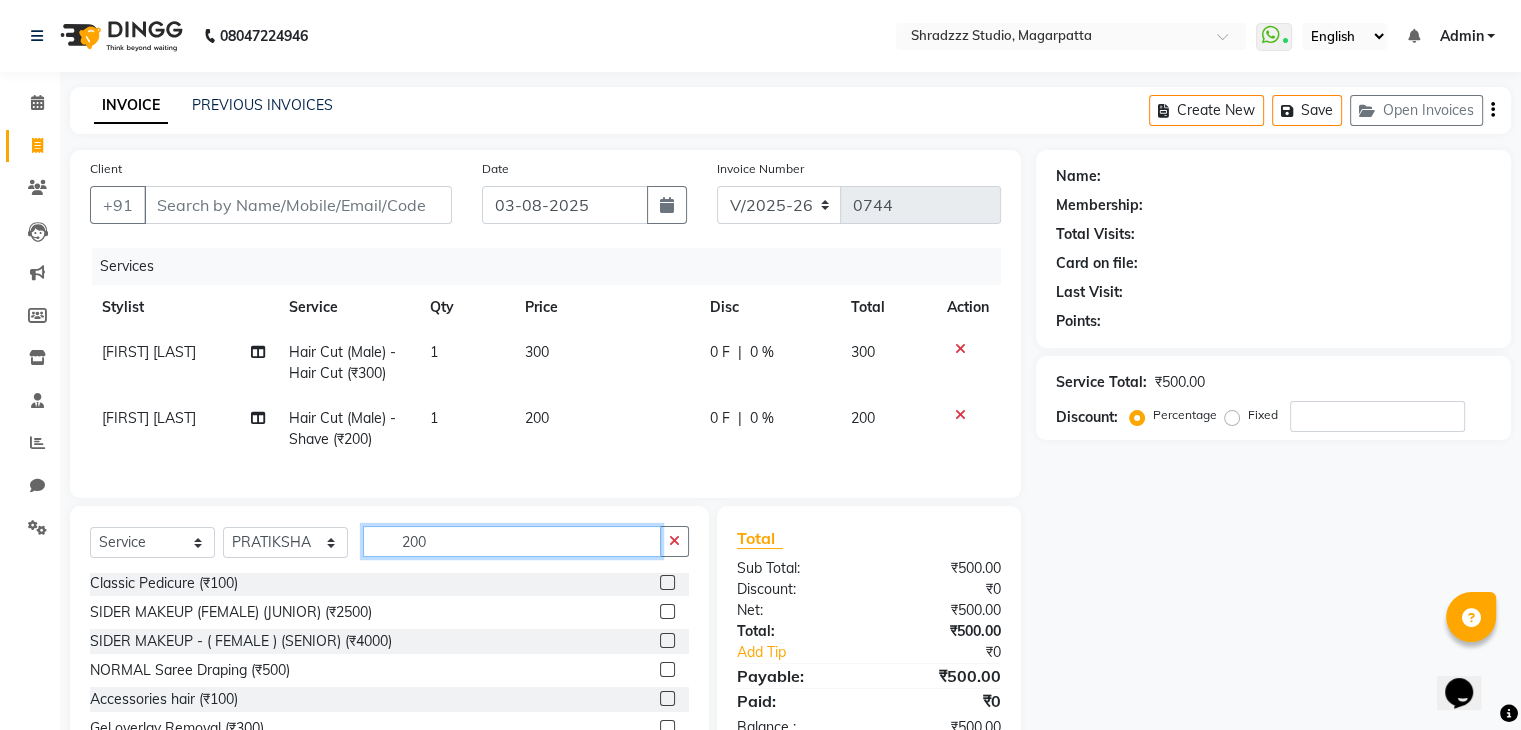 click on "200" 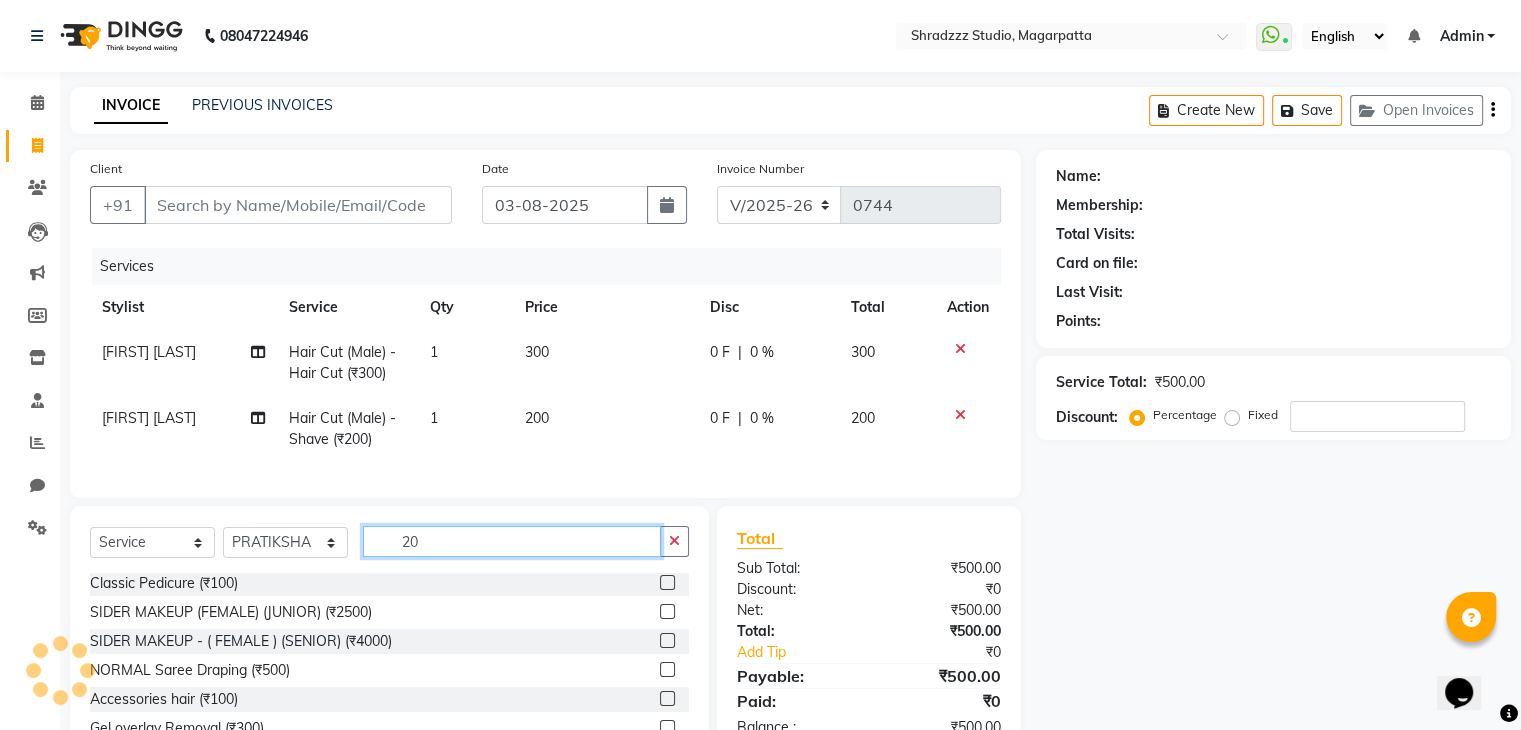 type on "2" 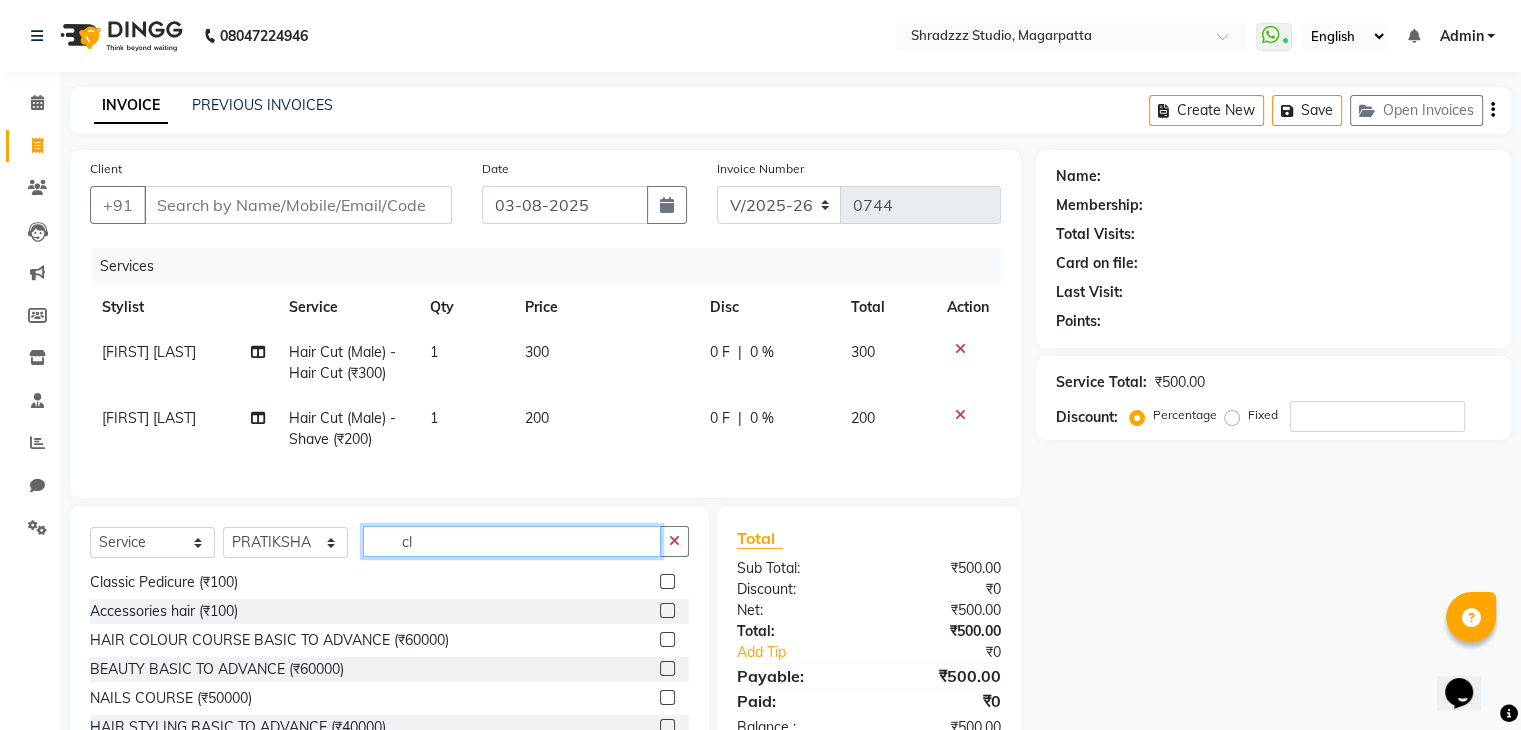 scroll, scrollTop: 0, scrollLeft: 0, axis: both 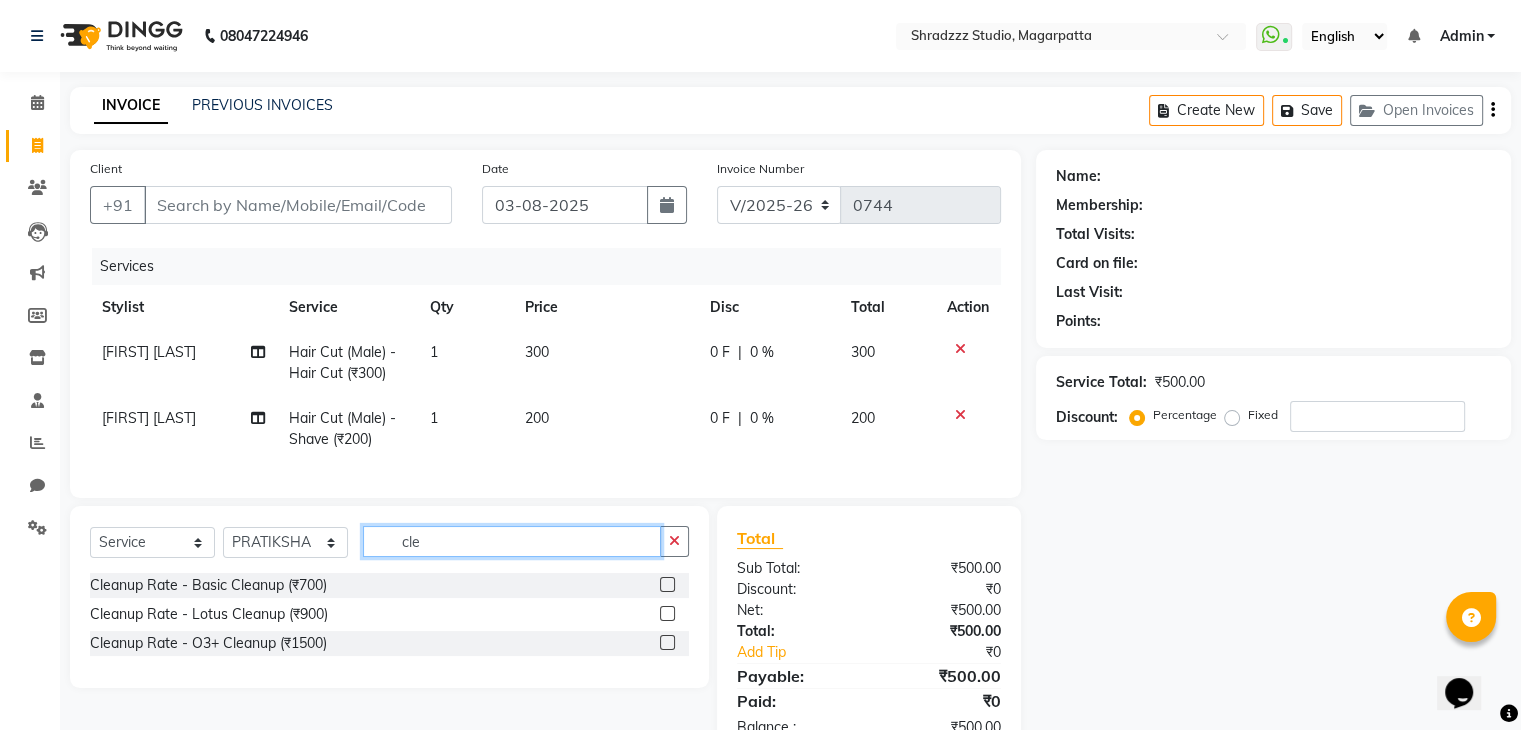 type on "cle" 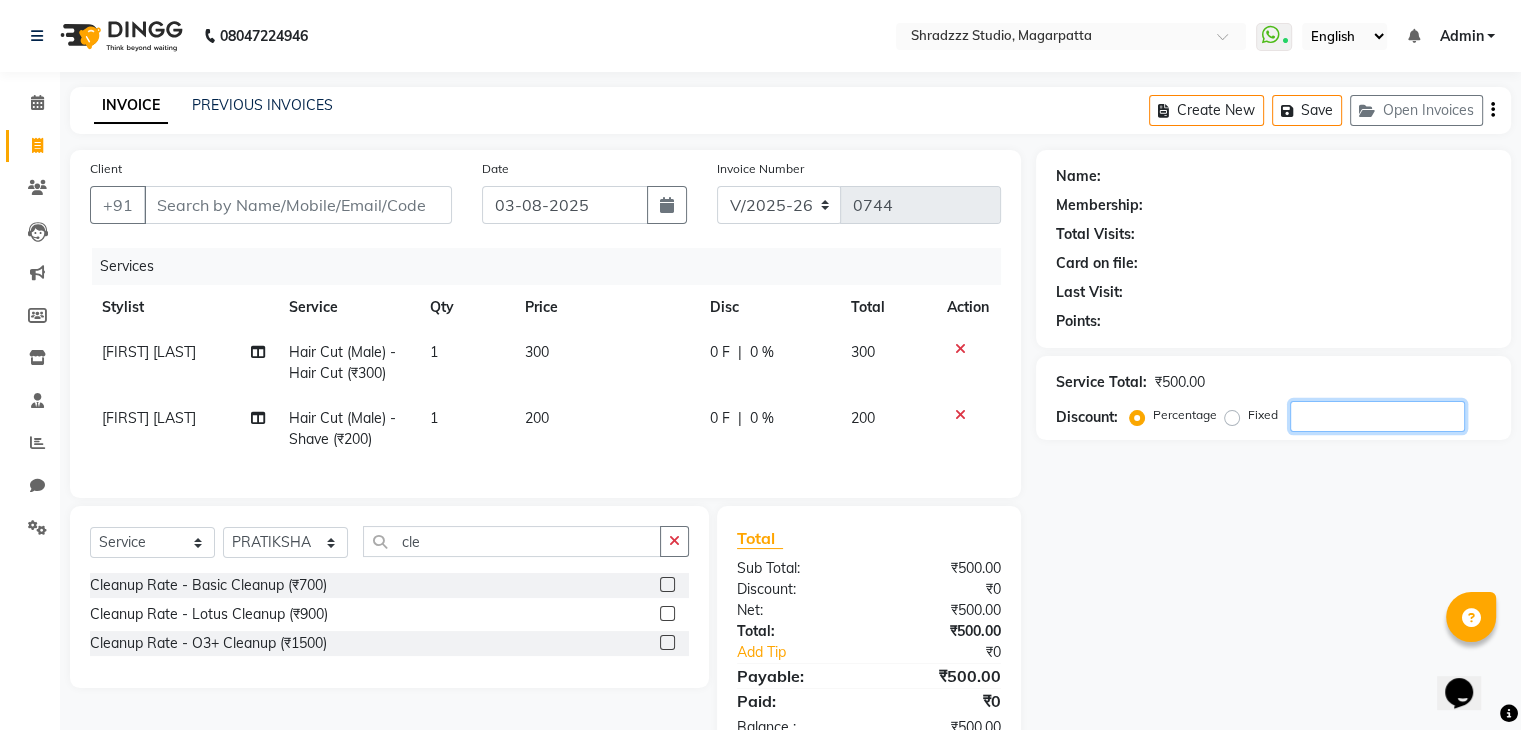 click 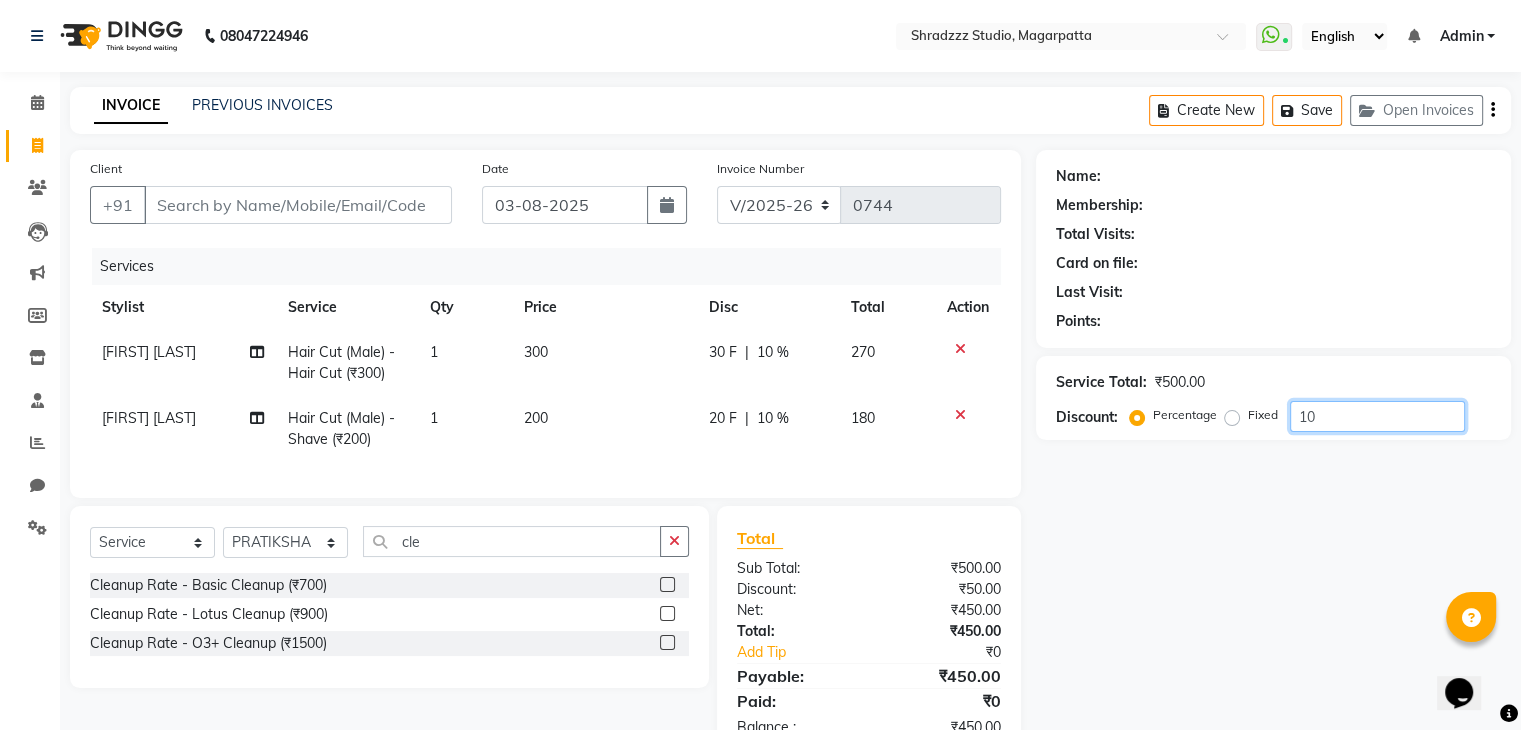 type on "10" 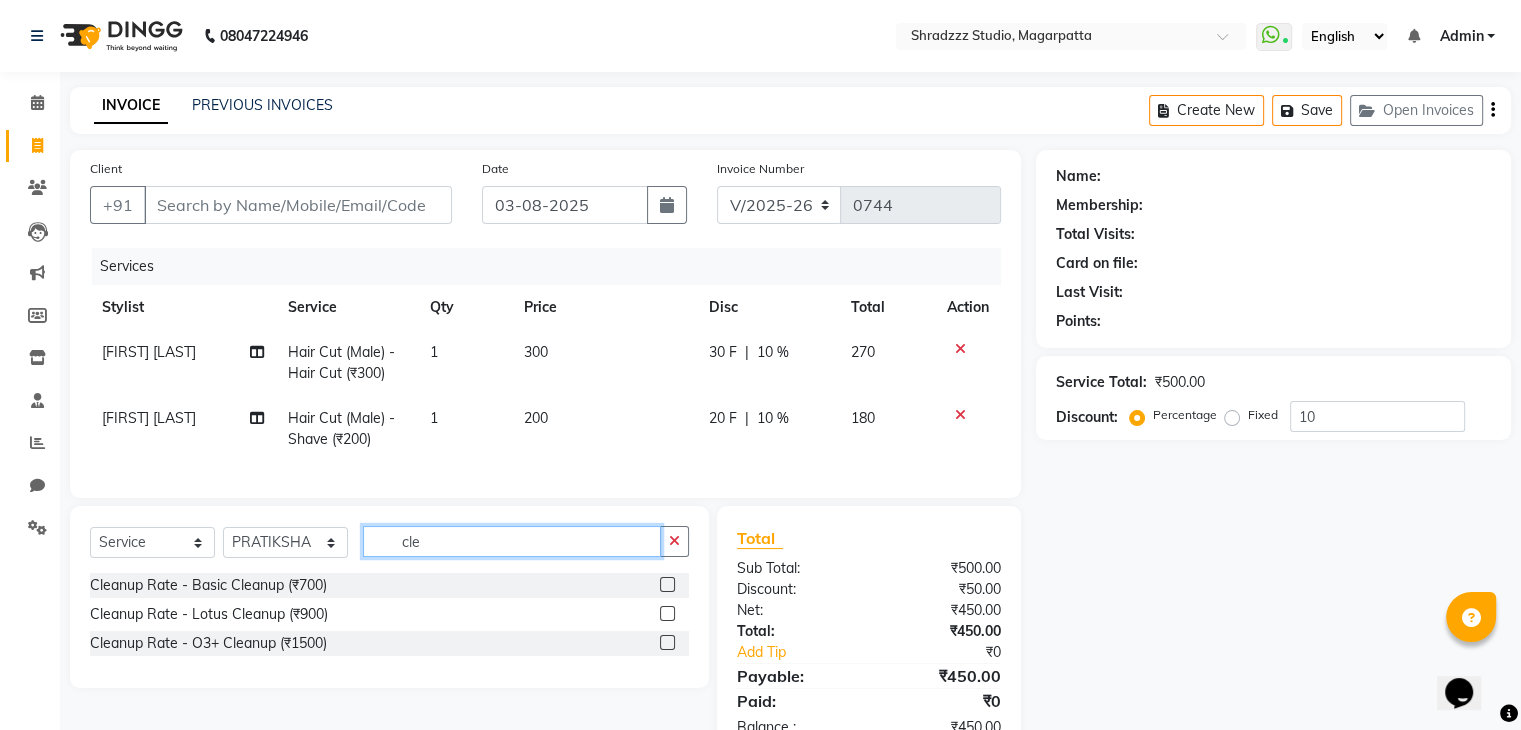 click on "cle" 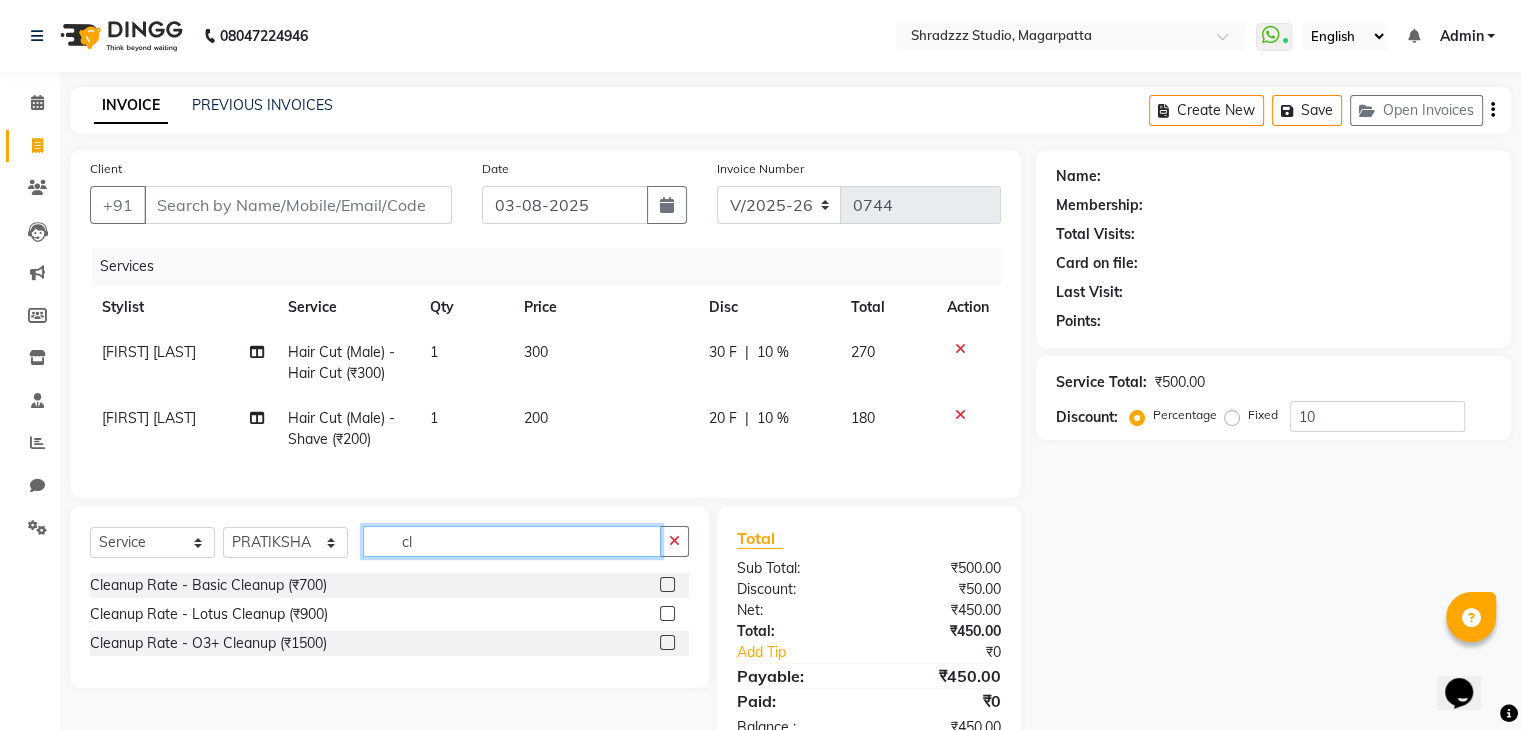 type on "c" 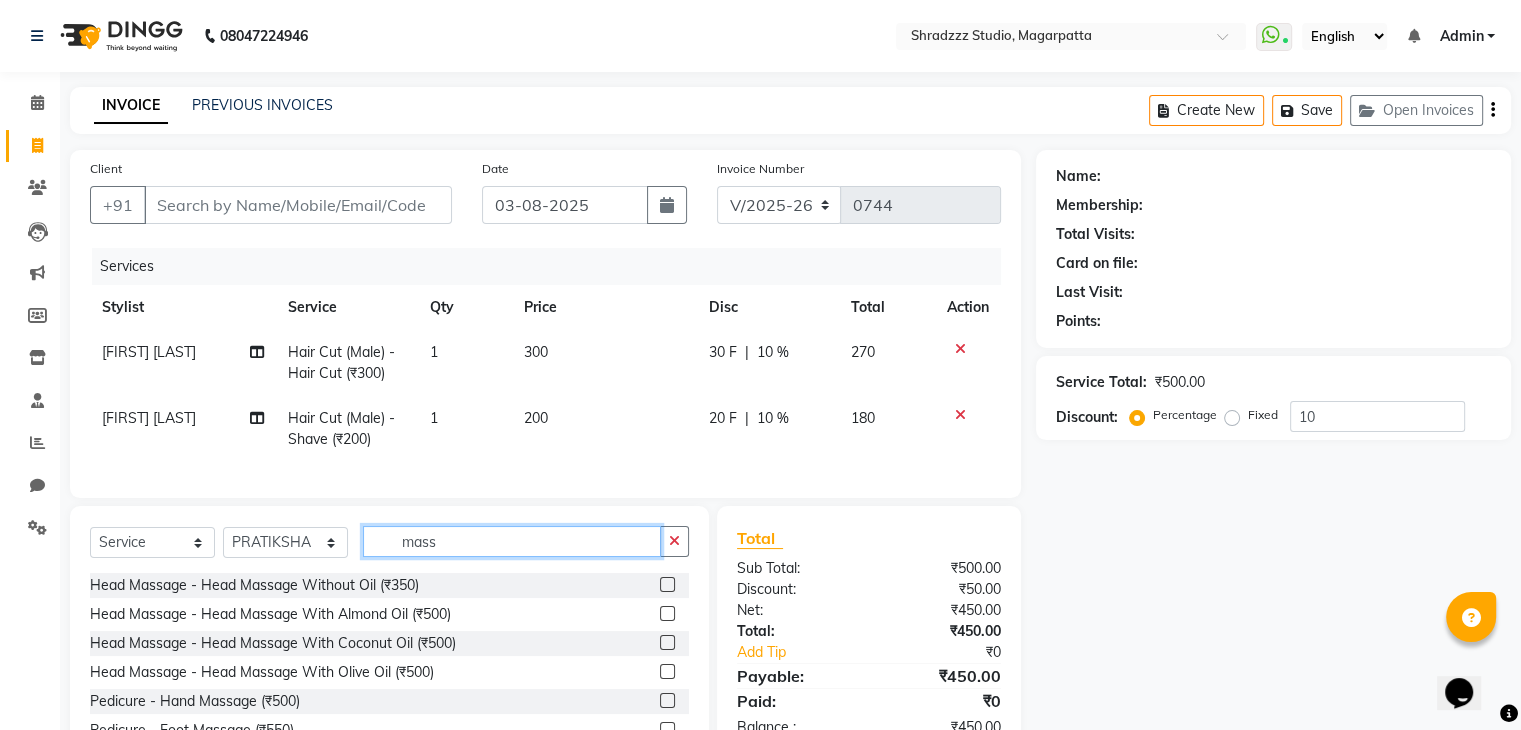 scroll, scrollTop: 32, scrollLeft: 0, axis: vertical 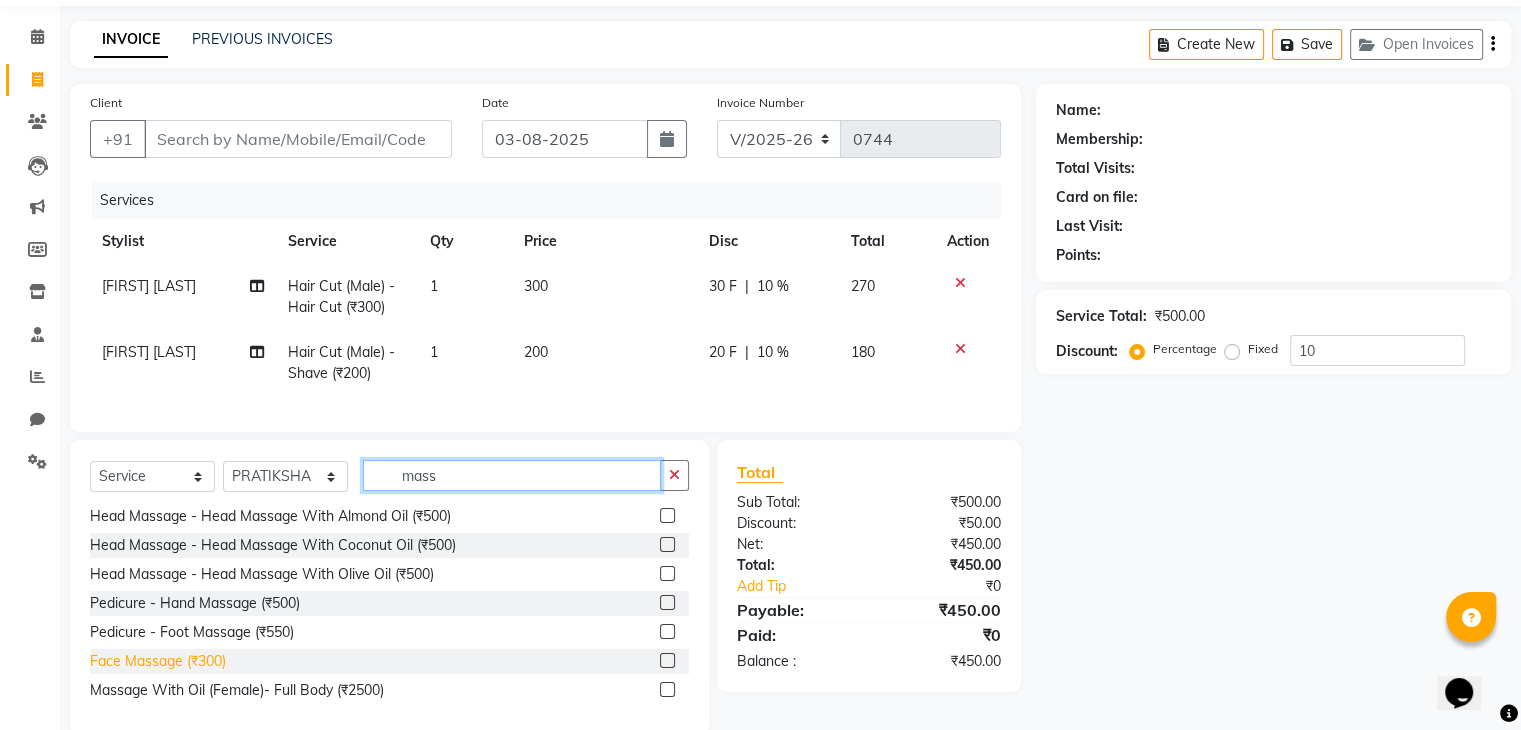 type on "mass" 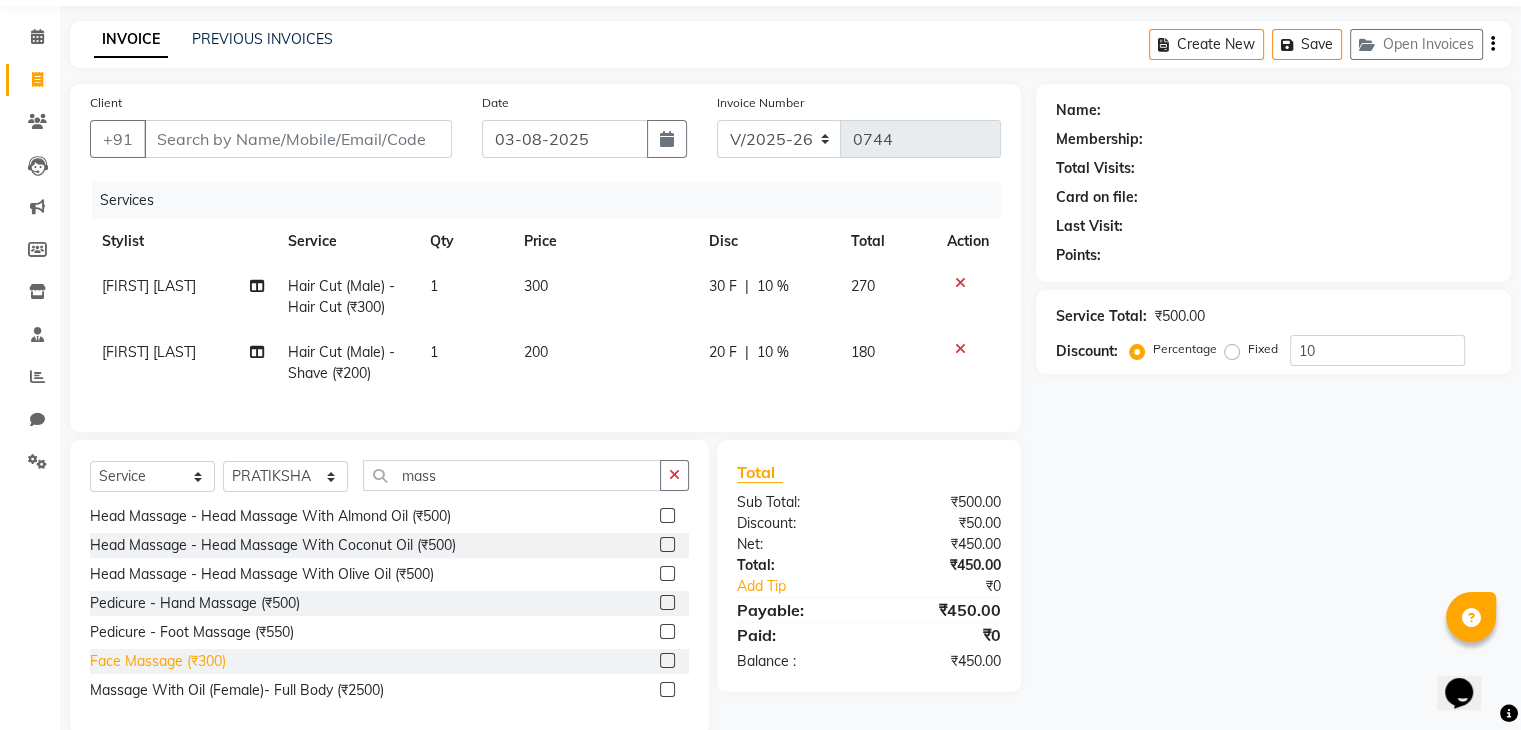 click on "Face Massage (₹300)" 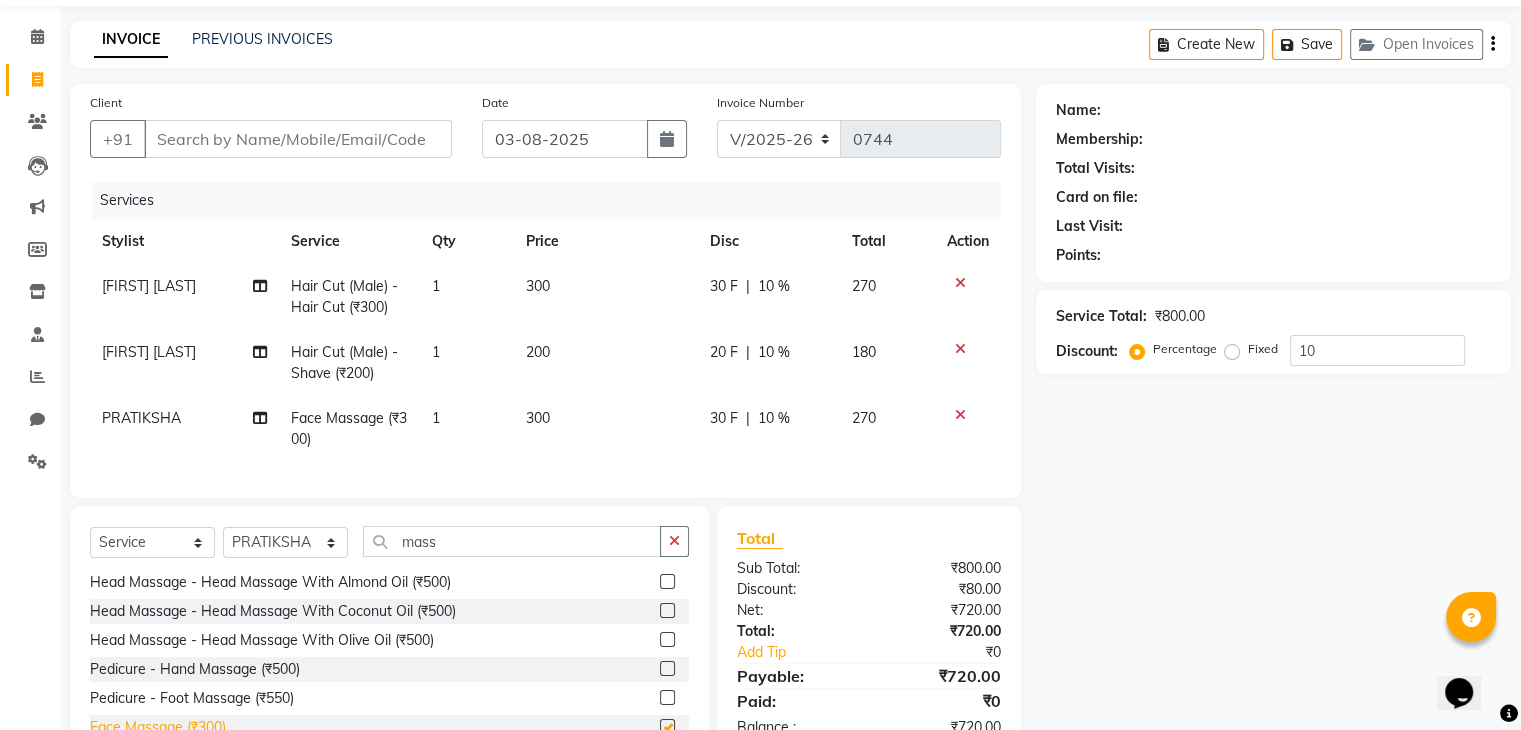 checkbox on "false" 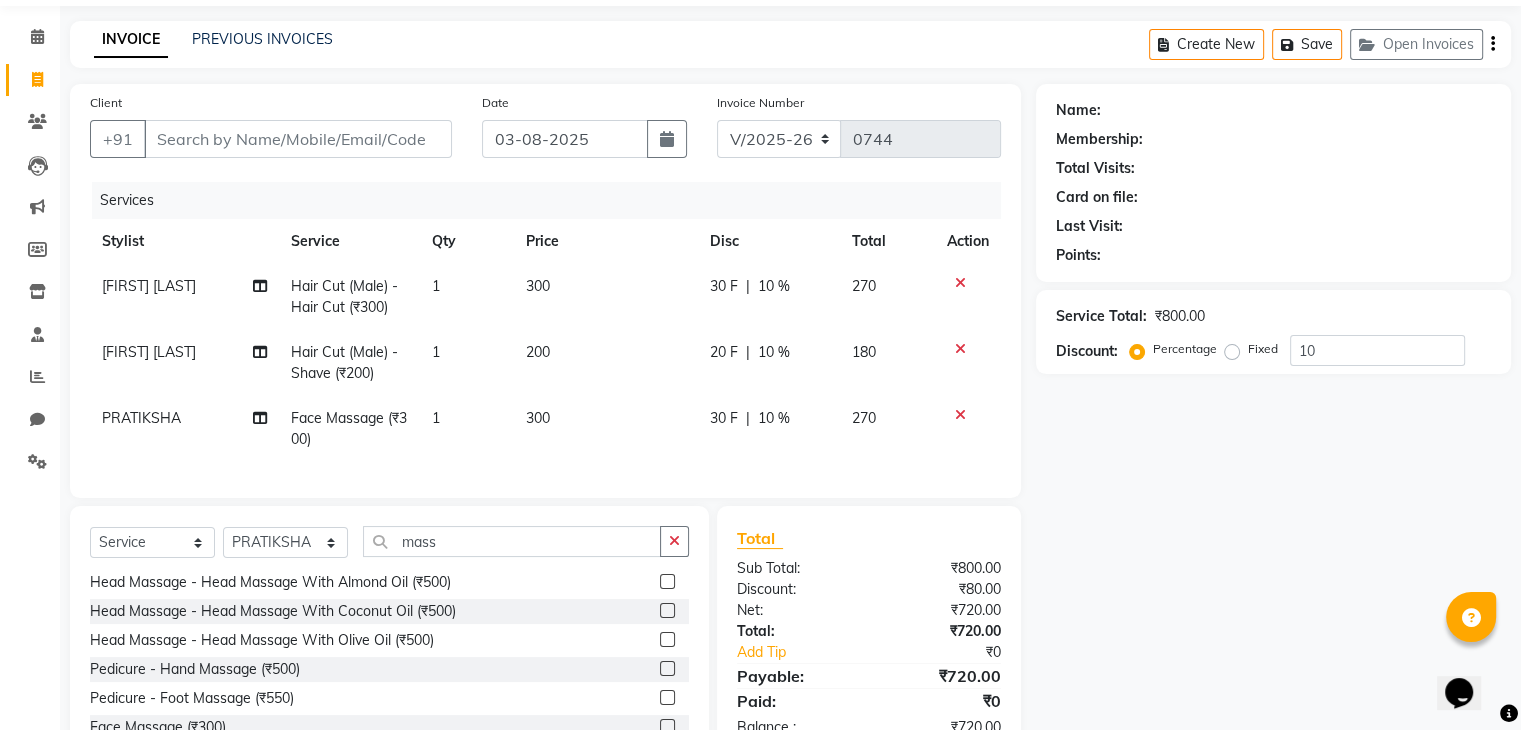 click 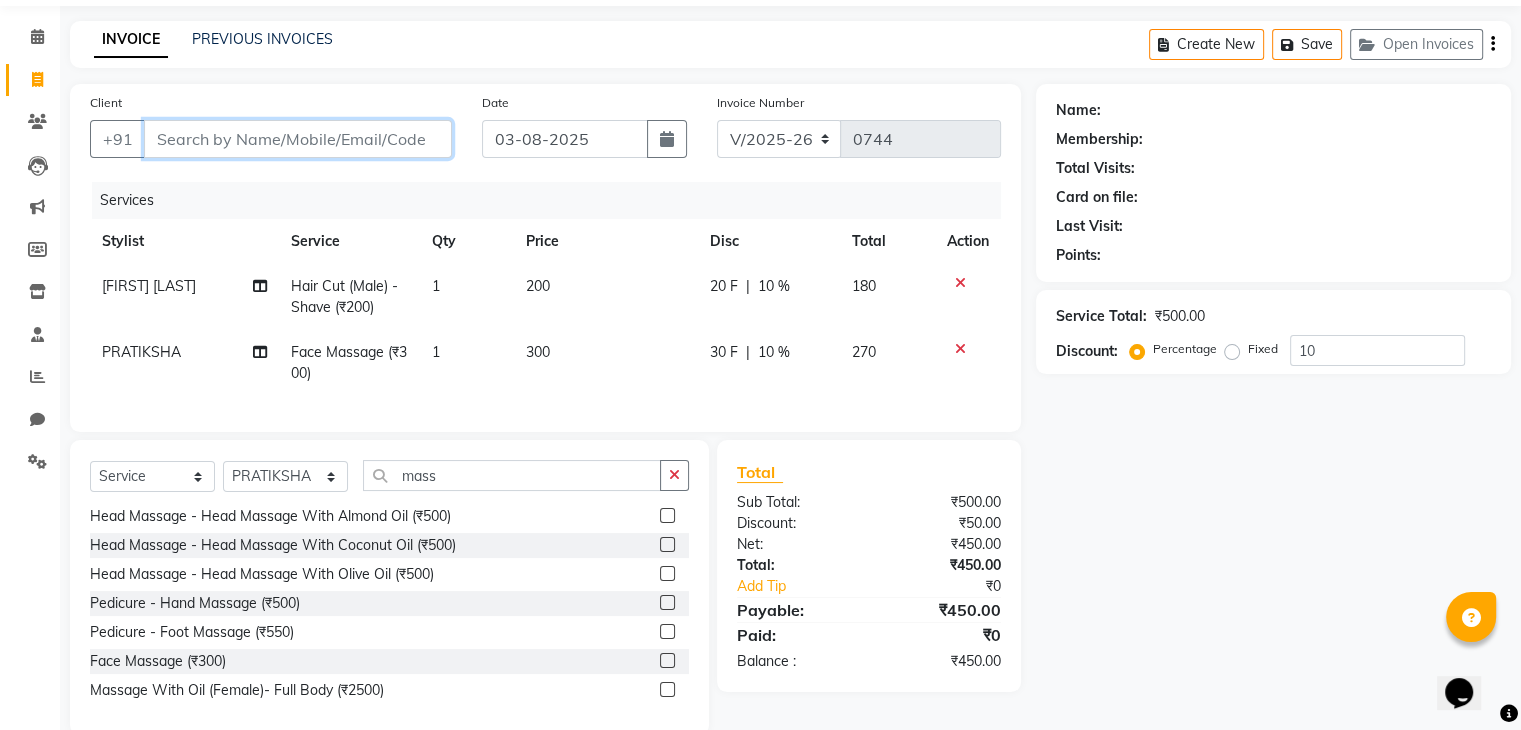 click on "Client" at bounding box center [298, 139] 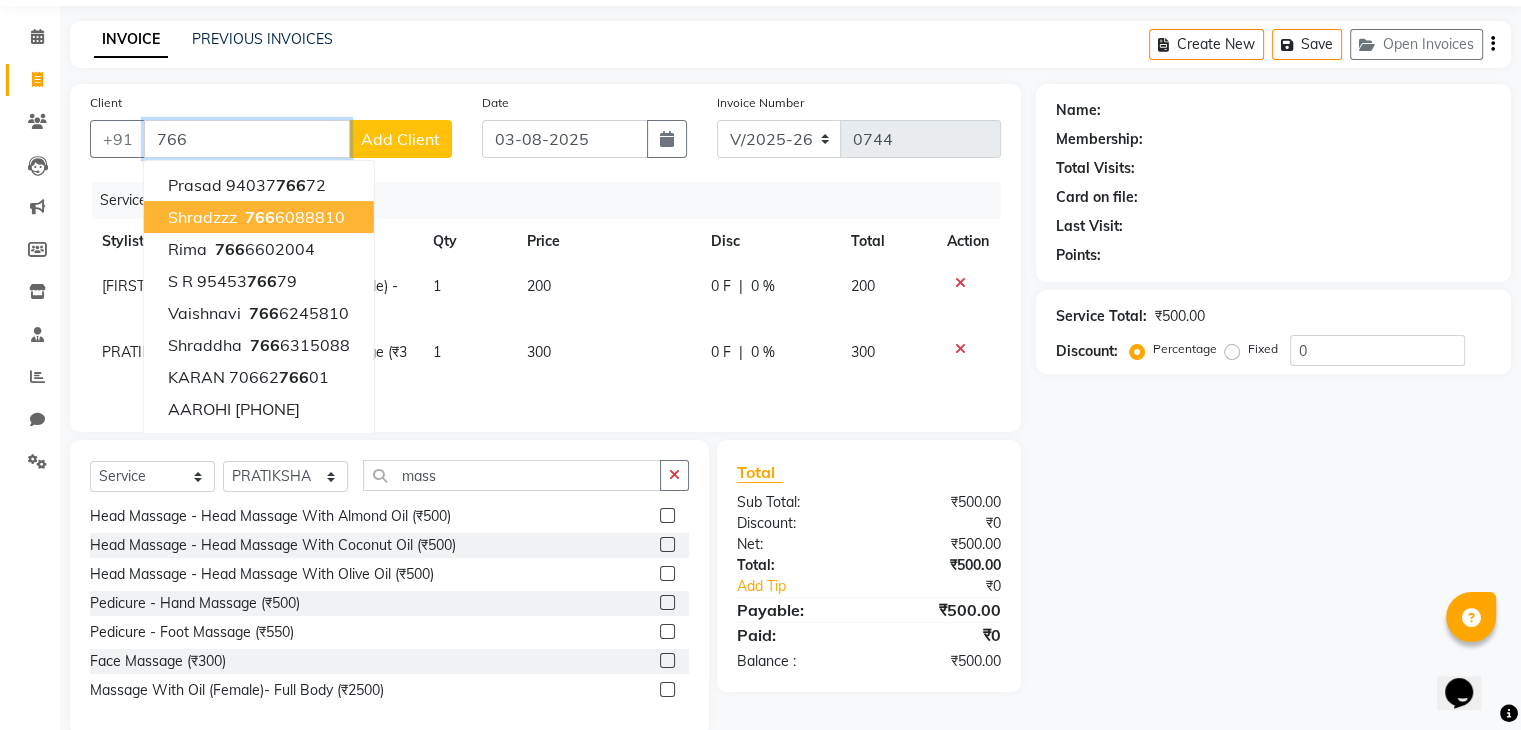 click on "766 6088810" at bounding box center (293, 217) 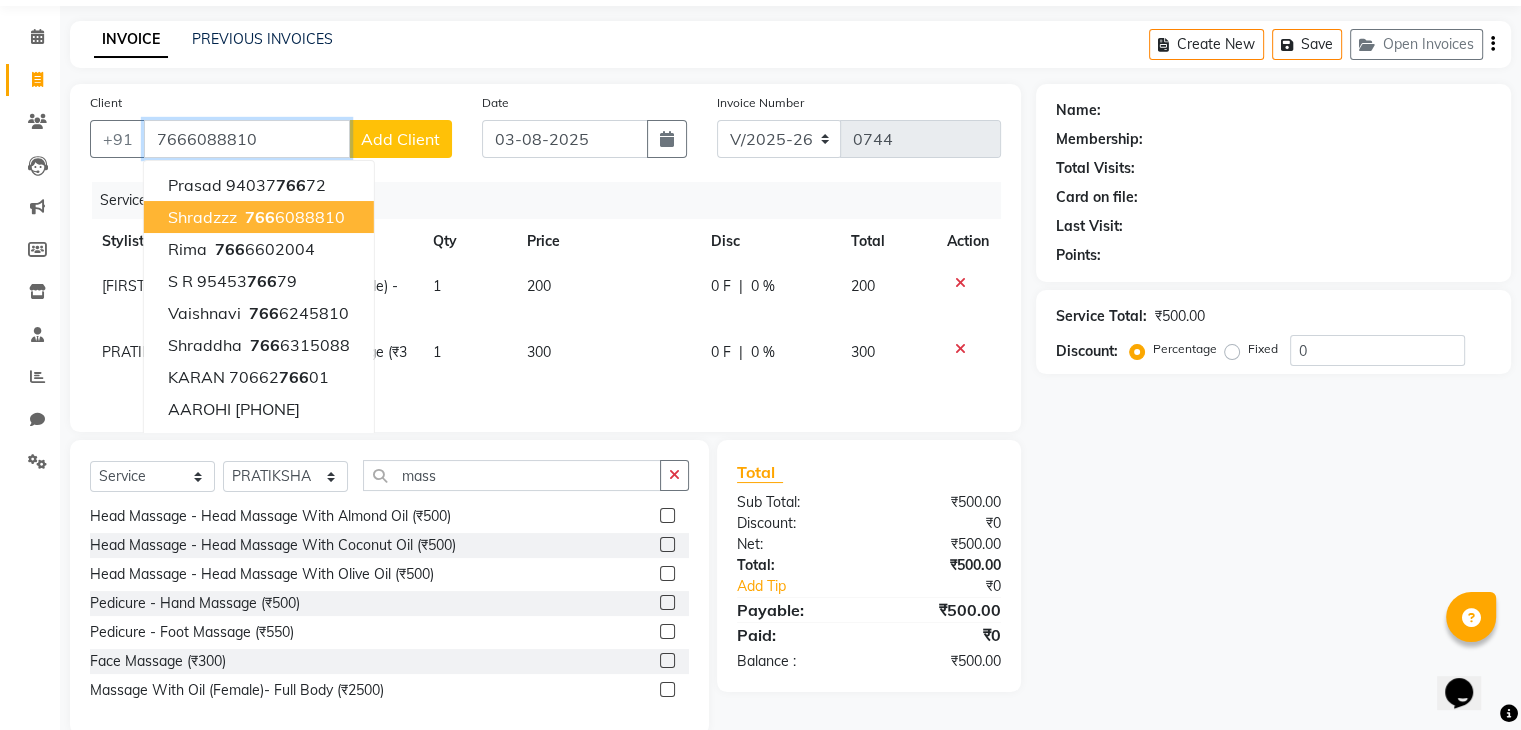 type on "7666088810" 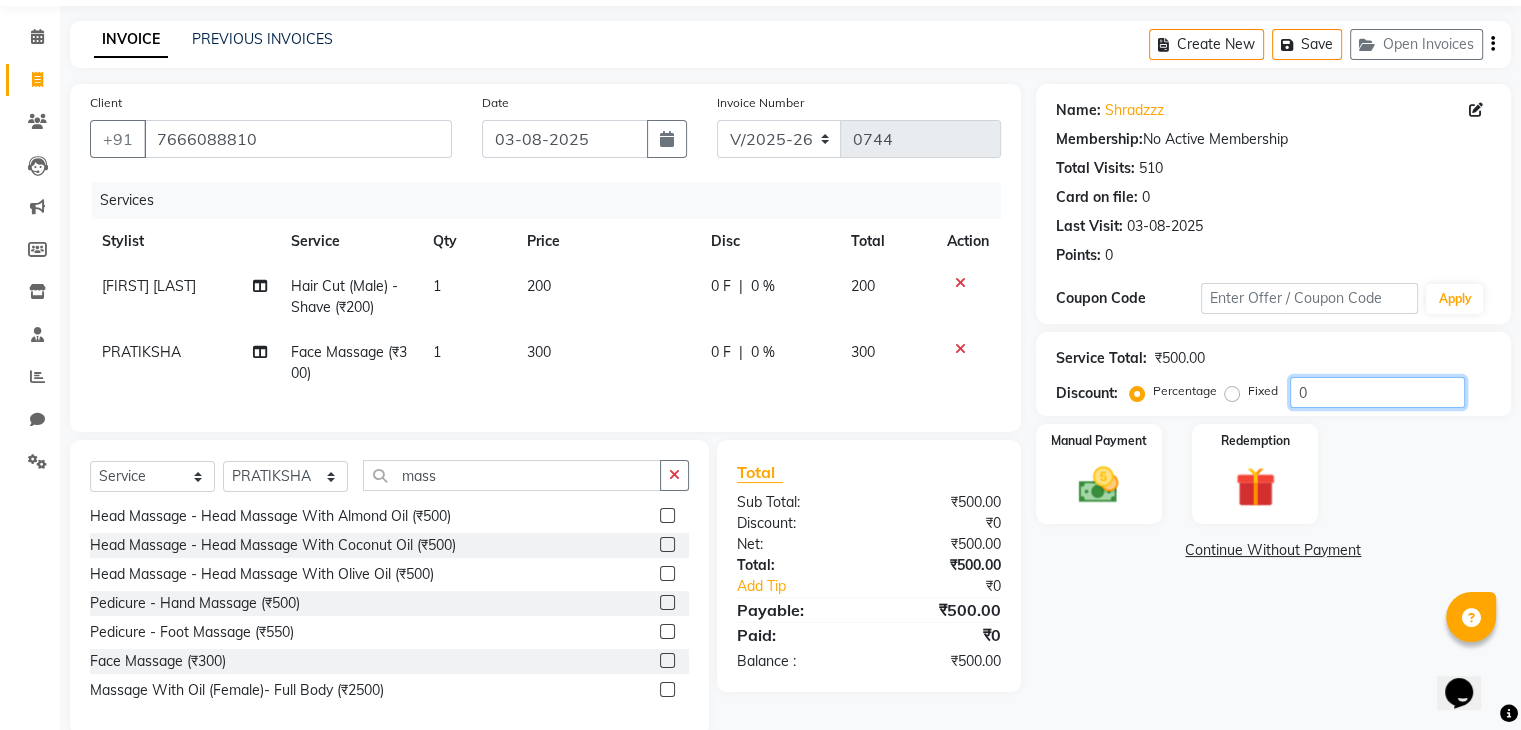 click on "0" 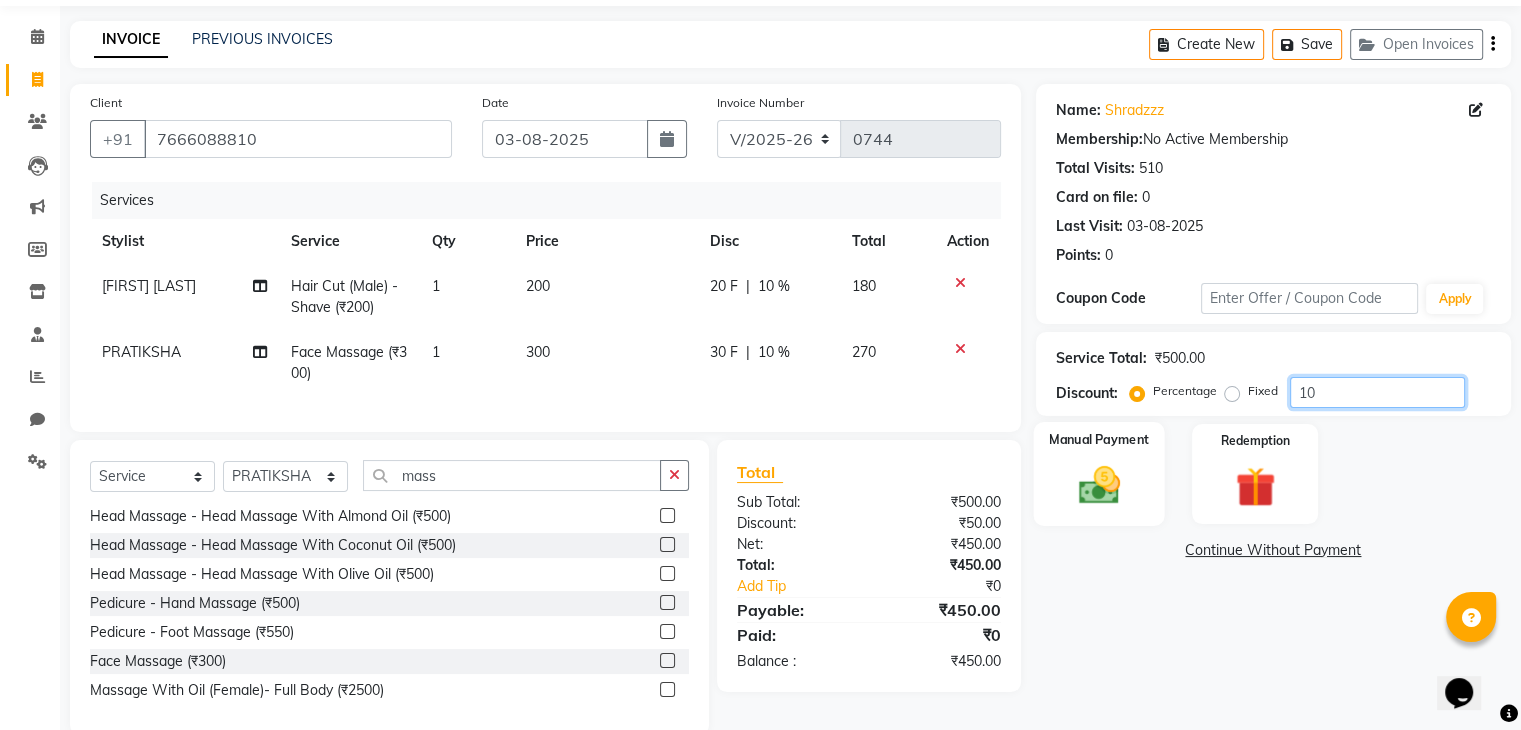 type on "10" 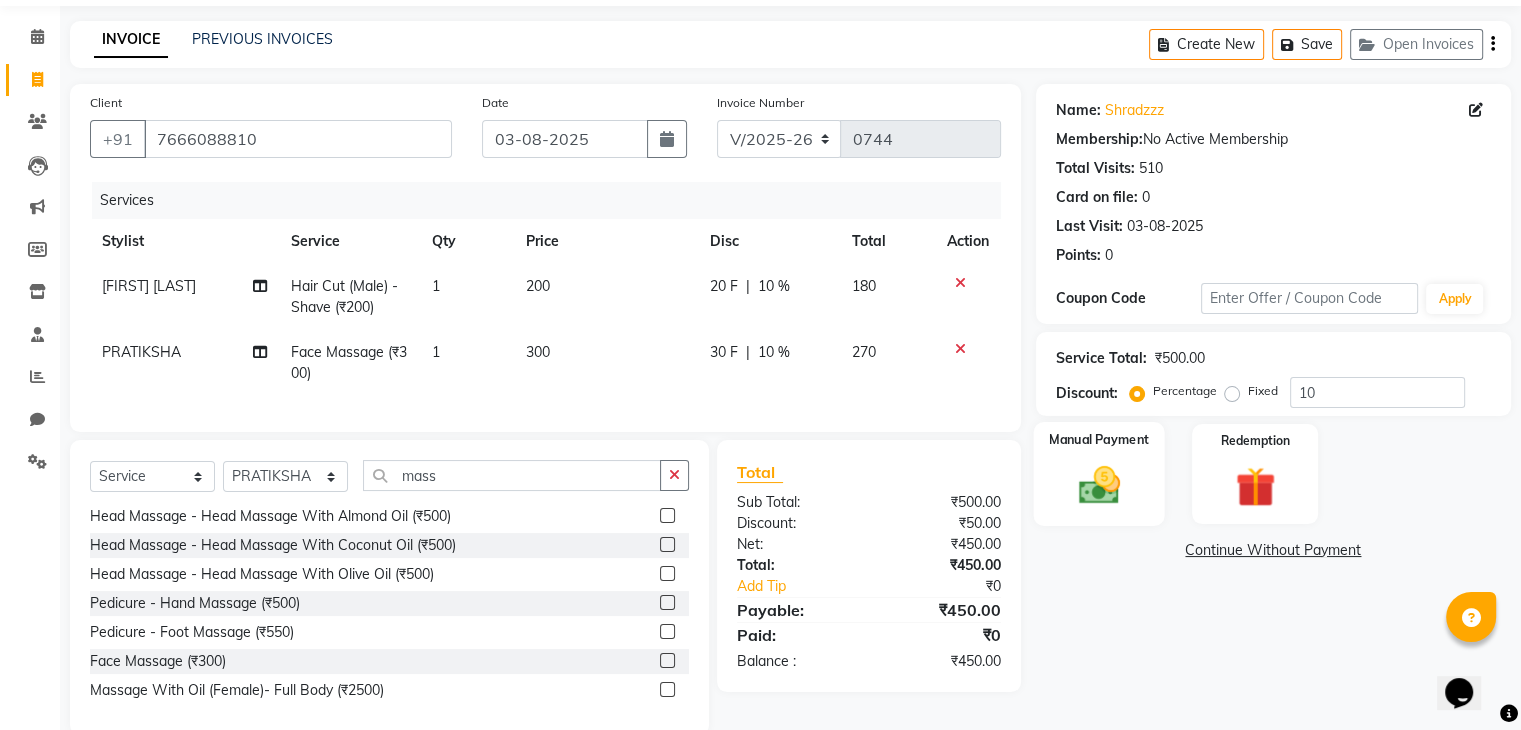 click 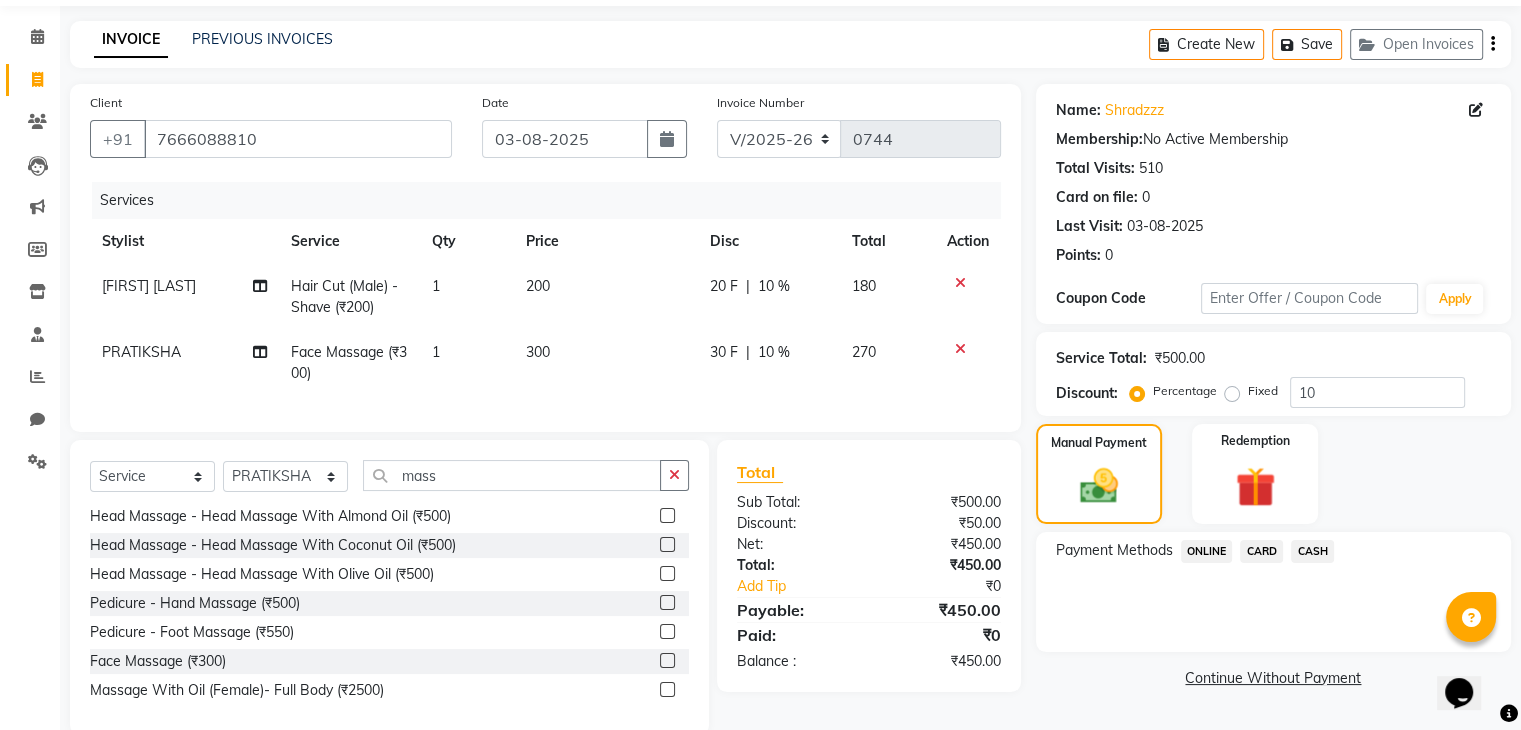 click on "ONLINE" 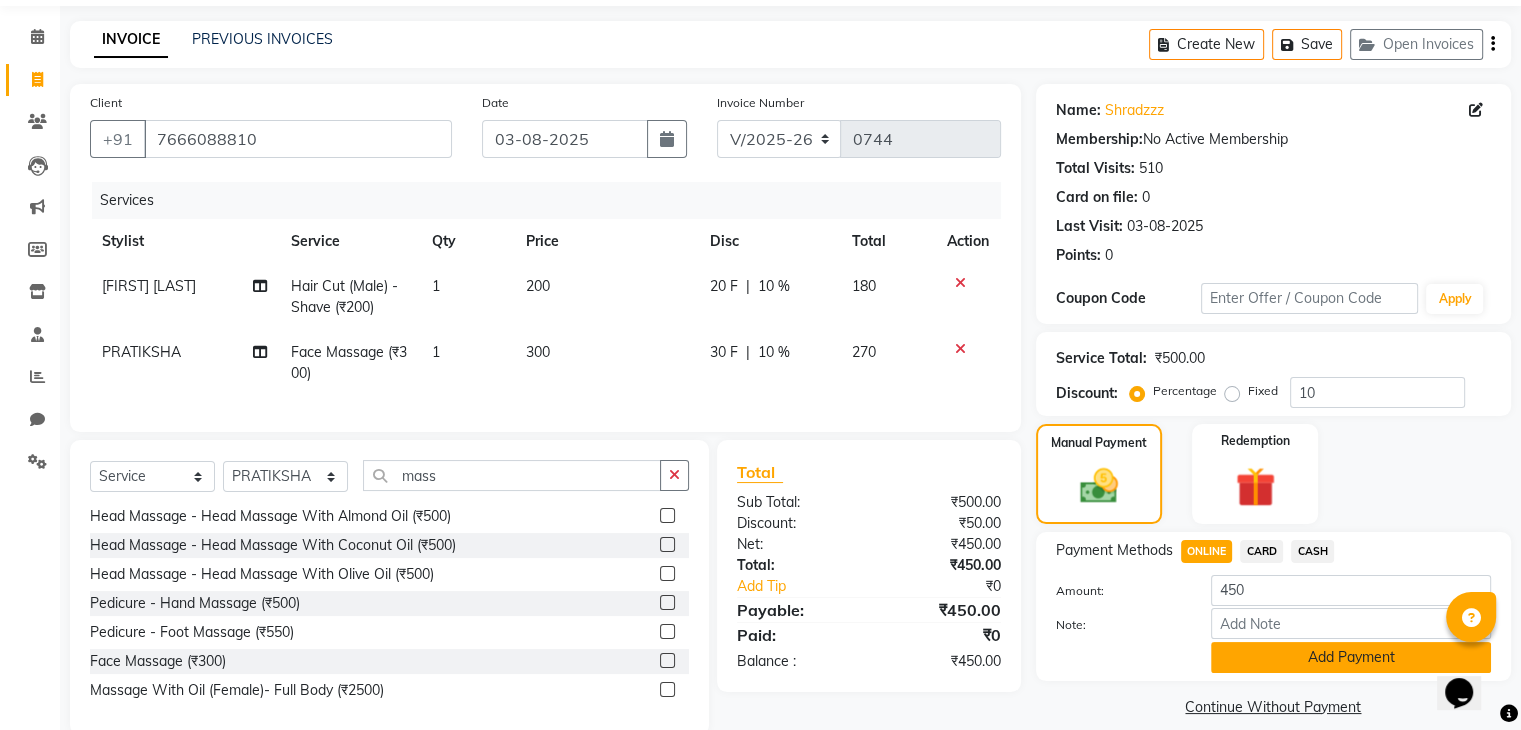 click on "Add Payment" 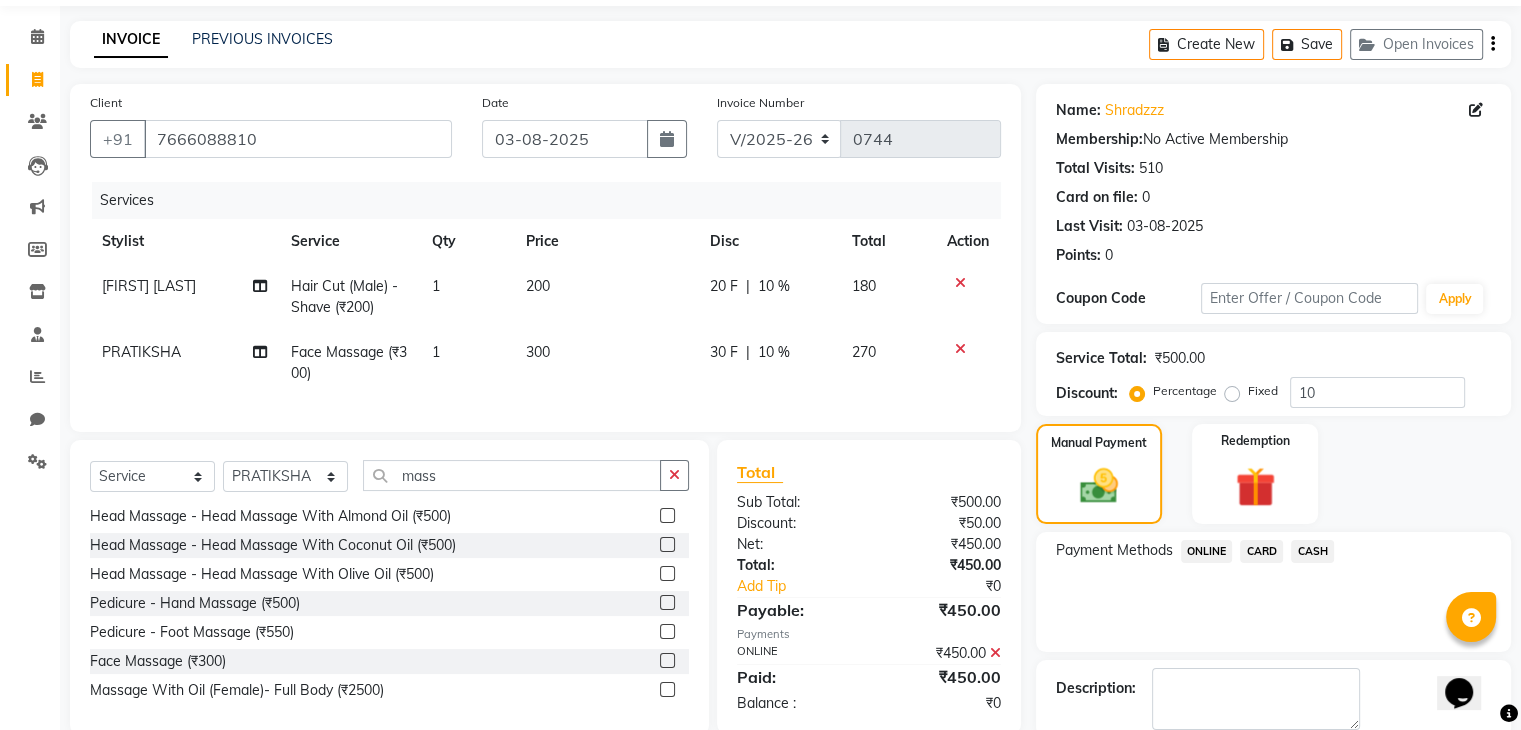 scroll, scrollTop: 171, scrollLeft: 0, axis: vertical 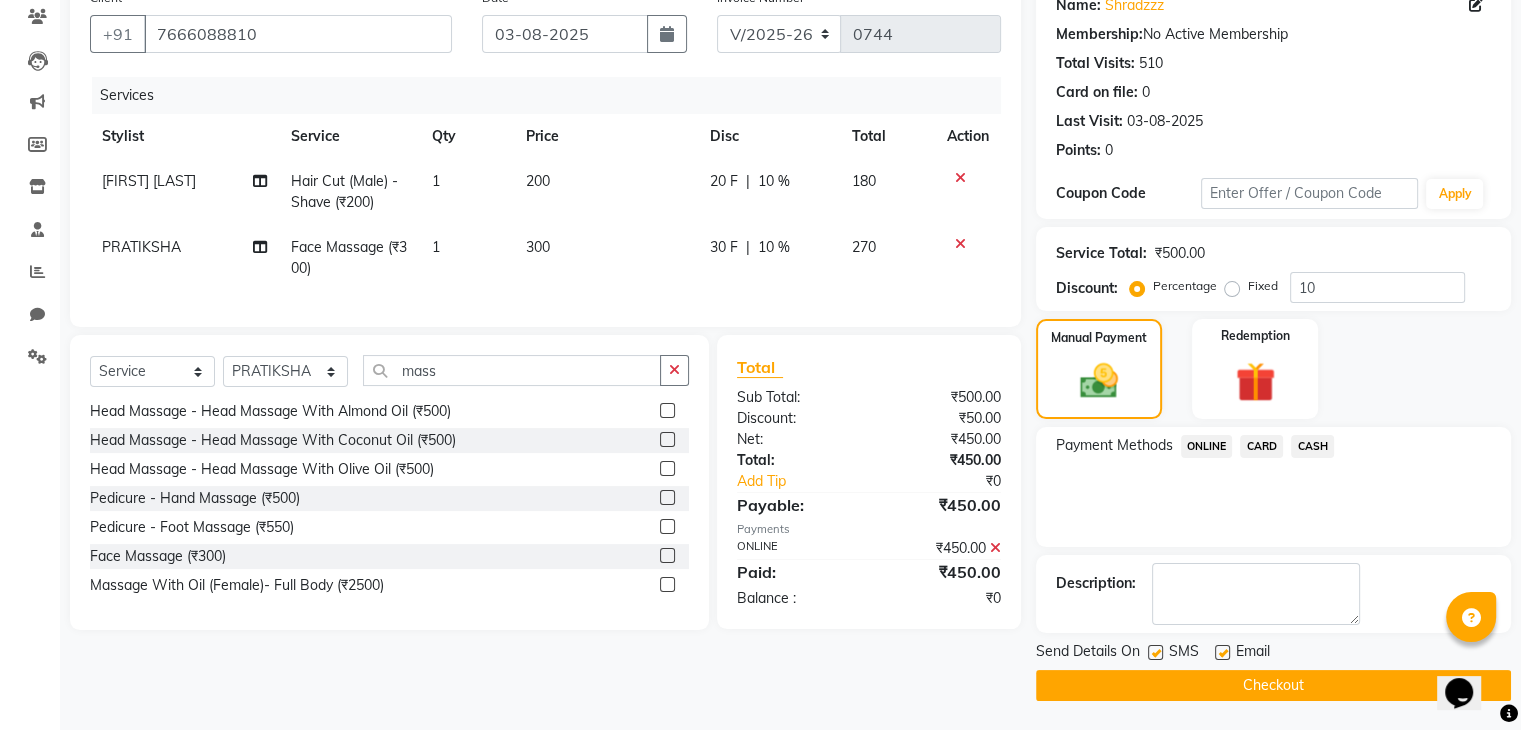 click on "Checkout" 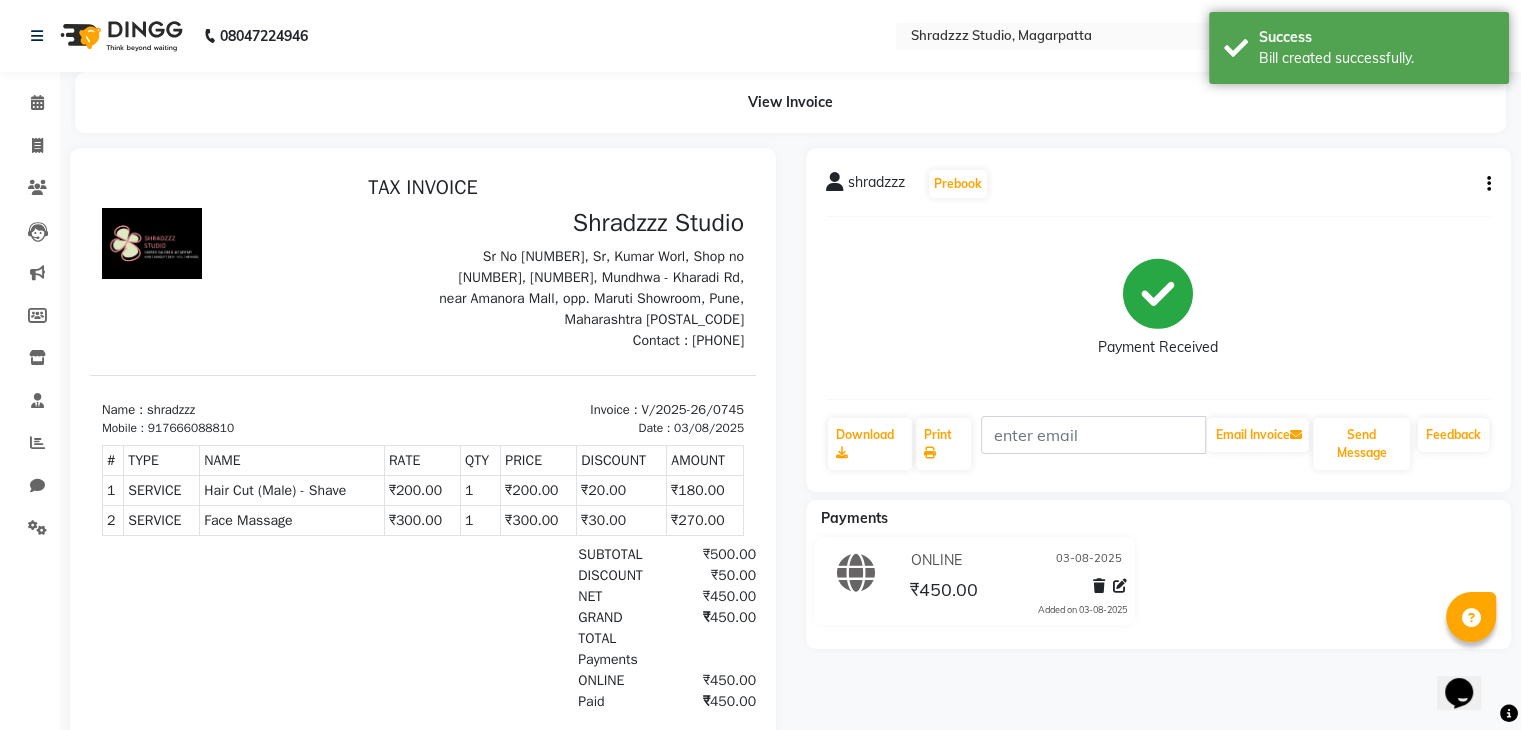 scroll, scrollTop: 0, scrollLeft: 0, axis: both 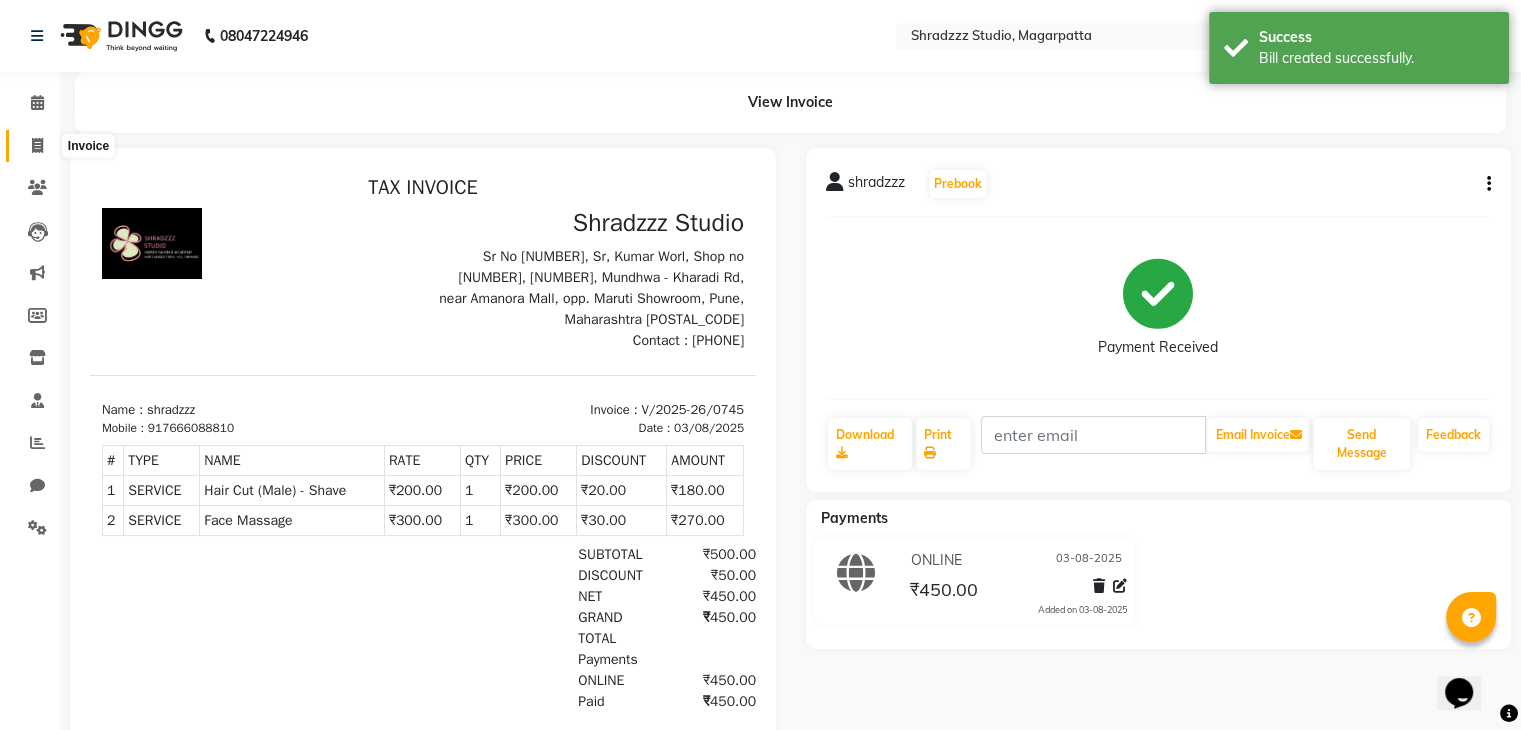 click 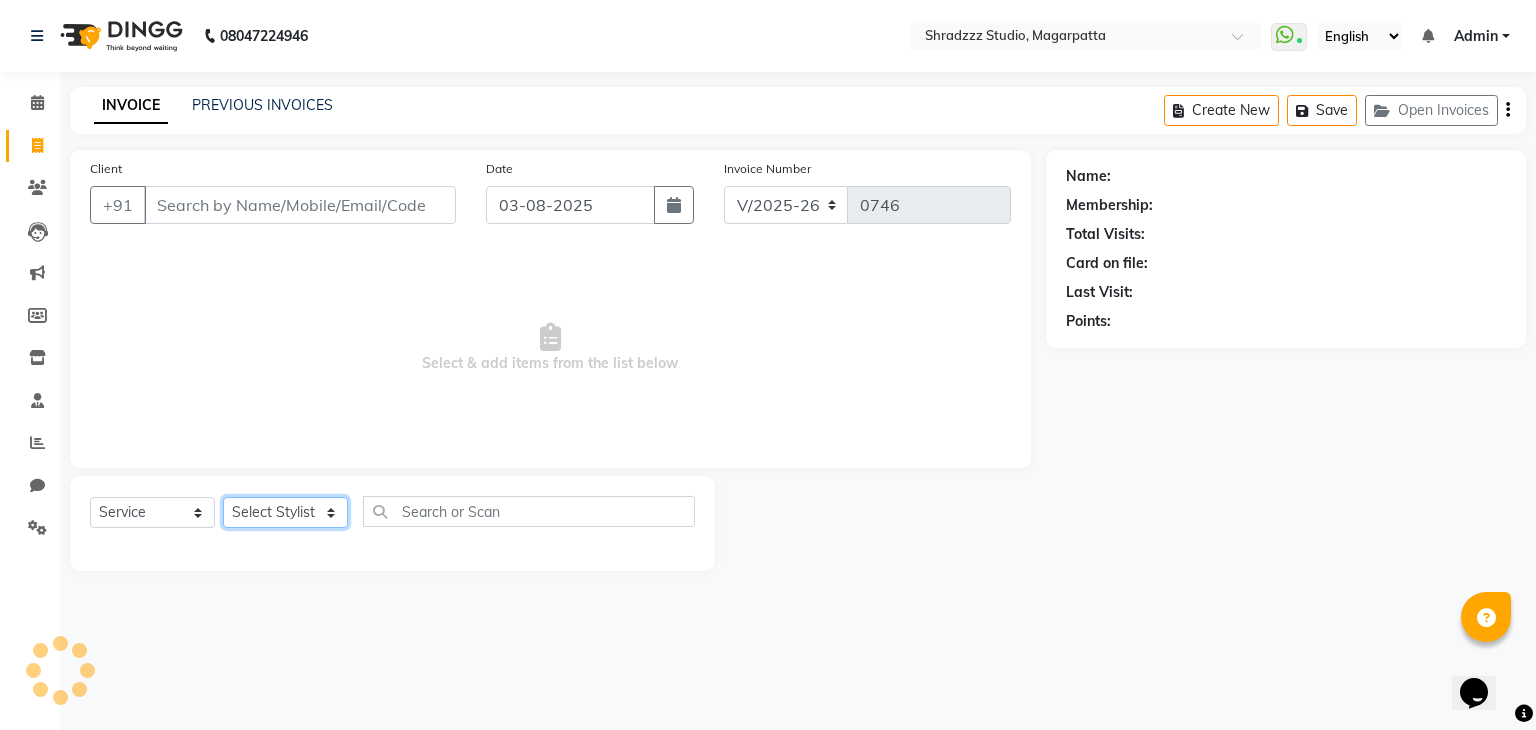 click on "Select Stylist Aruna   KALYANI  KRISHANA Manager nikita PRATIKSHA   Sameer shaikh Sarojini swami" 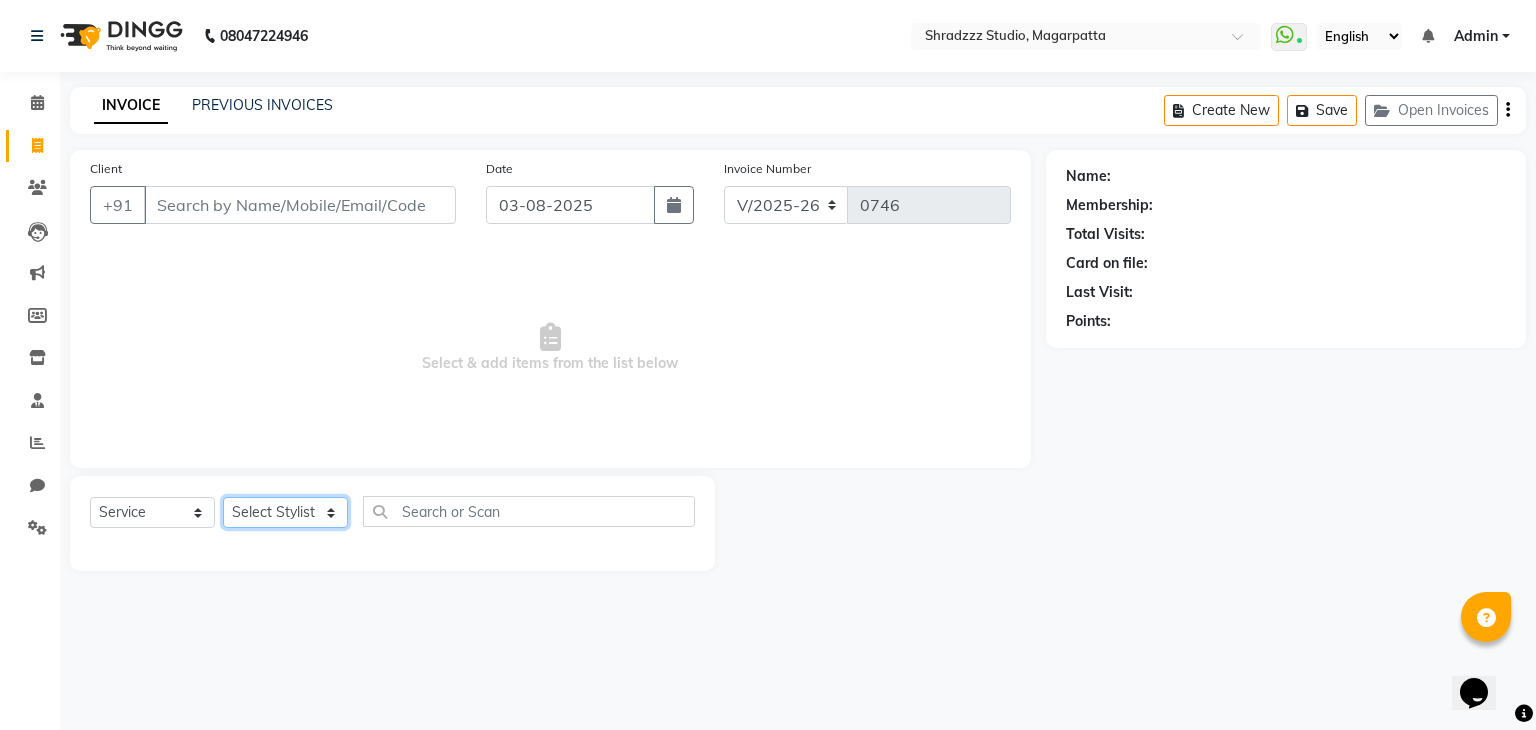select on "26213" 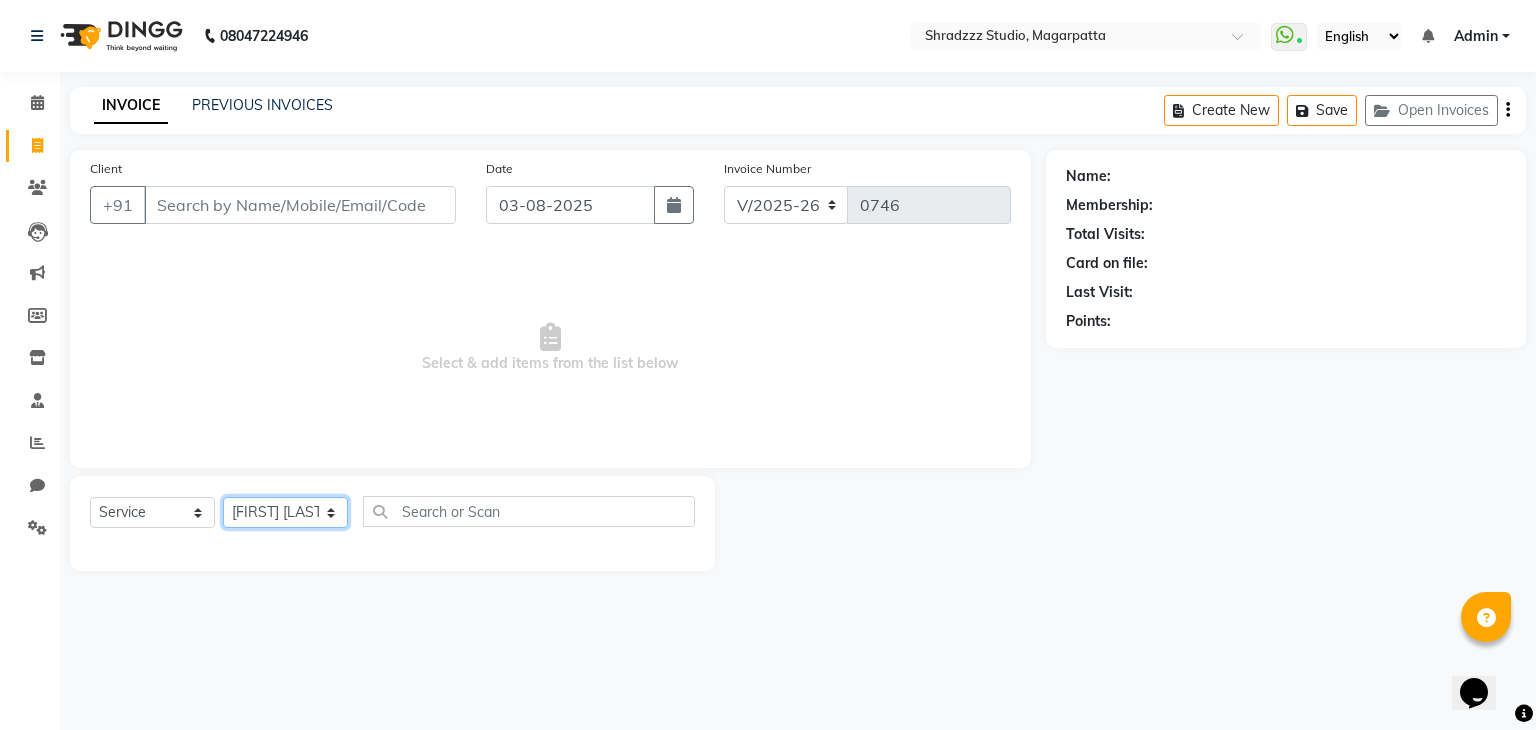 click on "Select Stylist Aruna   KALYANI  KRISHANA Manager nikita PRATIKSHA   Sameer shaikh Sarojini swami" 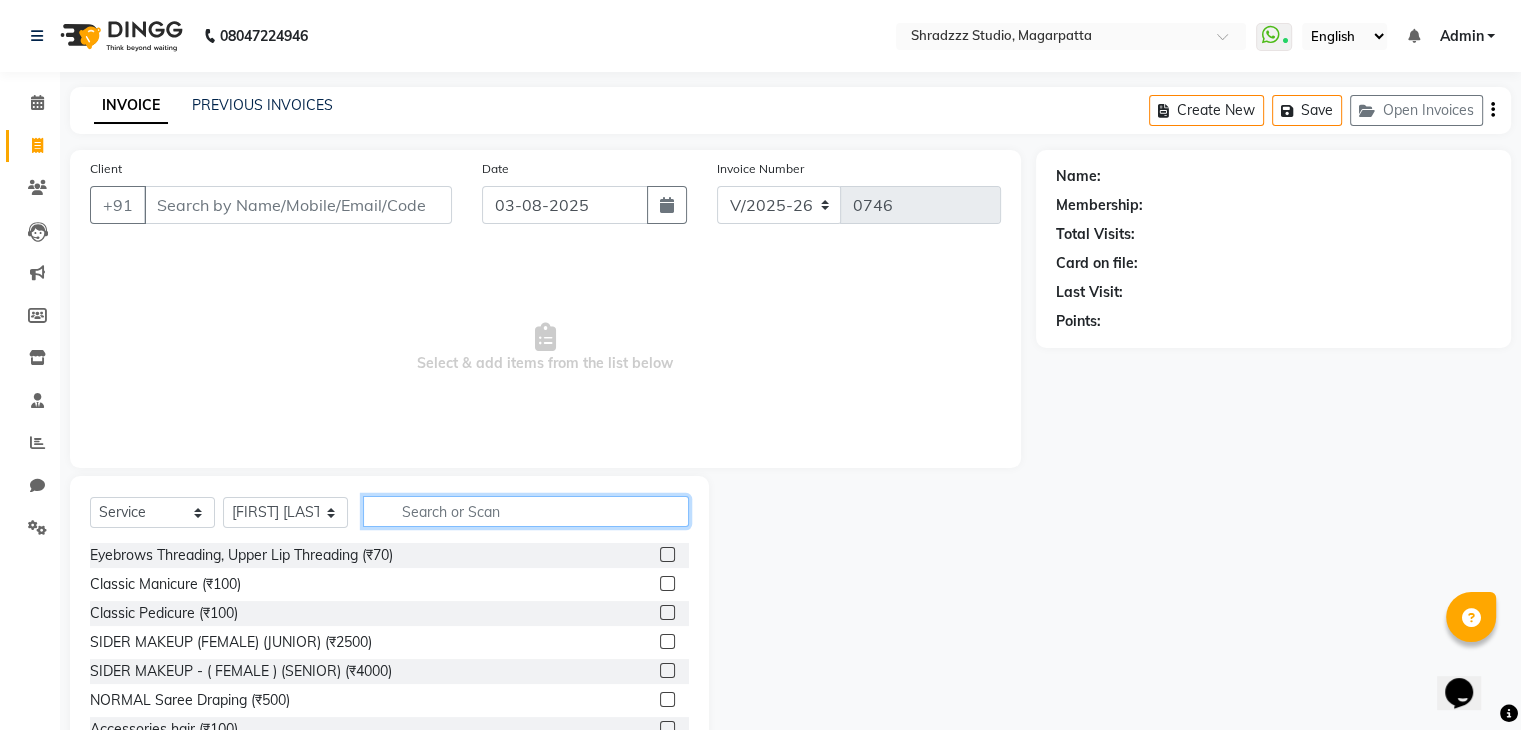 click 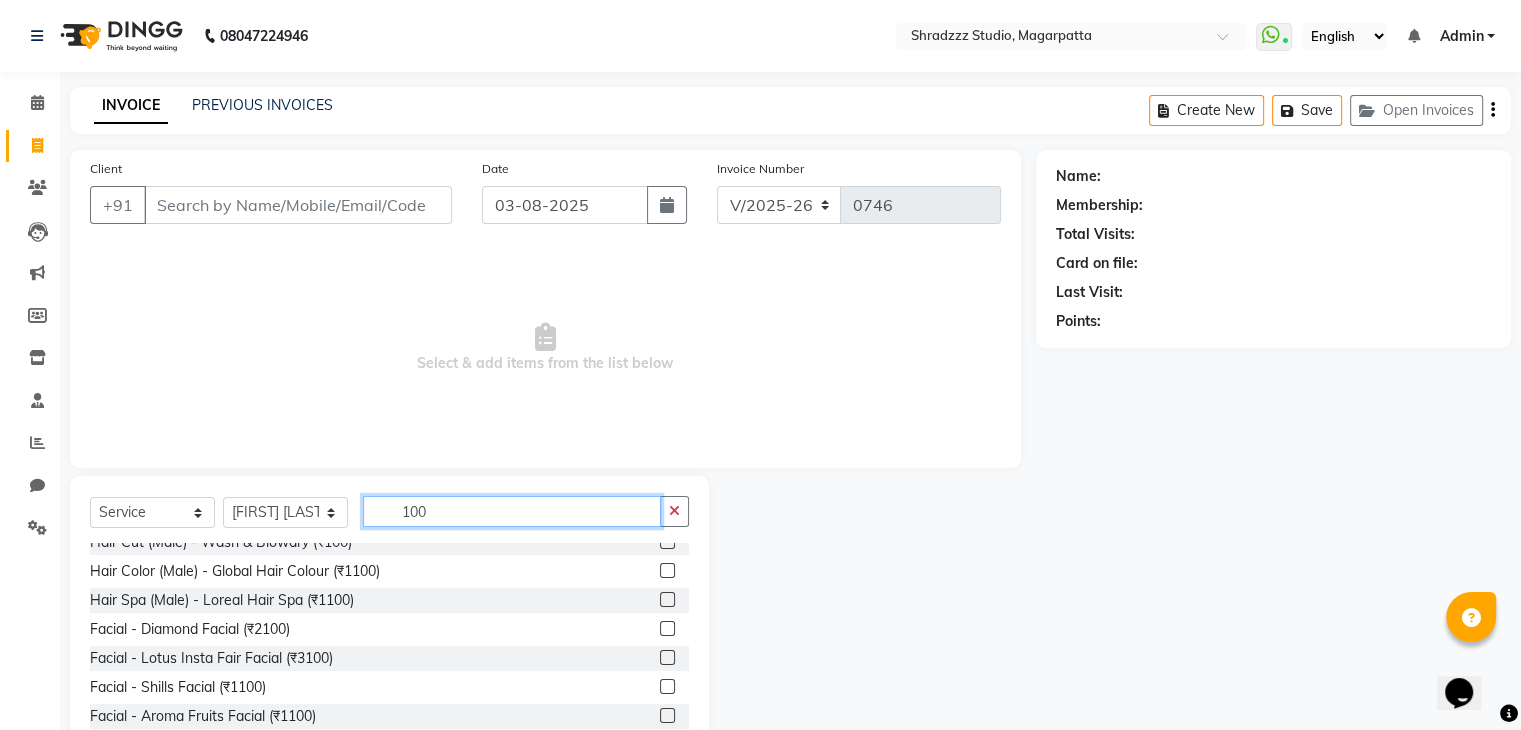 scroll, scrollTop: 437, scrollLeft: 0, axis: vertical 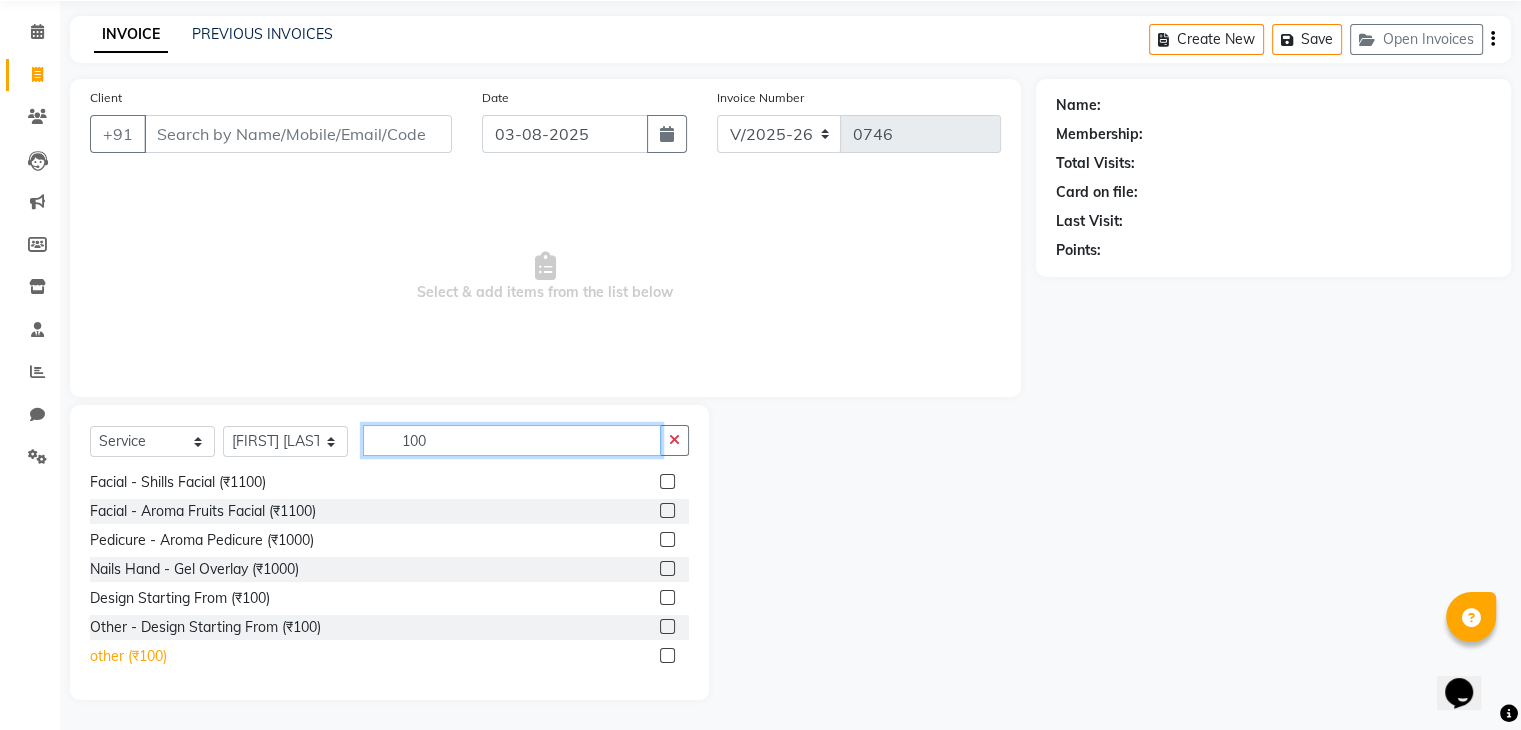 type on "100" 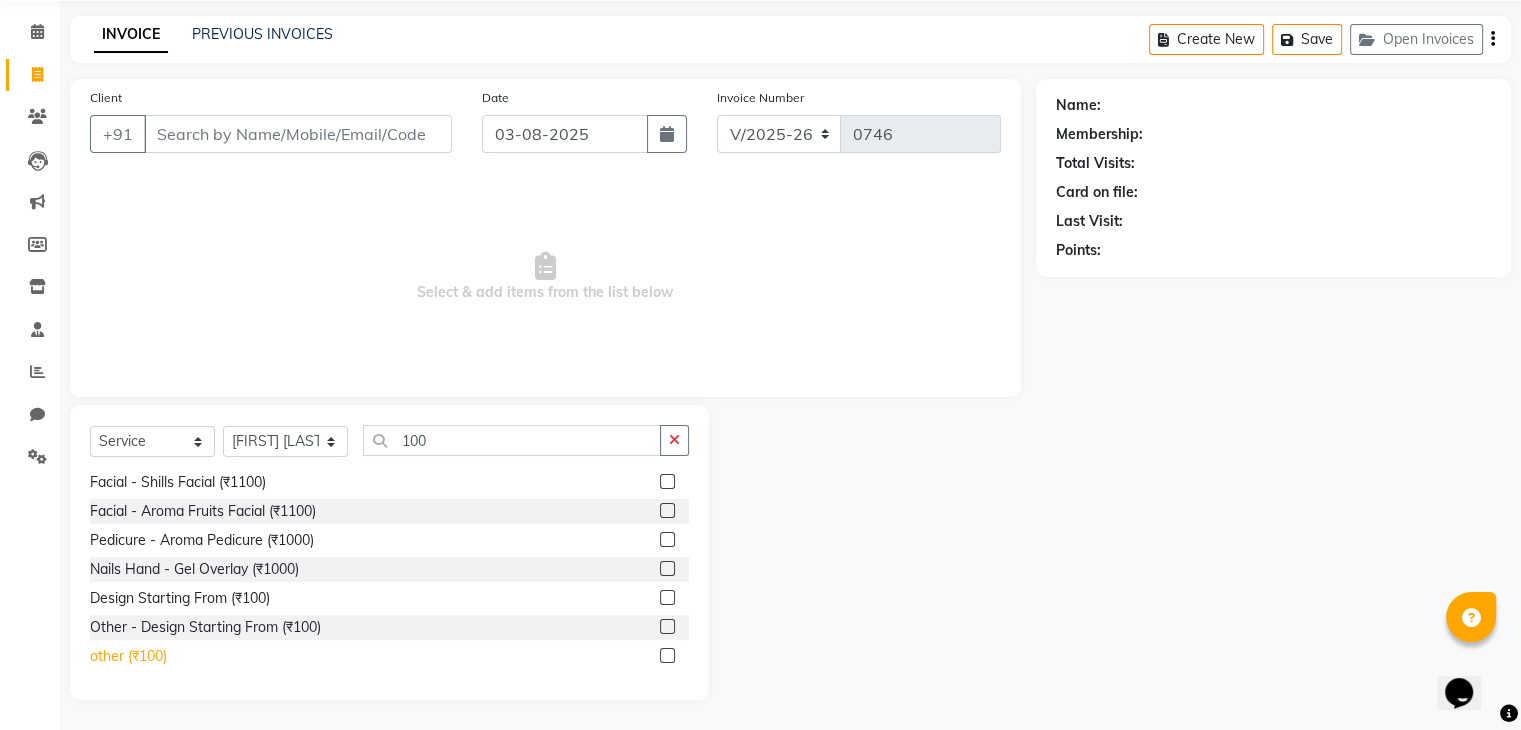 click on "other (₹100)" 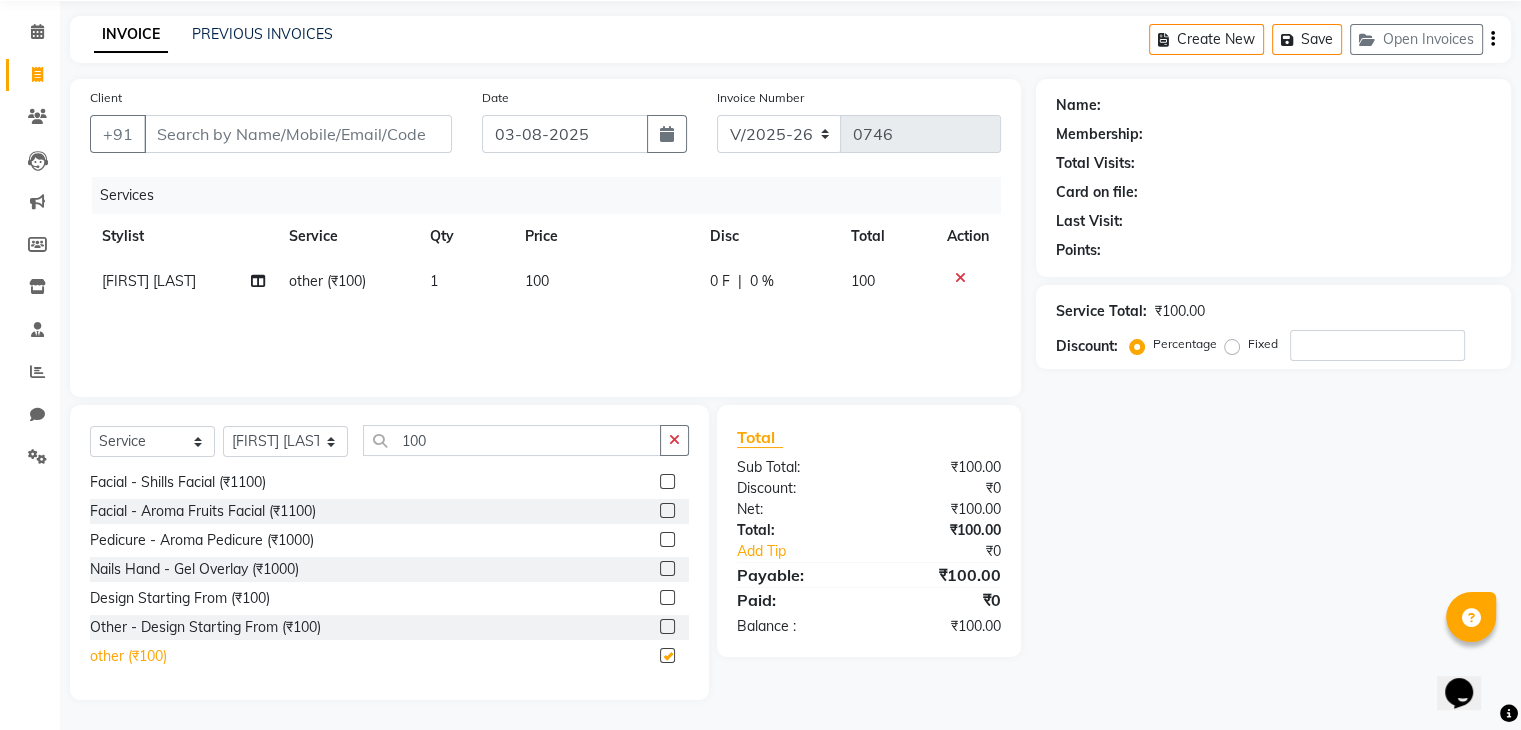 checkbox on "false" 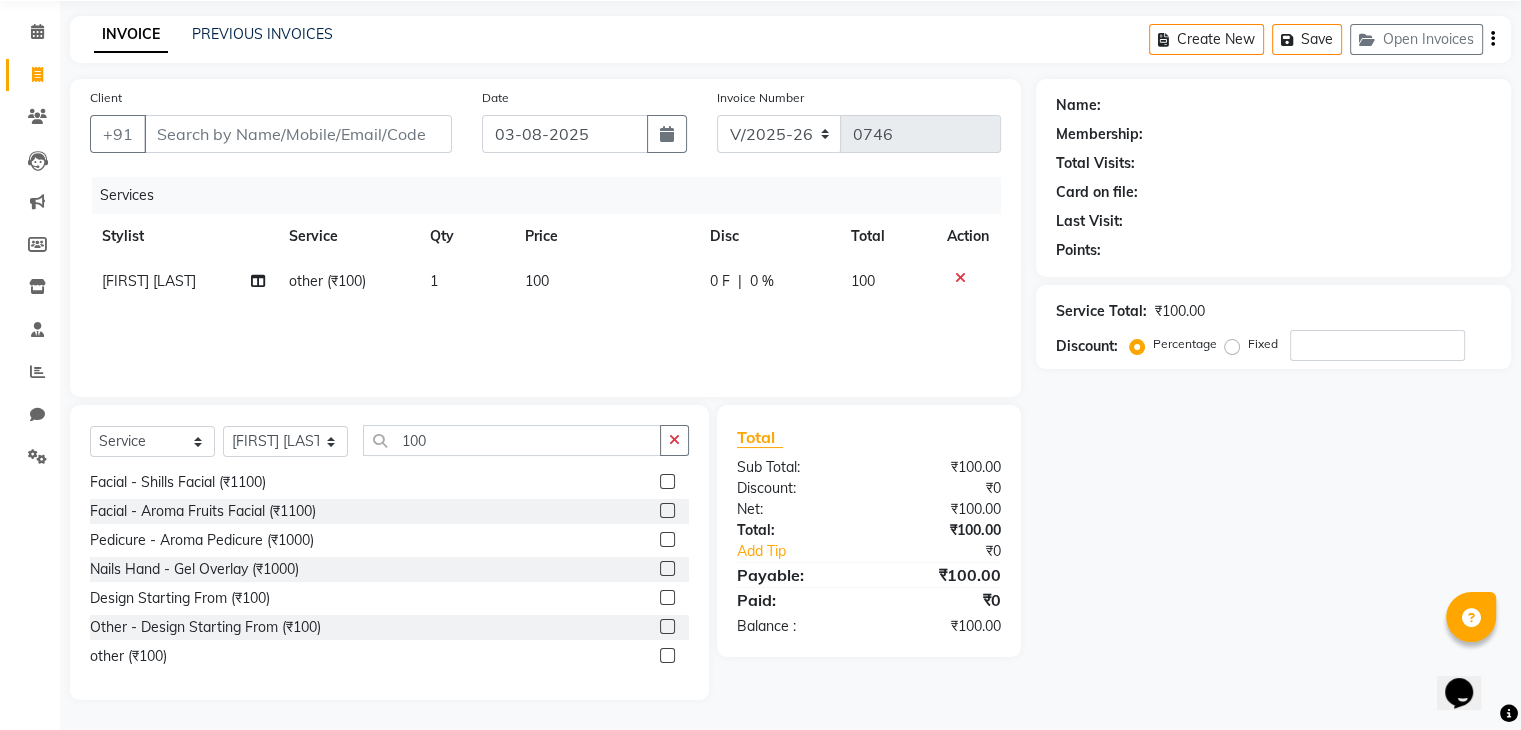 click on "100" 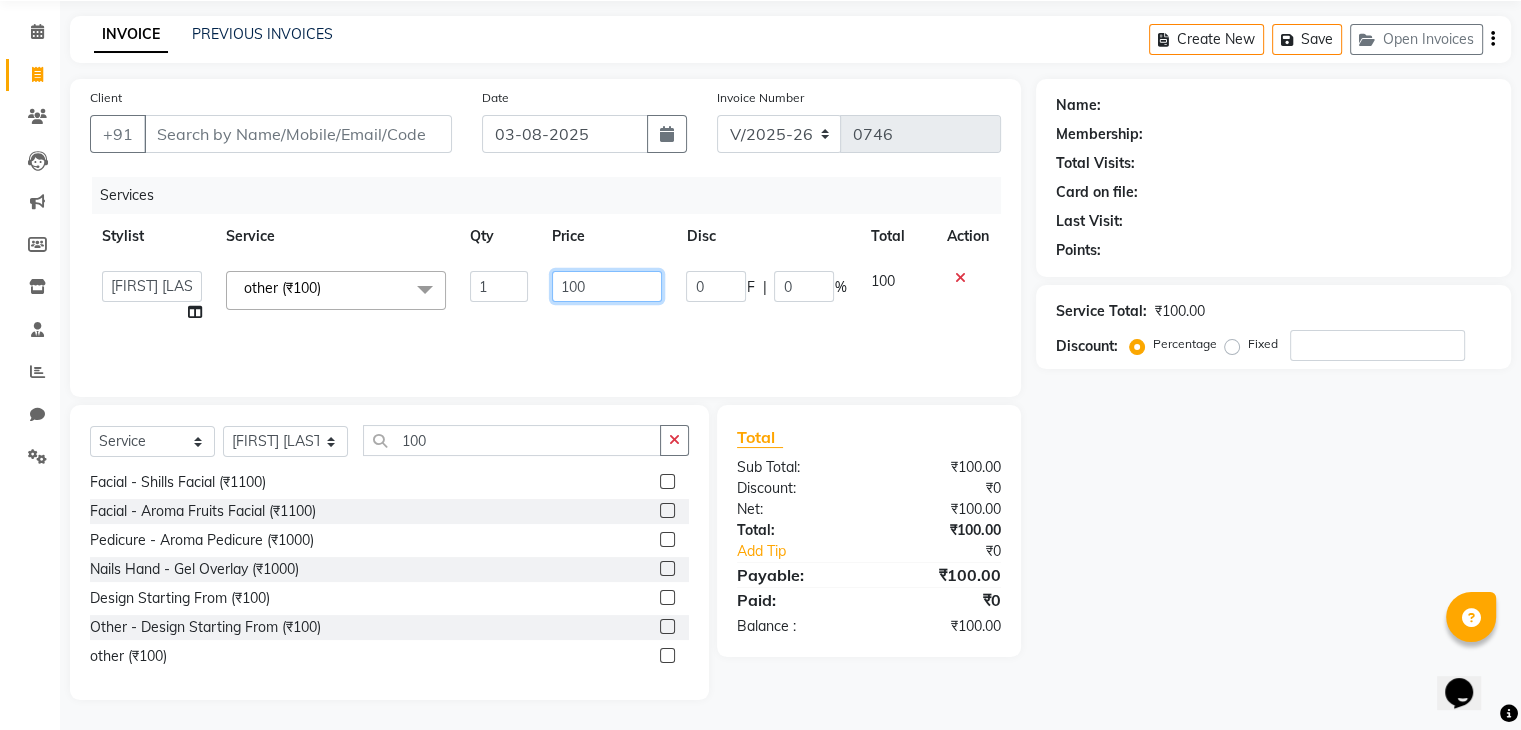 click on "100" 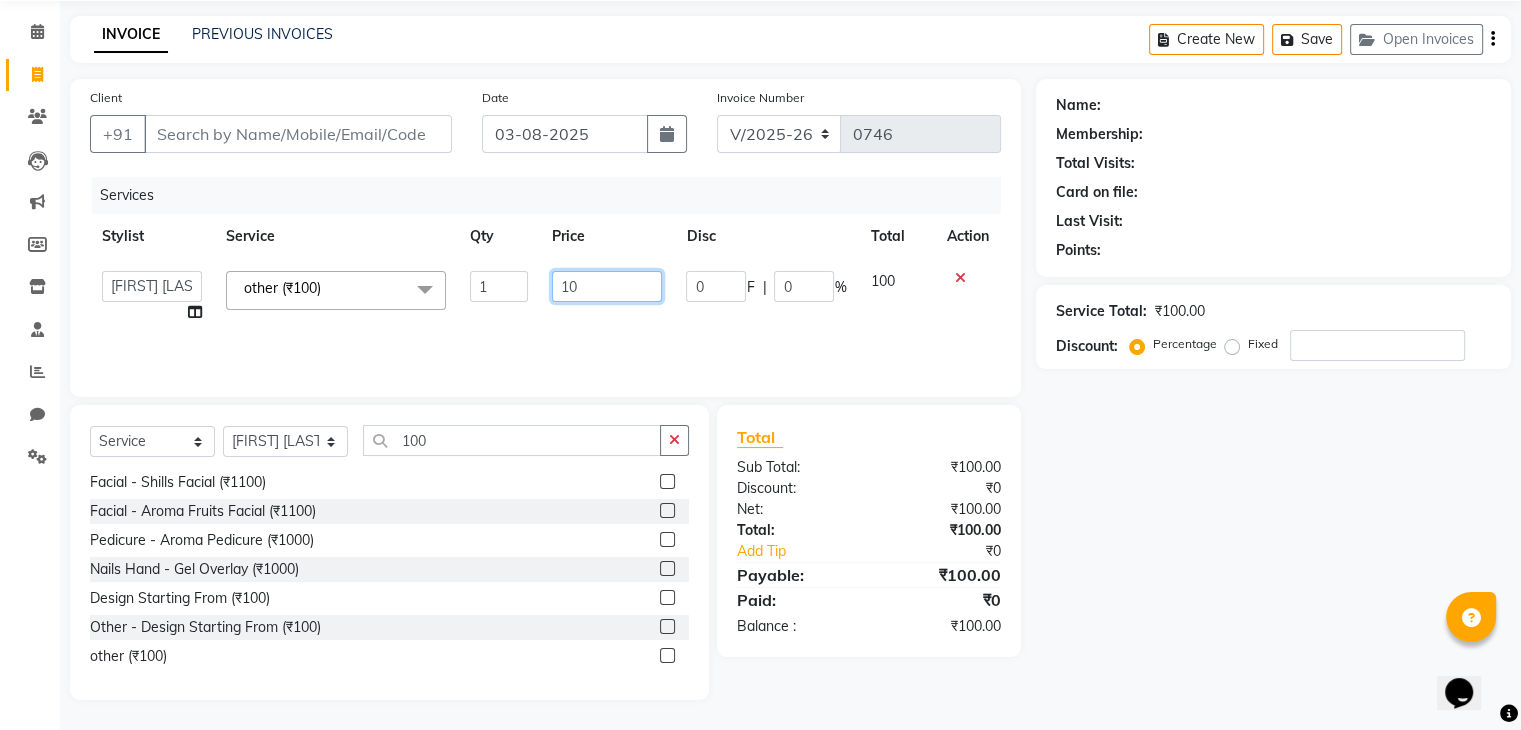 type on "1" 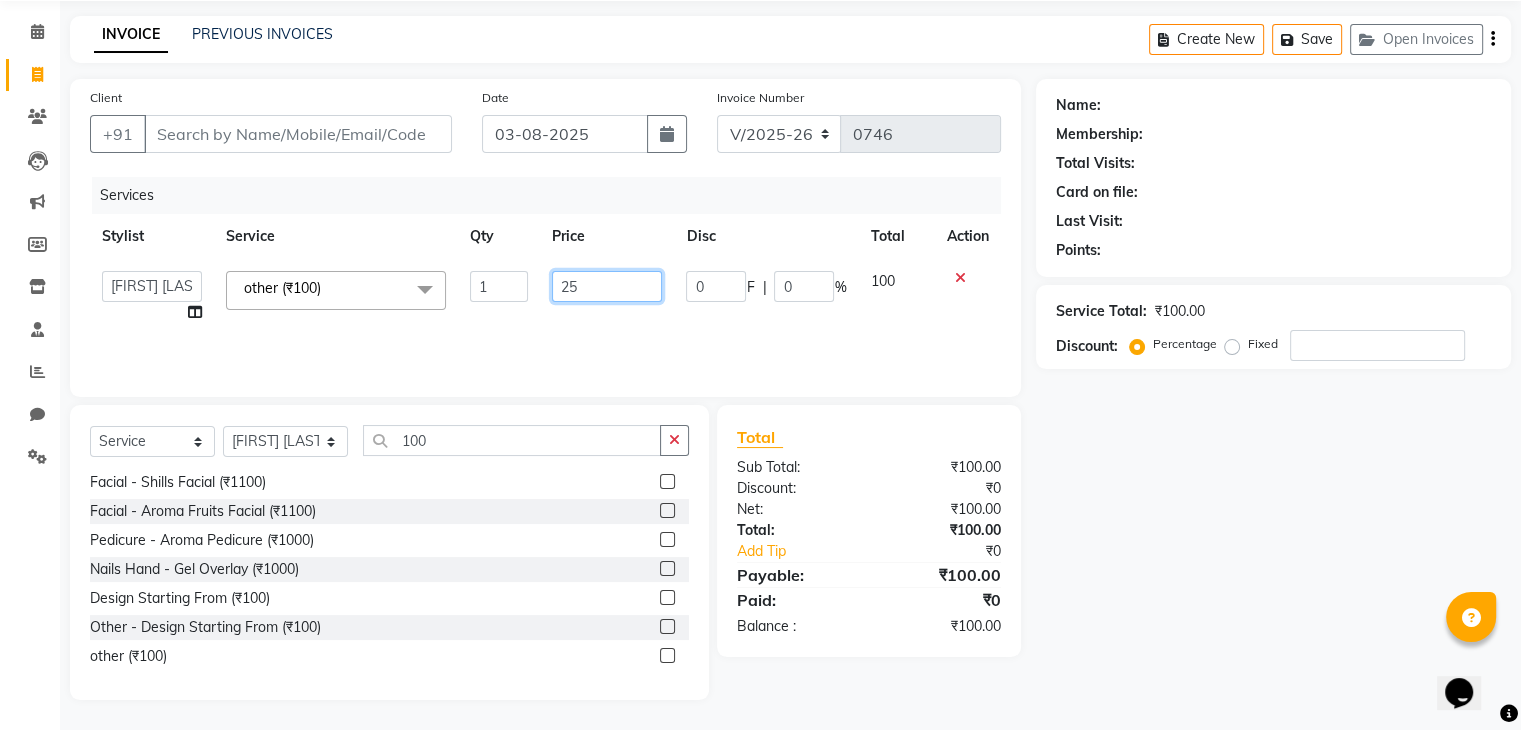 type on "250" 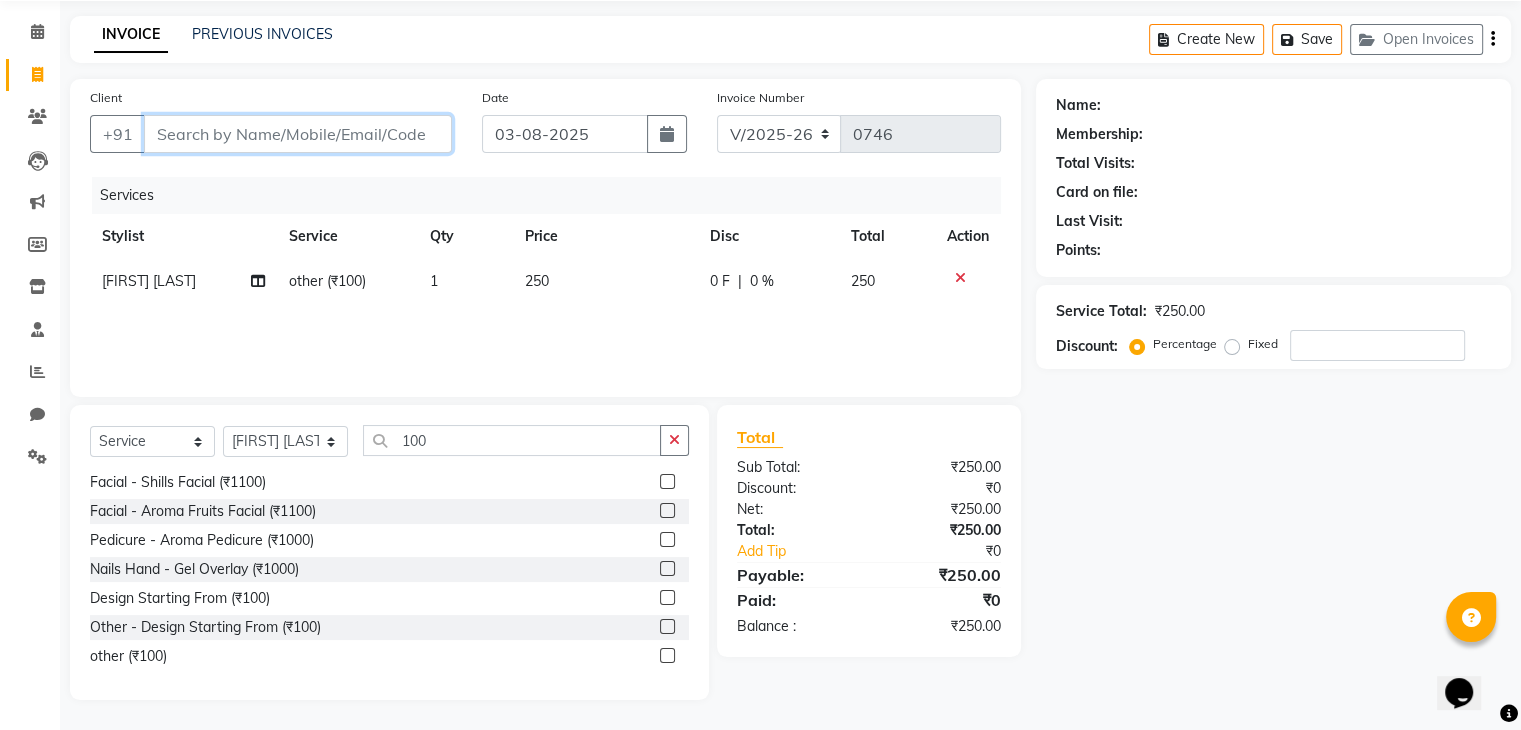 click on "Client" at bounding box center [298, 134] 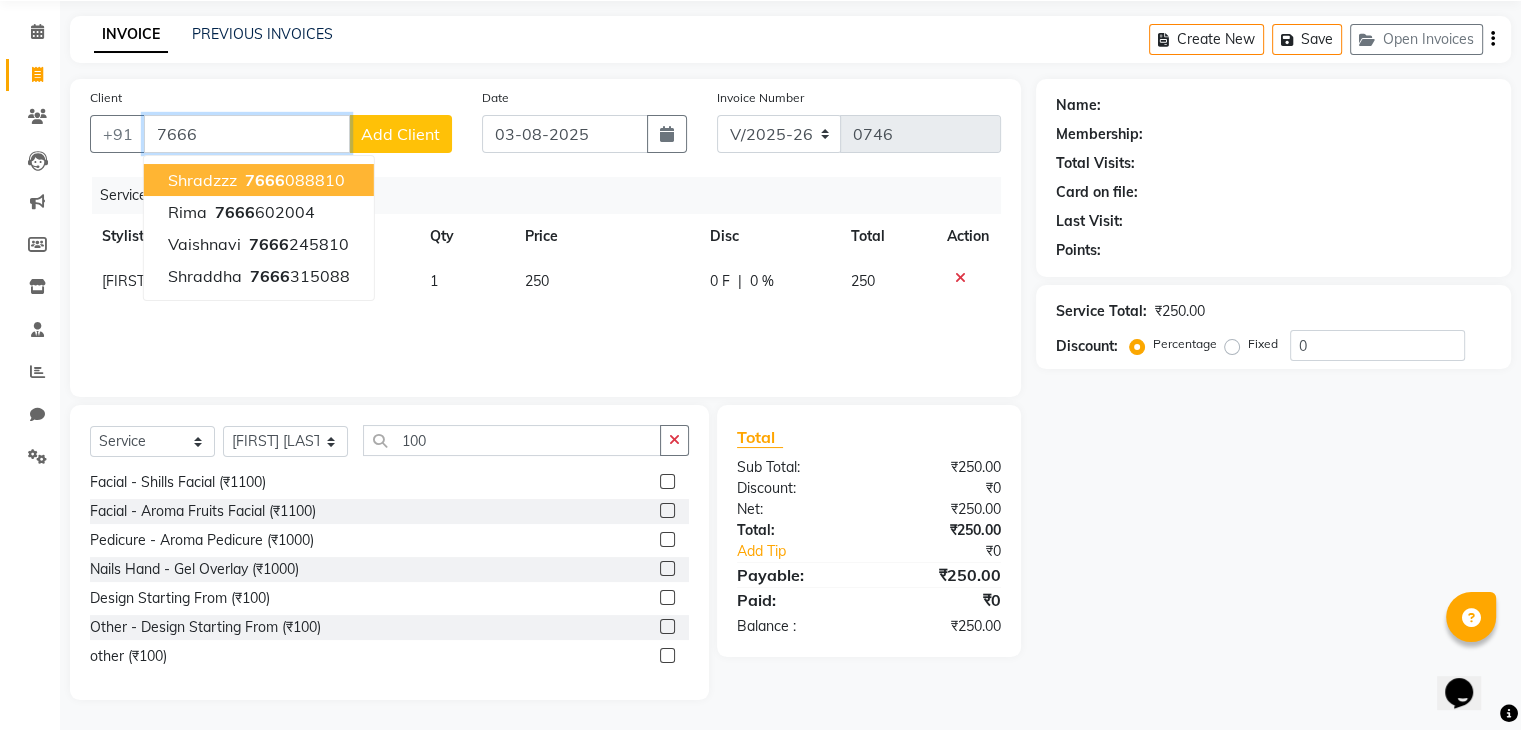 click on "shradzzz" at bounding box center [202, 180] 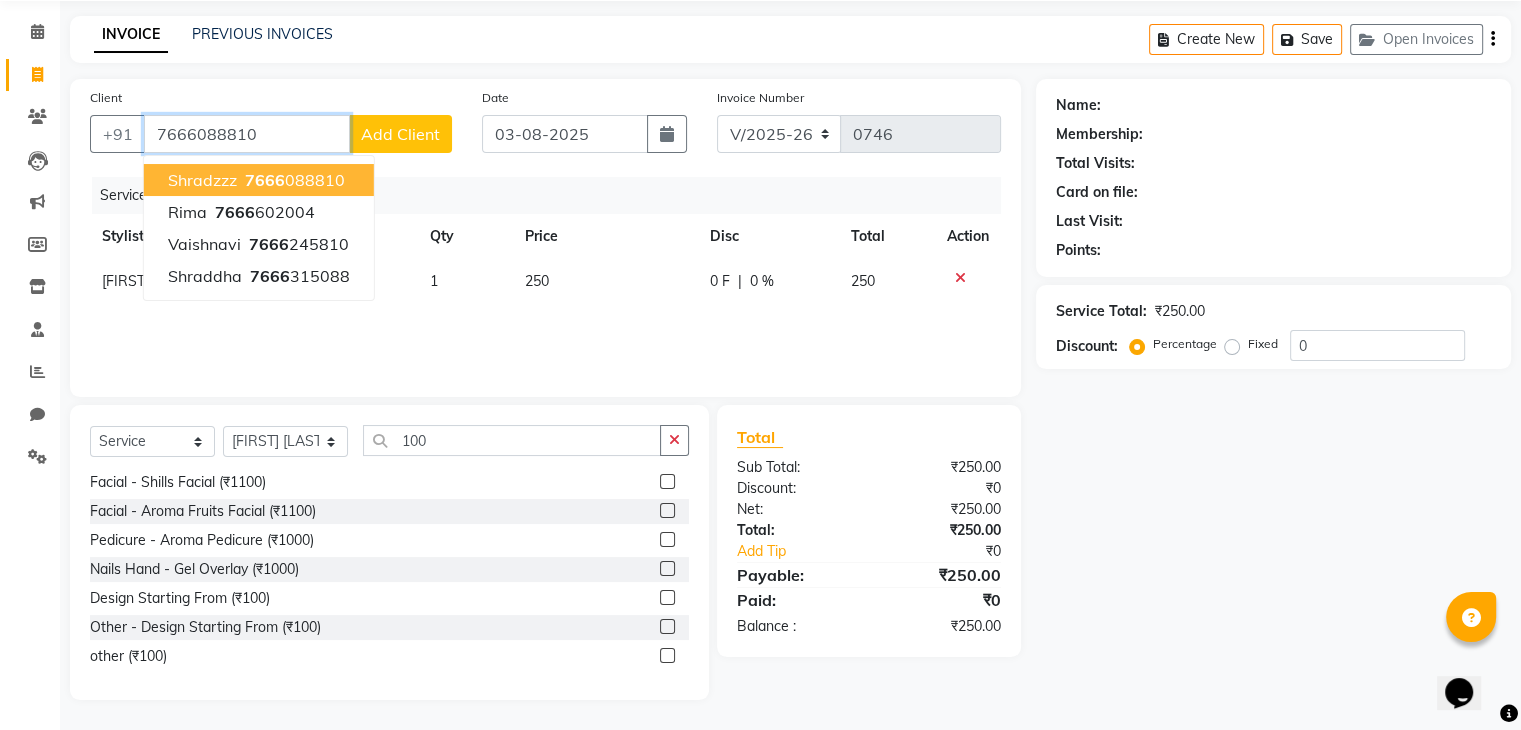 type on "7666088810" 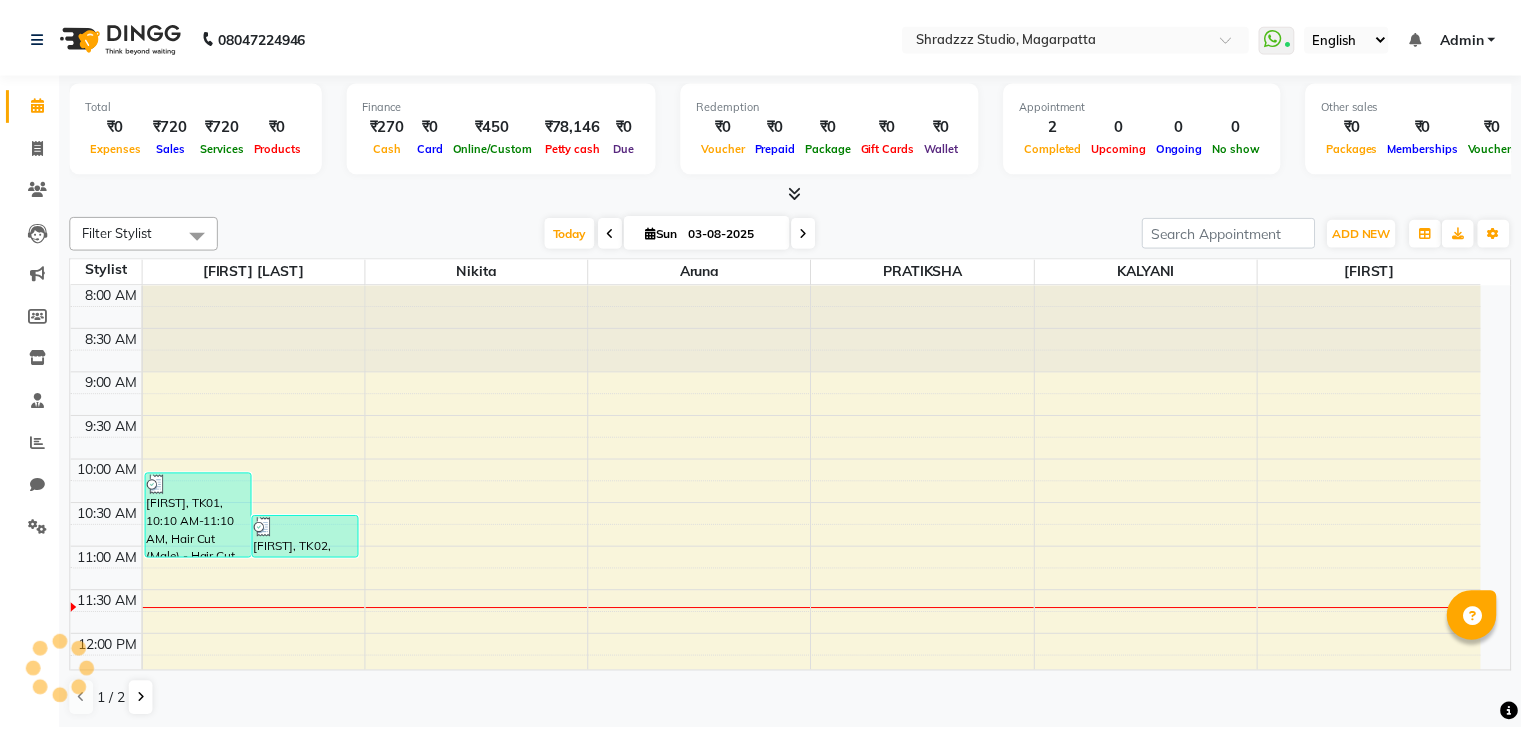 scroll, scrollTop: 0, scrollLeft: 0, axis: both 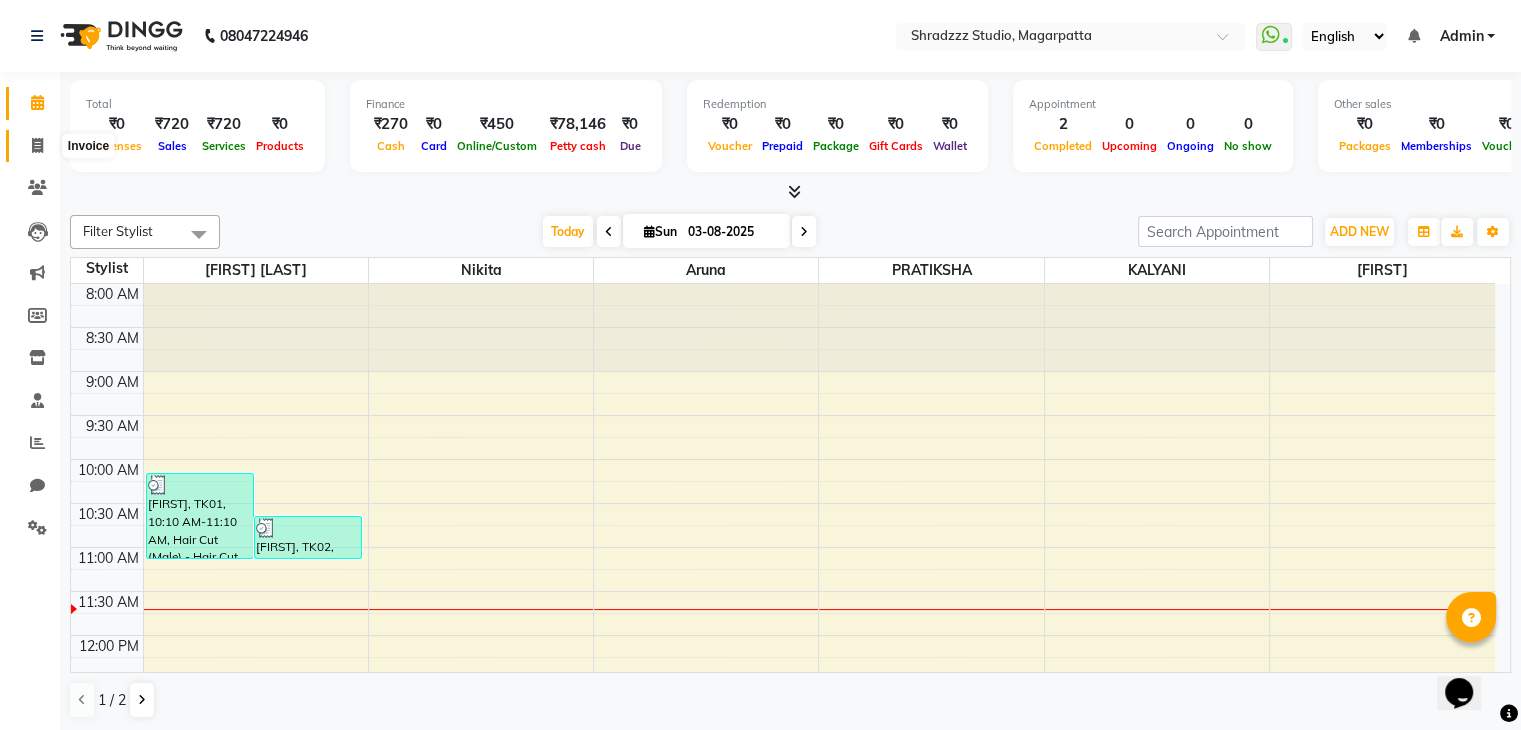 click 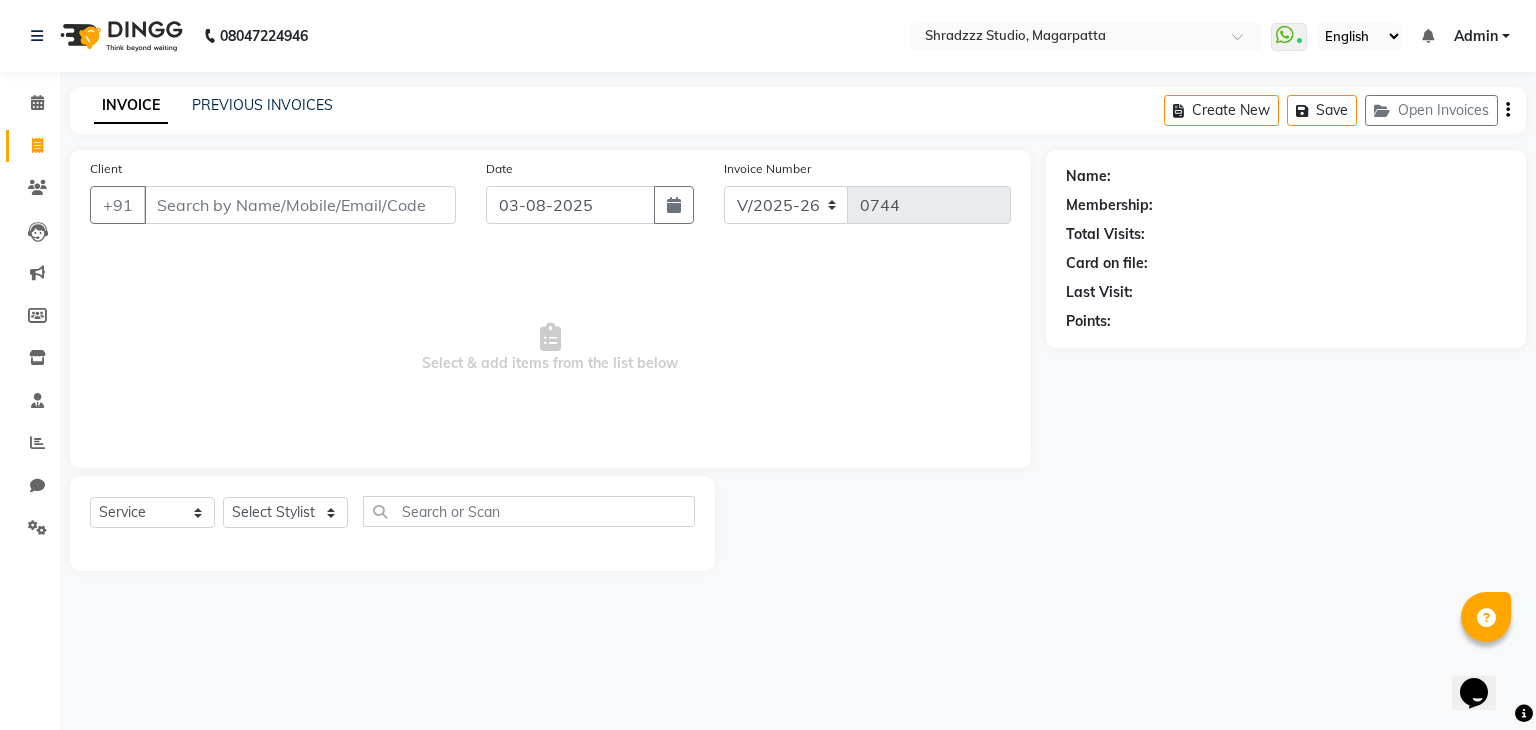 click on "Client" at bounding box center [300, 205] 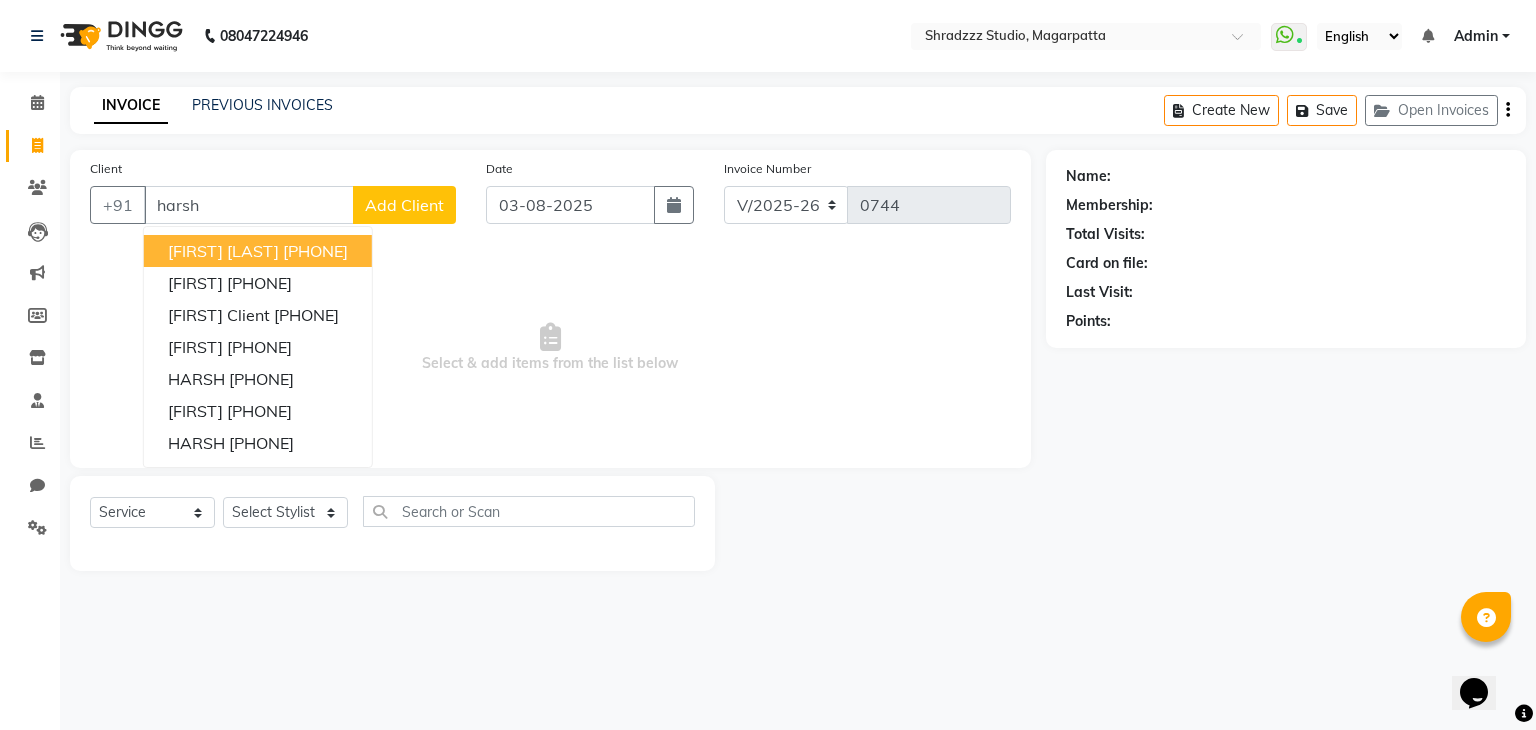 click on "harsh" at bounding box center [249, 205] 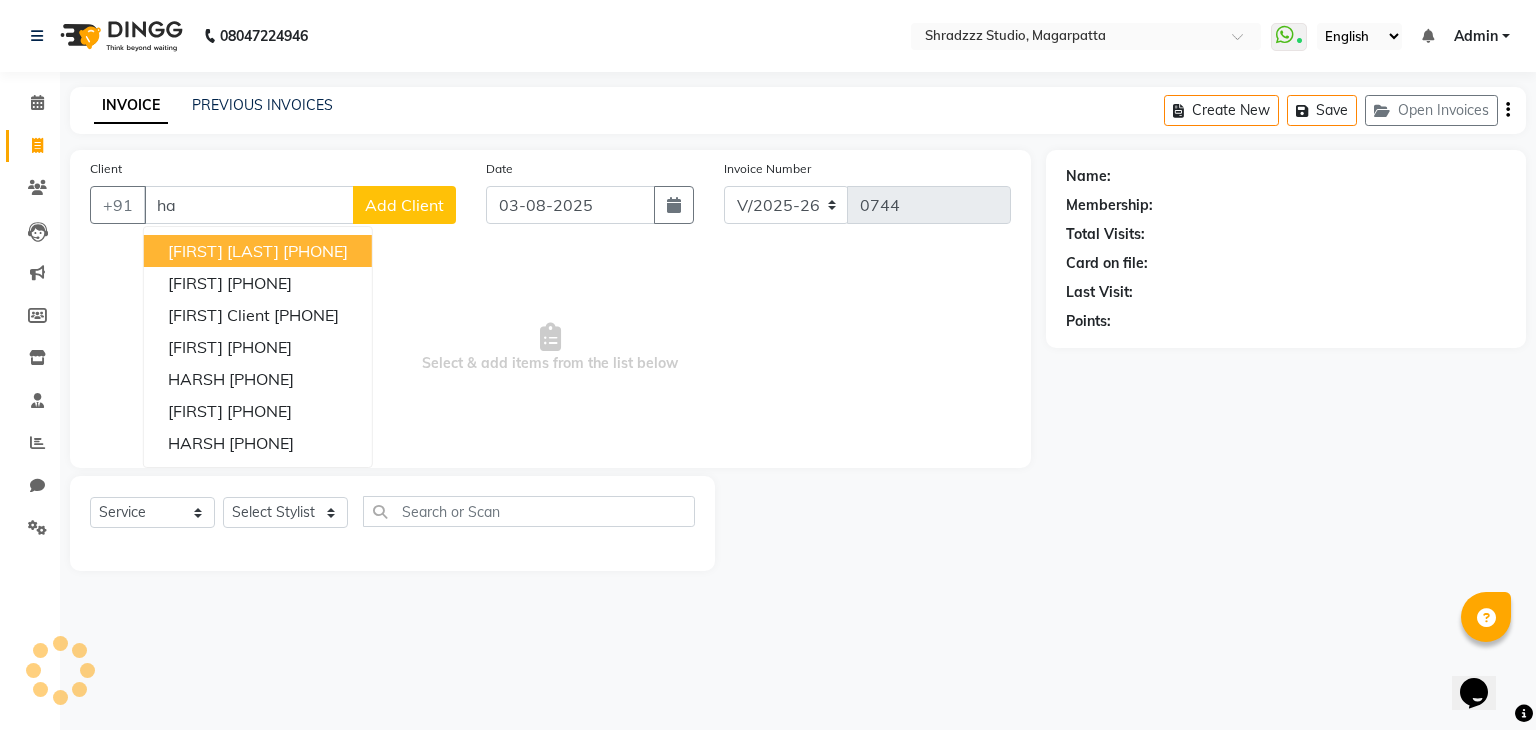 type on "h" 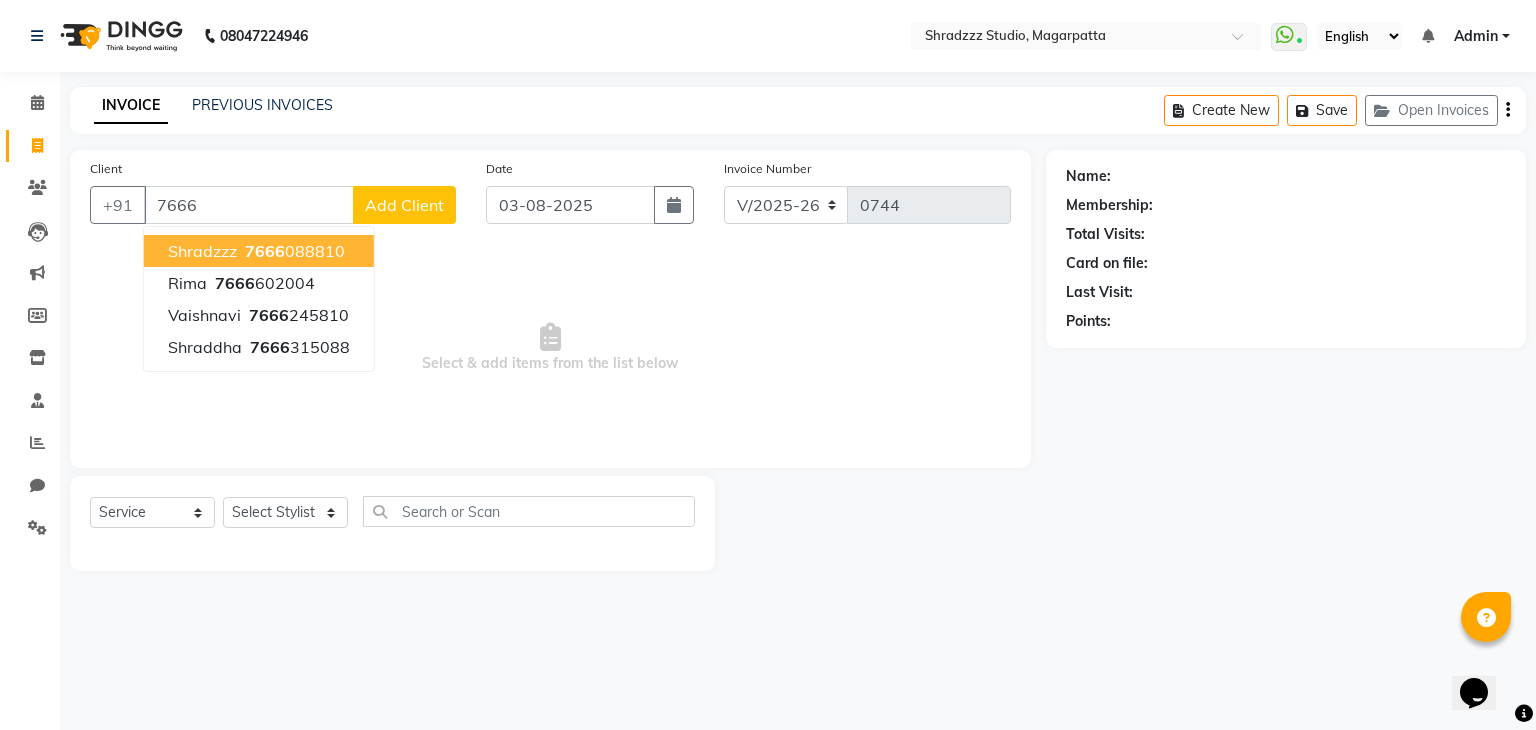 click on "7666" at bounding box center [265, 251] 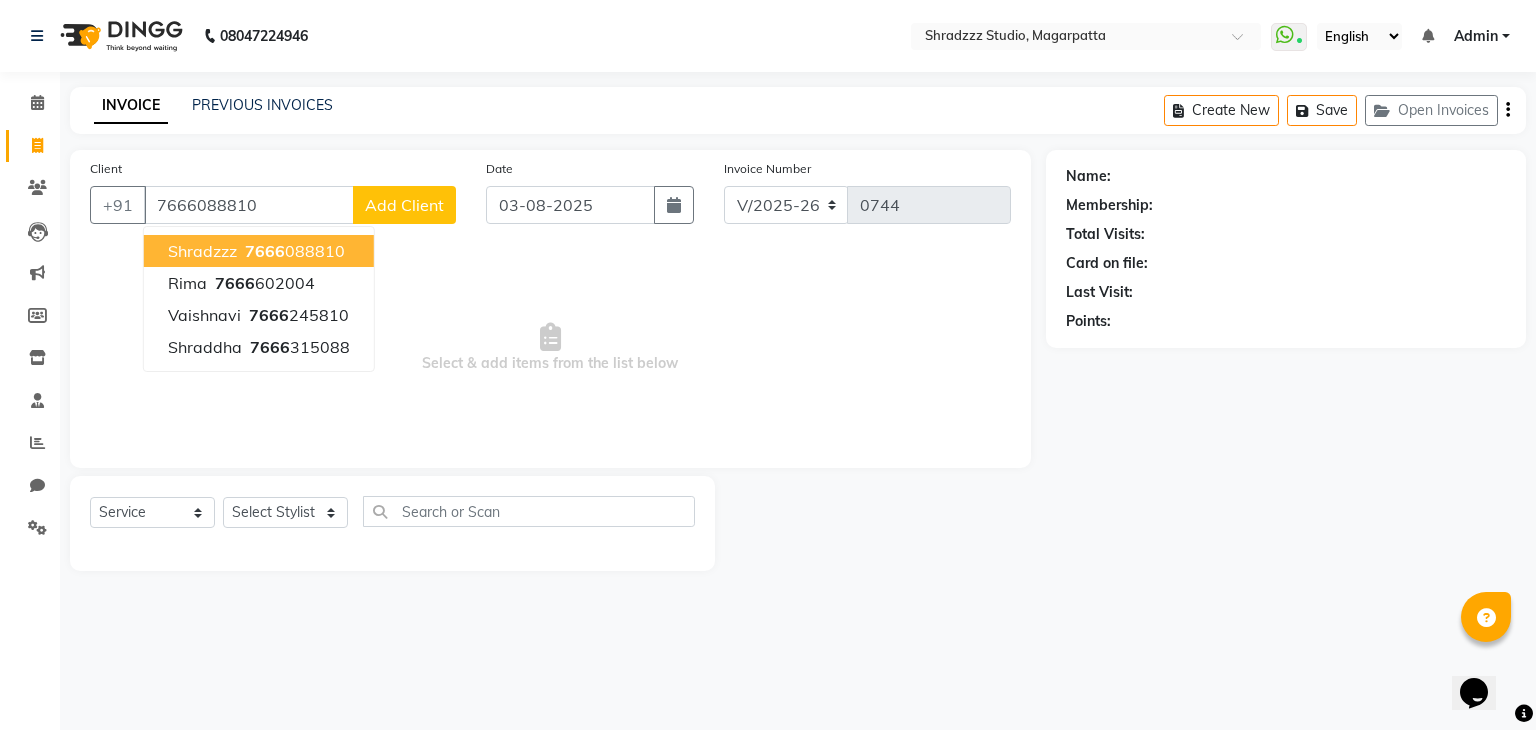 type on "7666088810" 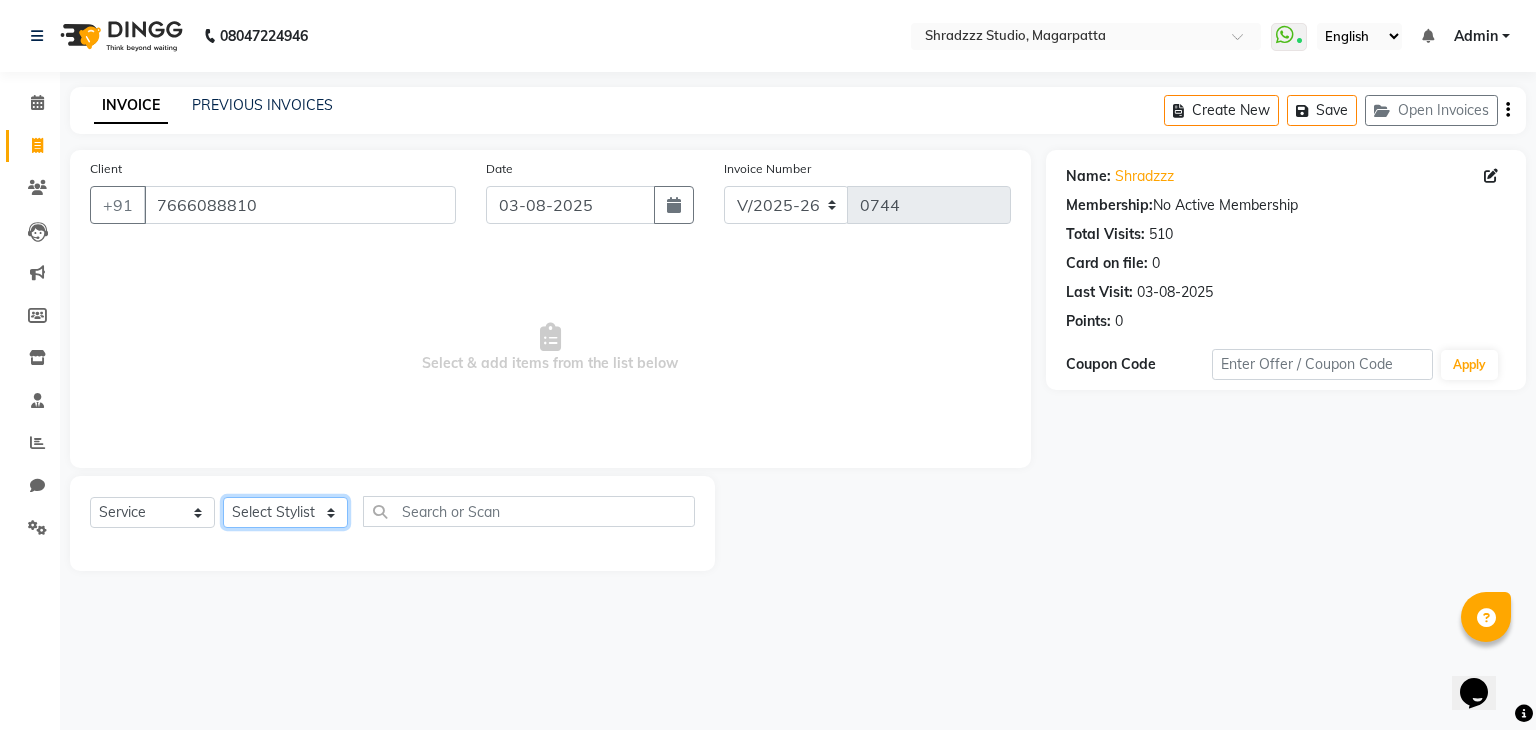 click on "Select Stylist Aruna   KALYANI  [NAME] Manager nikita PRATIKSHA   Sameer shaikh Sarojini swami" 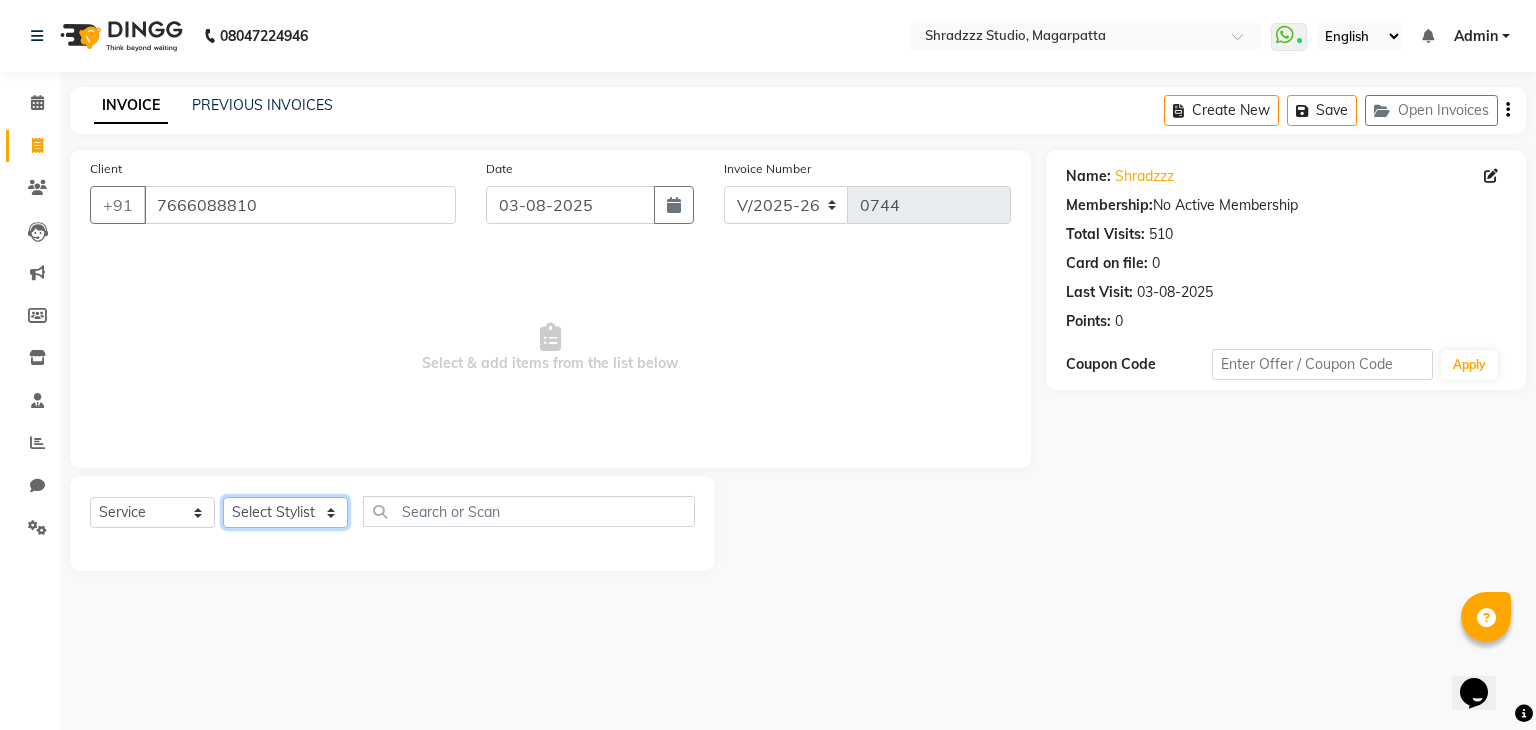 select on "87762" 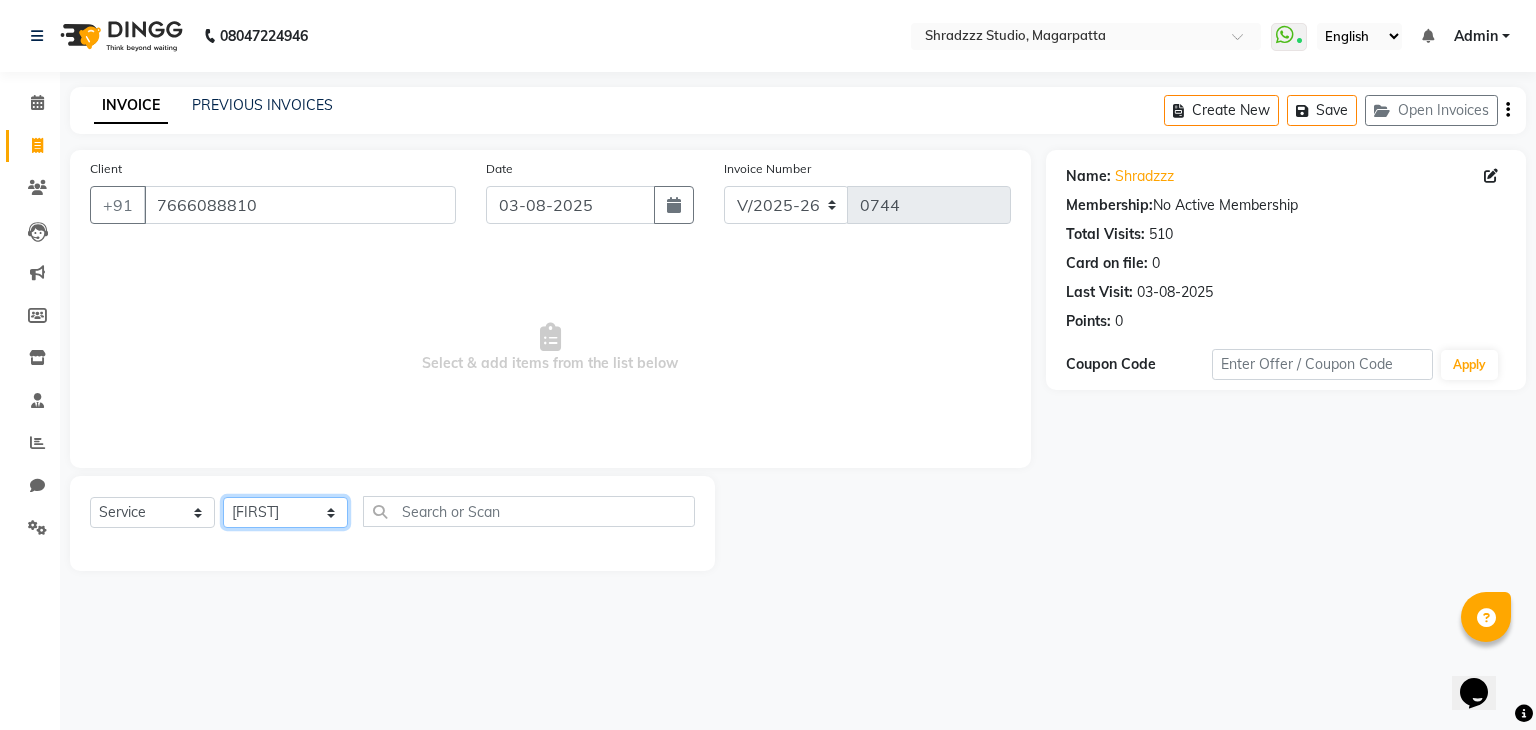 click on "Select Stylist Aruna   KALYANI  [NAME] Manager nikita PRATIKSHA   Sameer shaikh Sarojini swami" 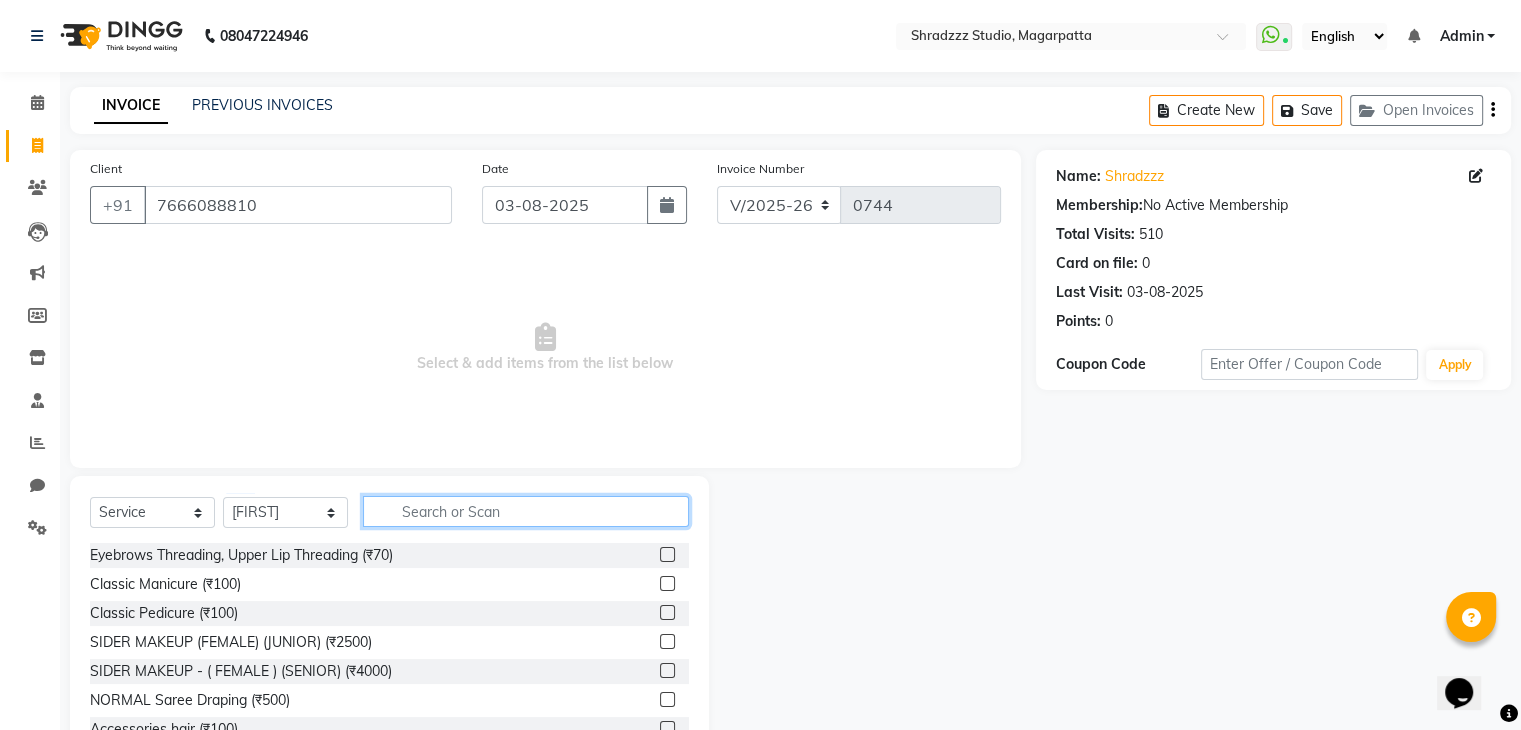 click 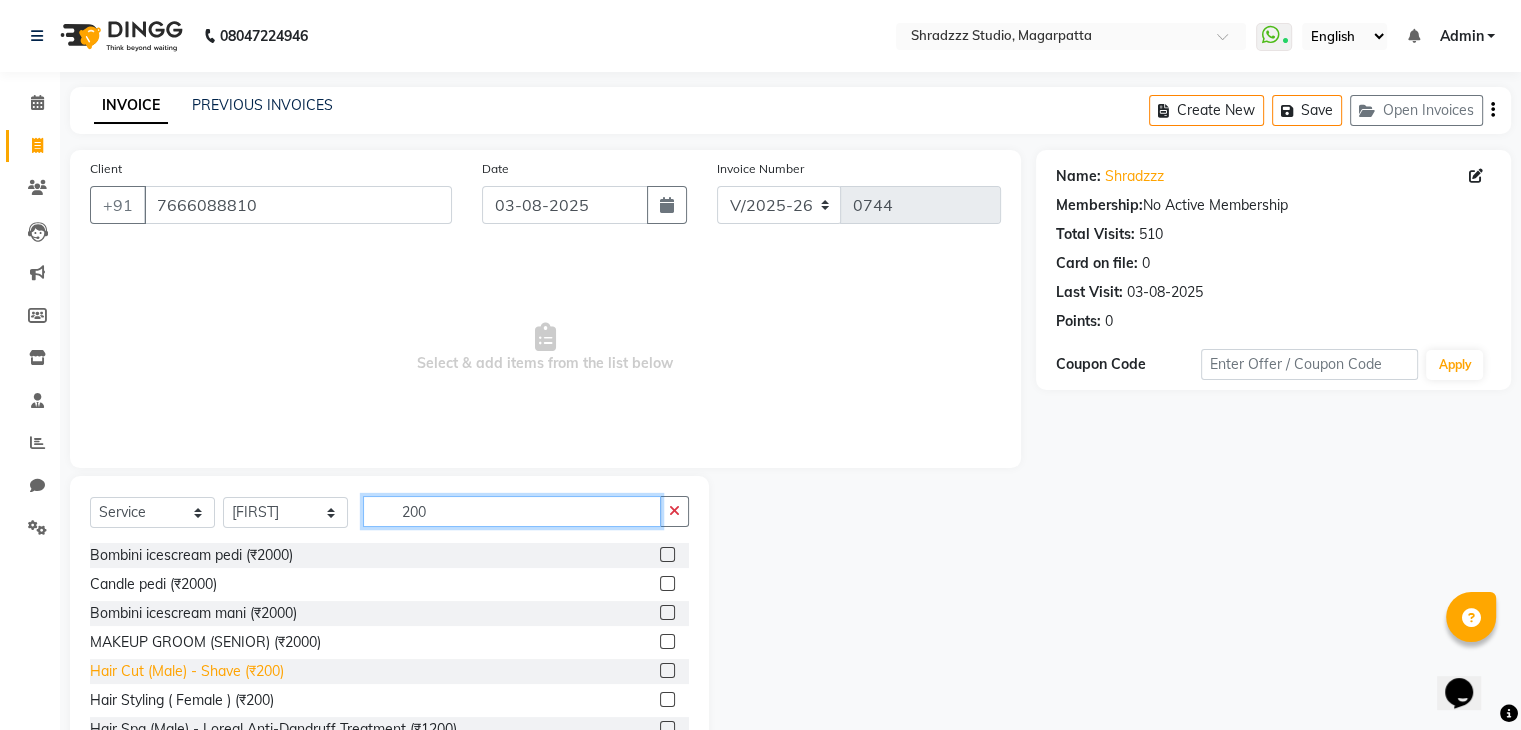 type on "200" 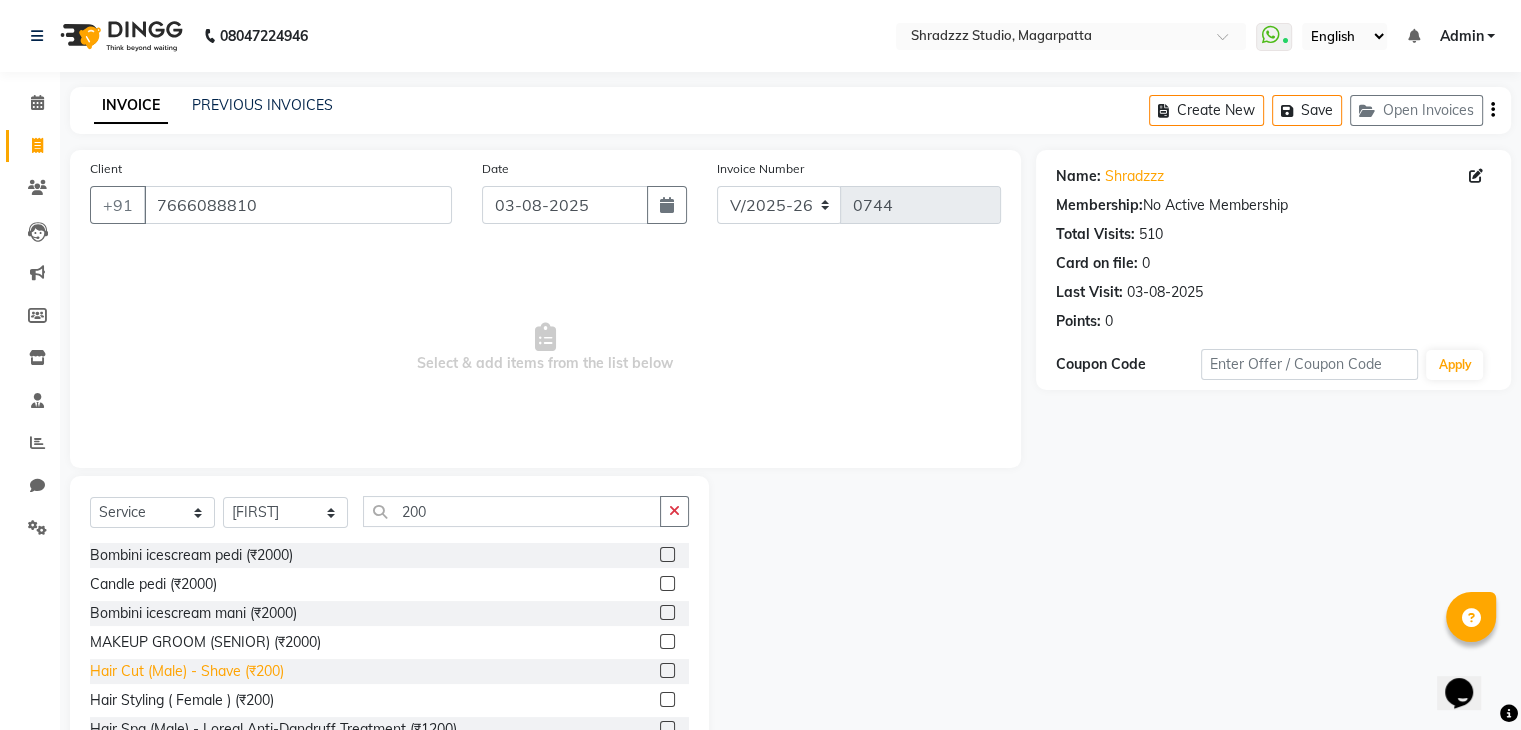 click on "Hair Cut (Male) - Shave (₹200)" 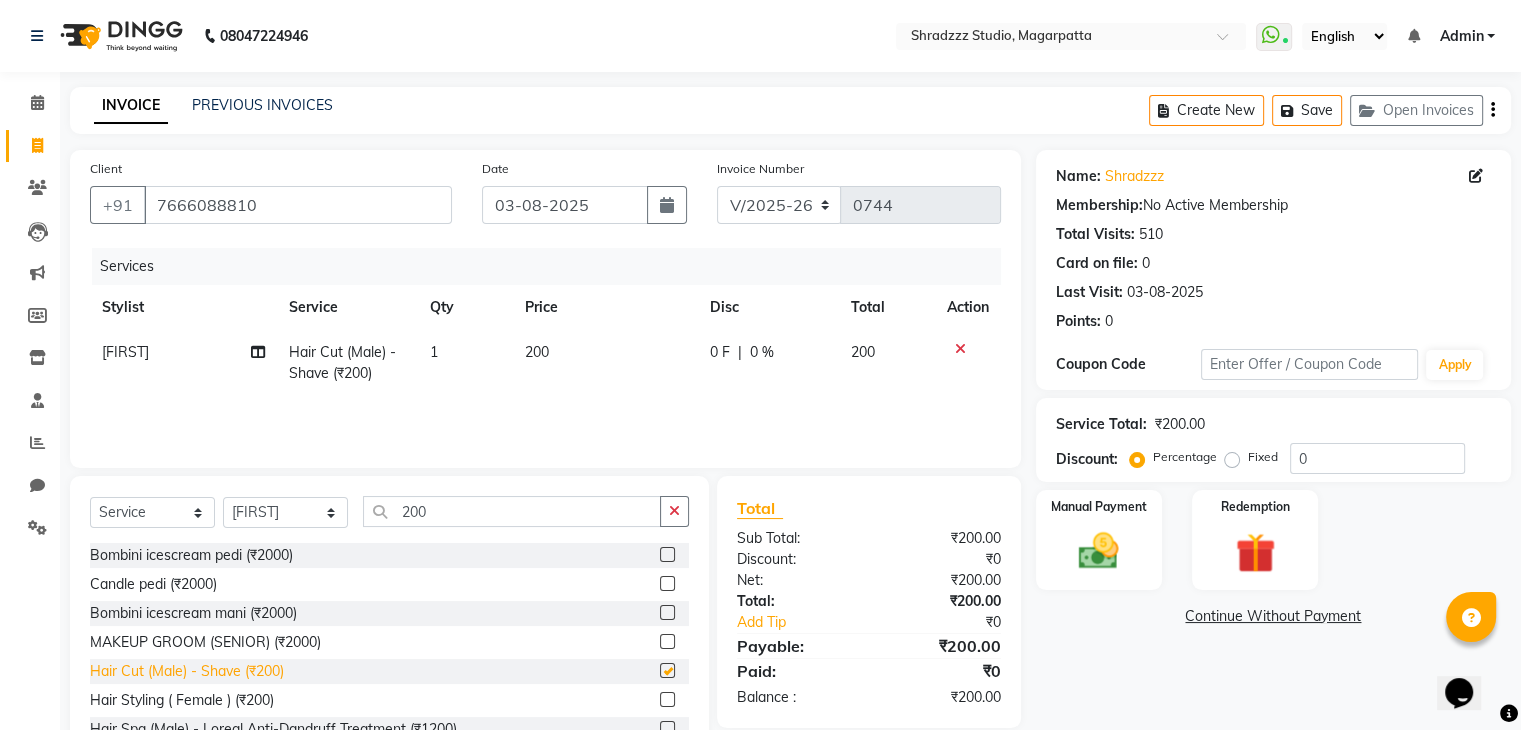 checkbox on "false" 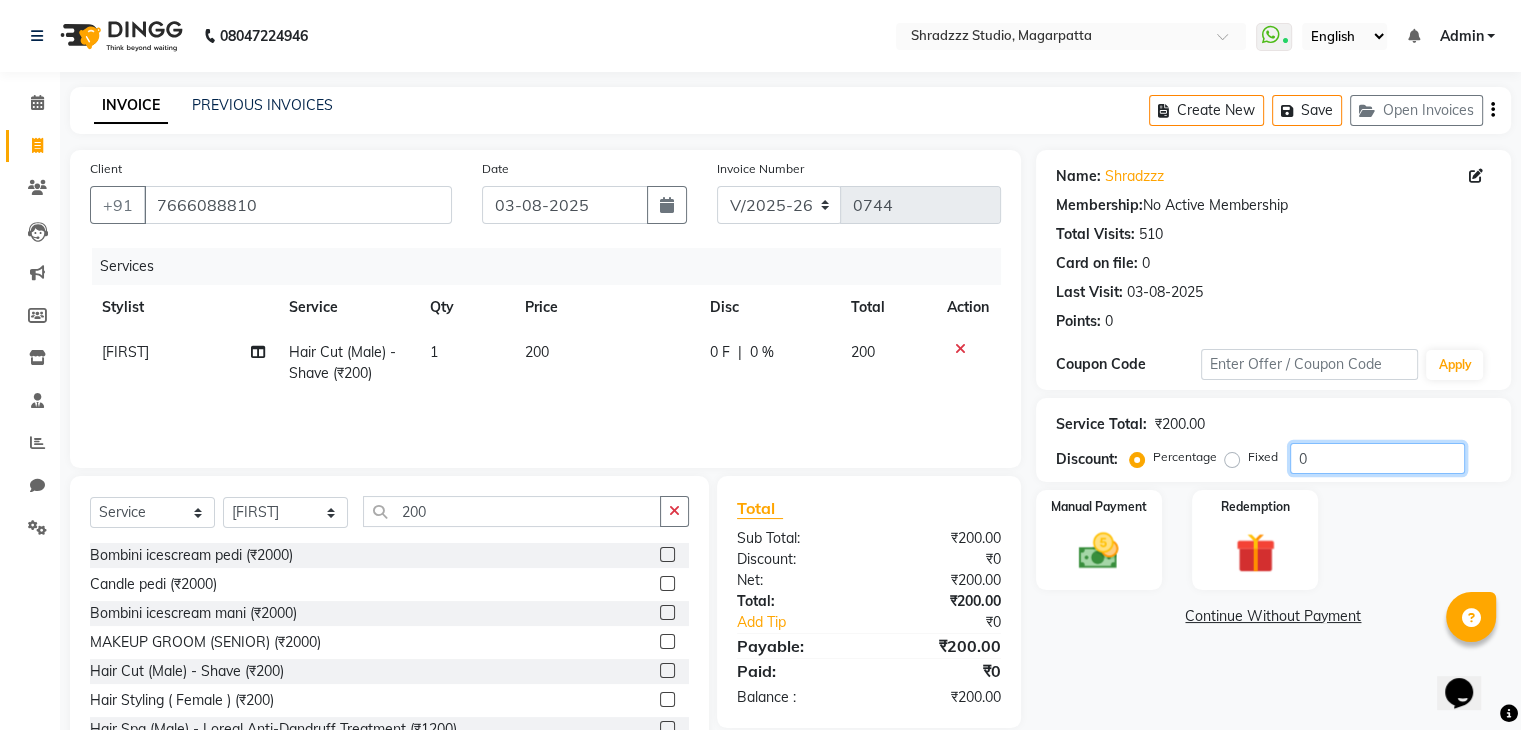 click on "0" 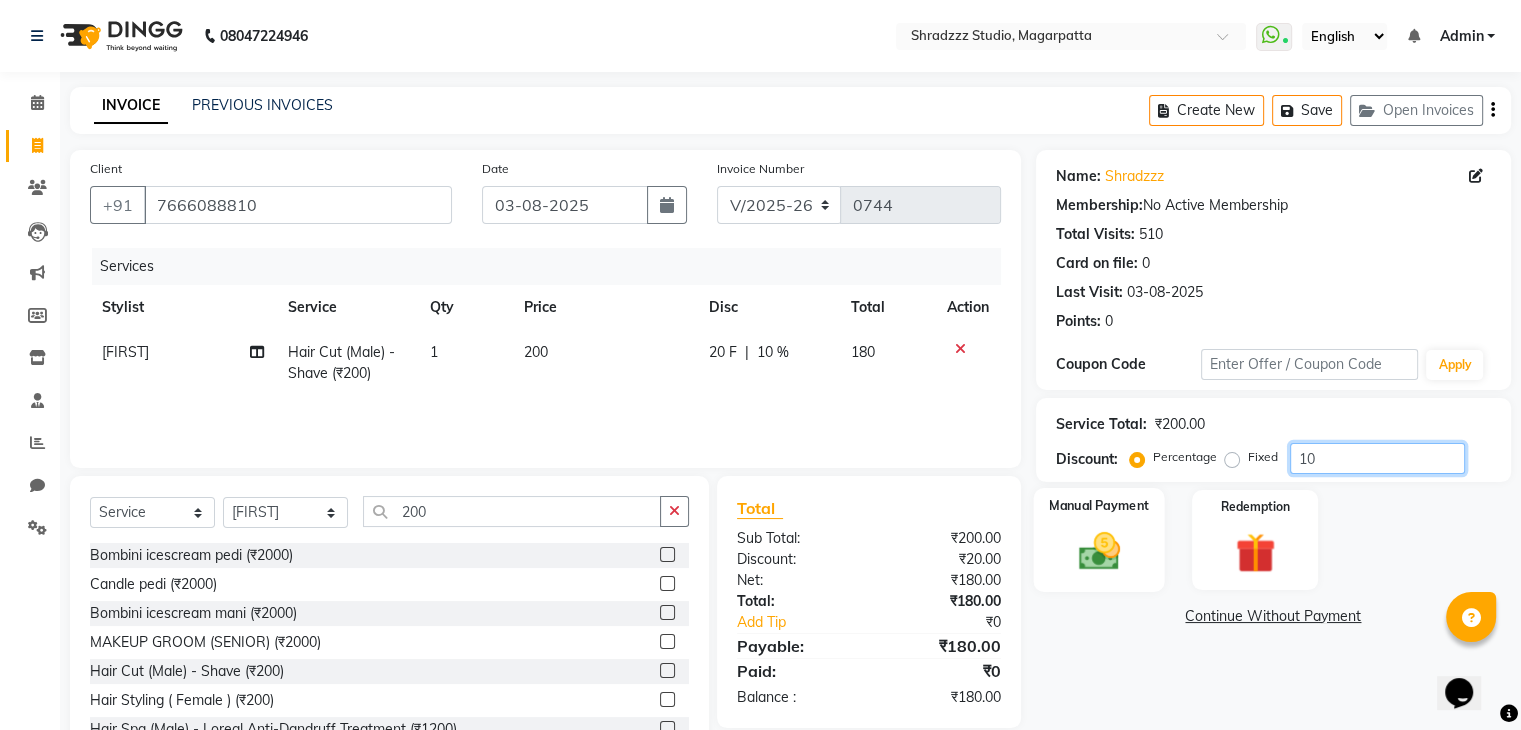 type on "10" 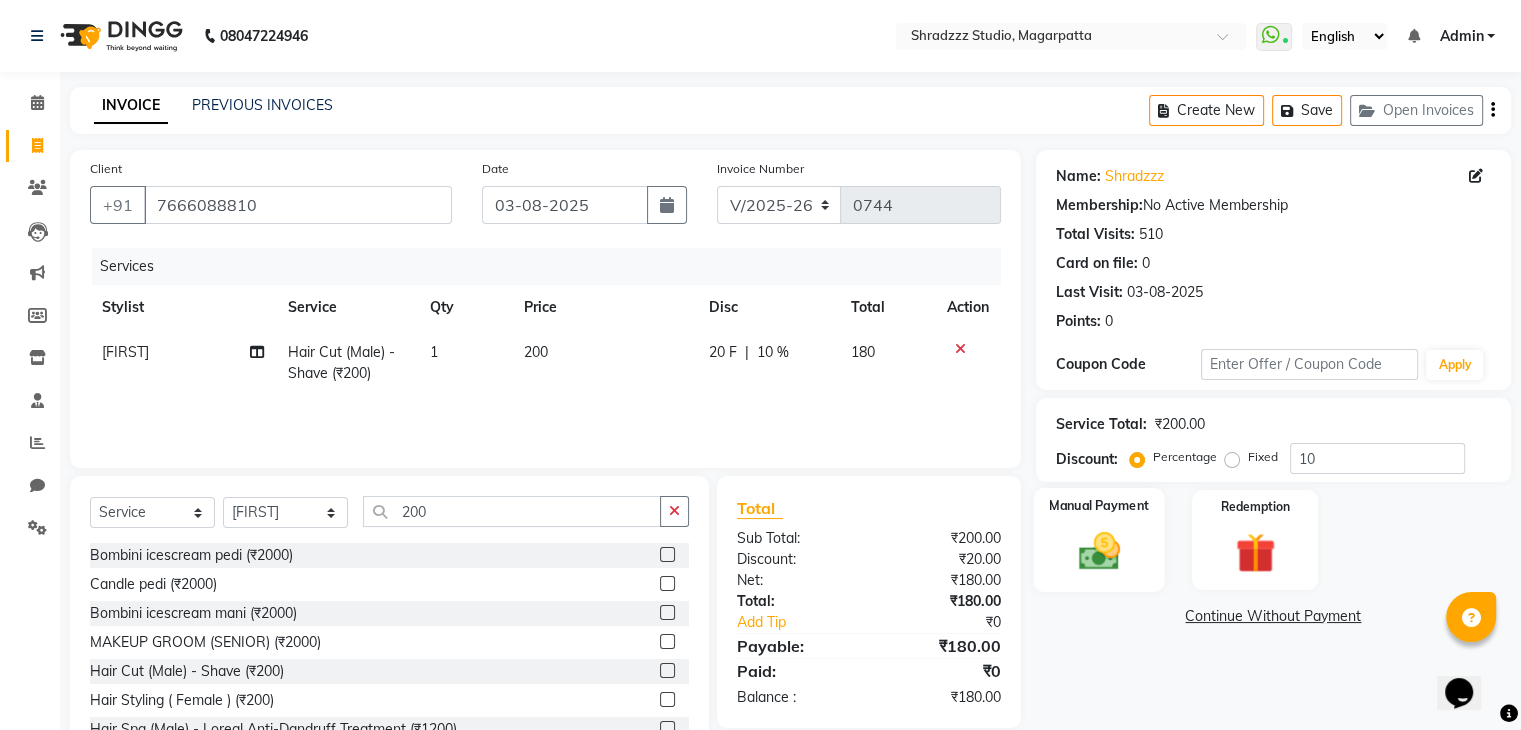 click 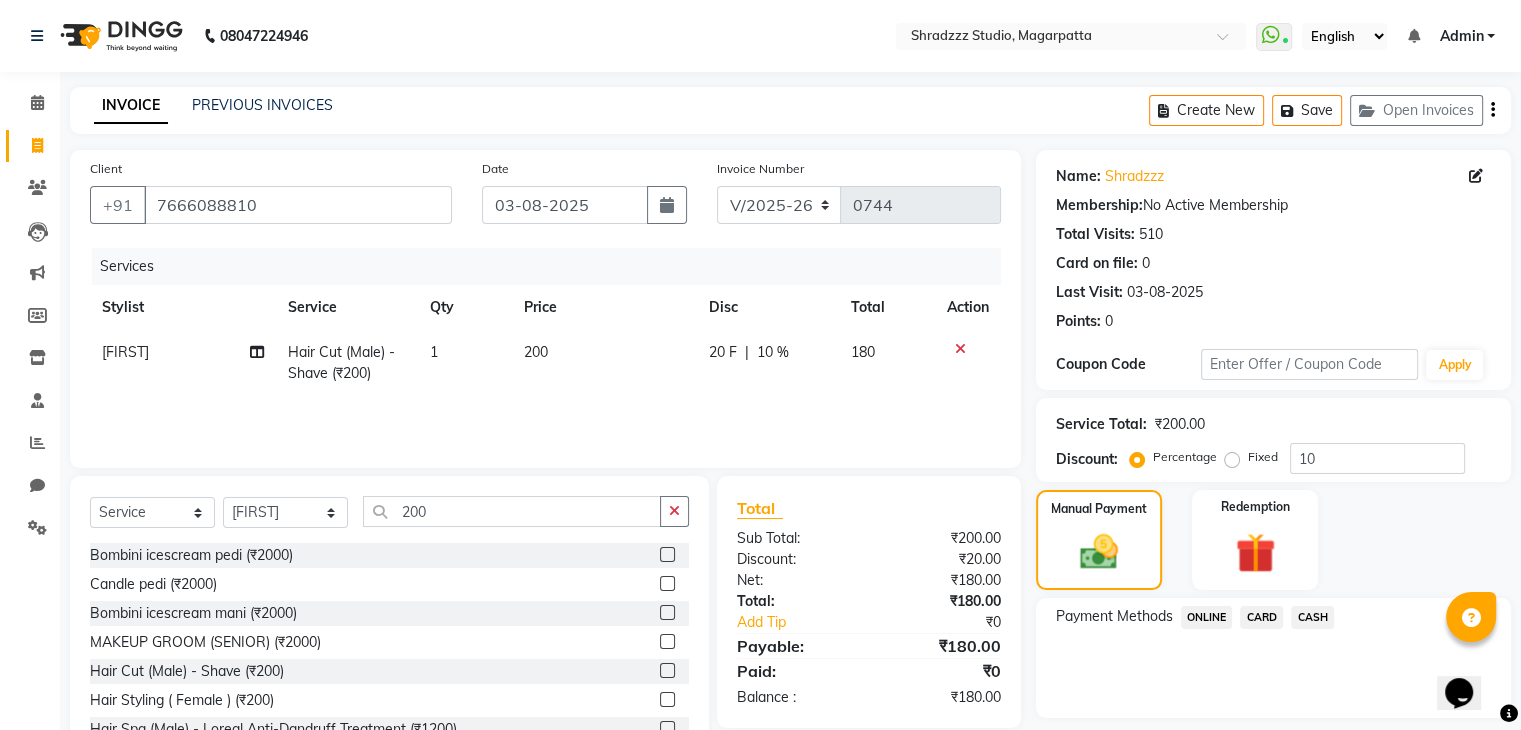 click on "ONLINE" 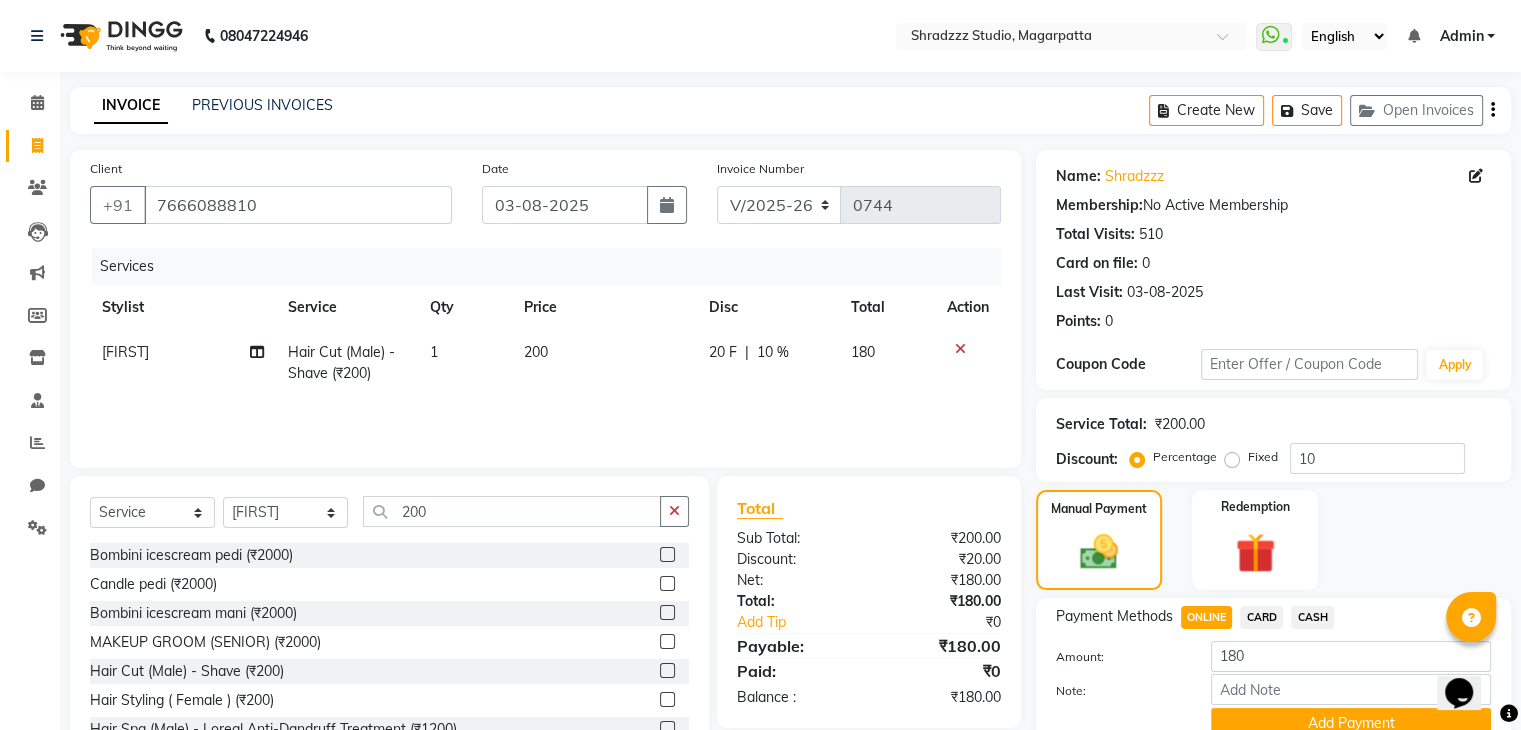 scroll, scrollTop: 89, scrollLeft: 0, axis: vertical 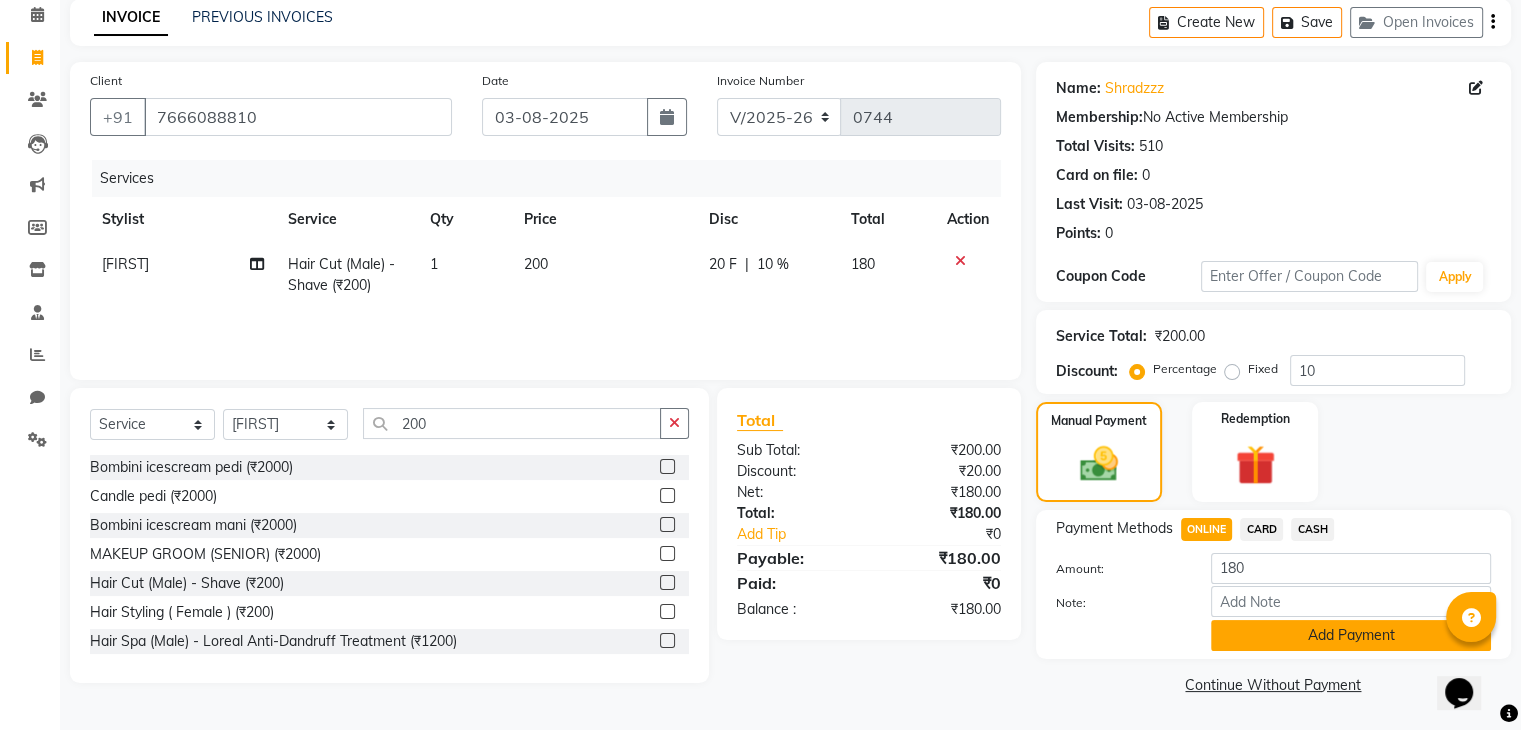 click on "Add Payment" 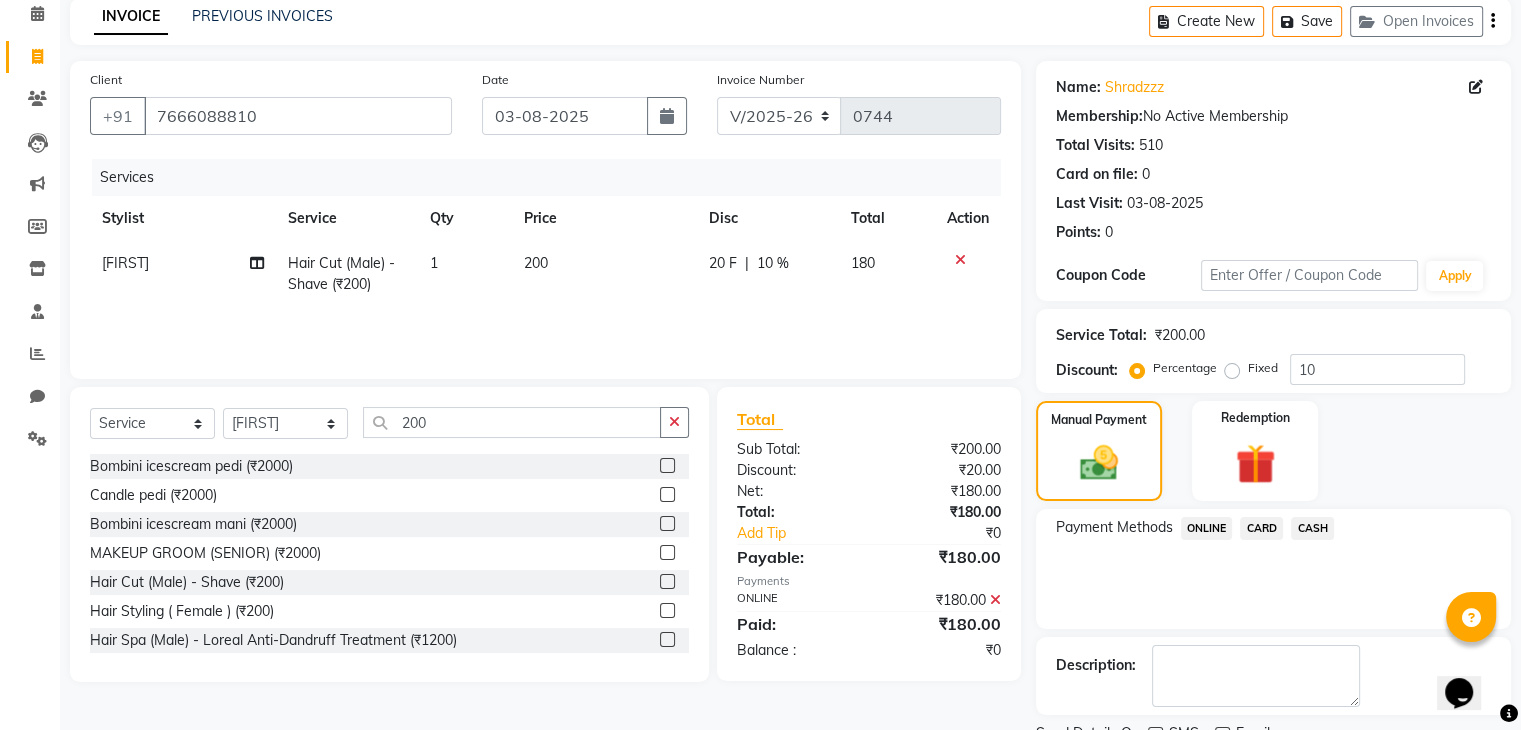 click on "Payment Methods  ONLINE   CARD   CASH" 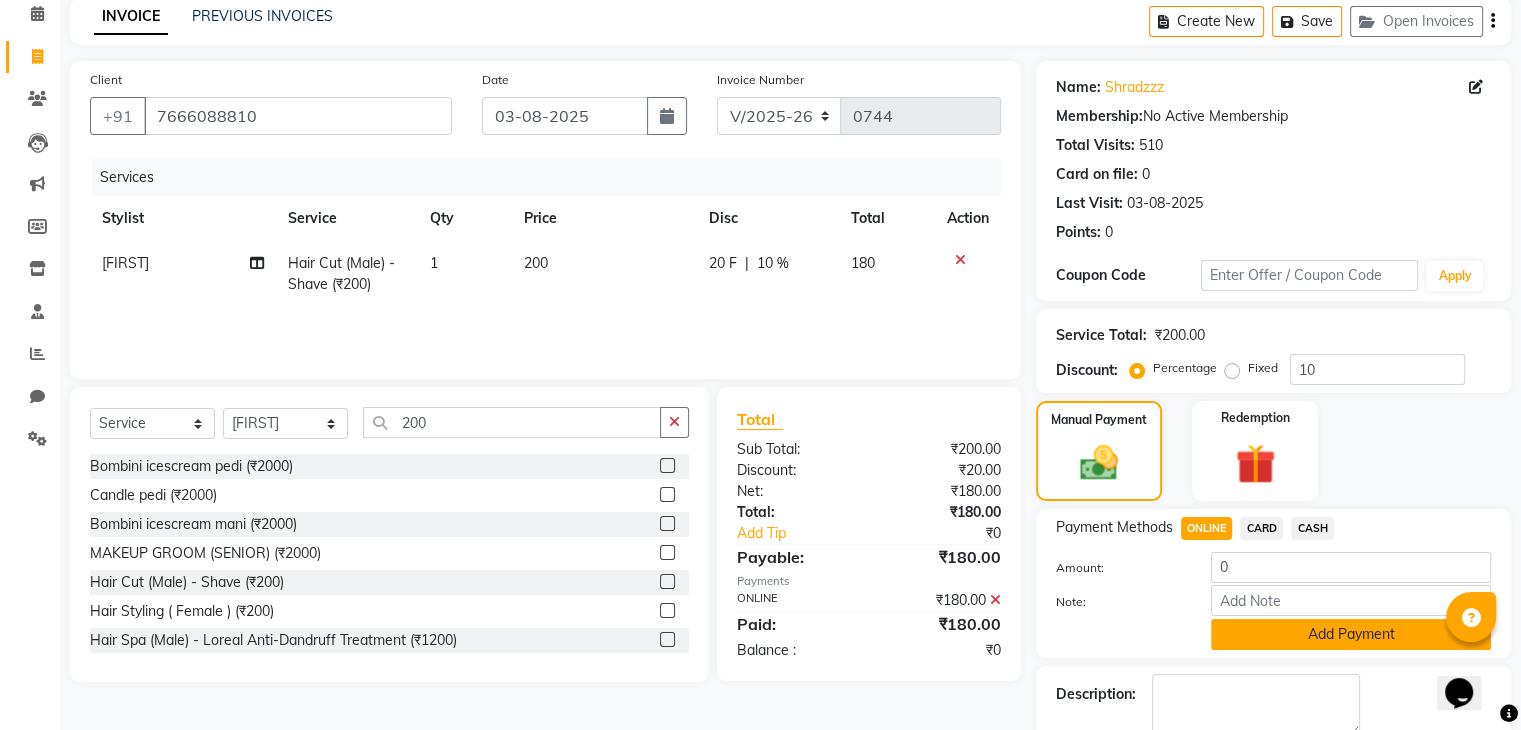 click on "Add Payment" 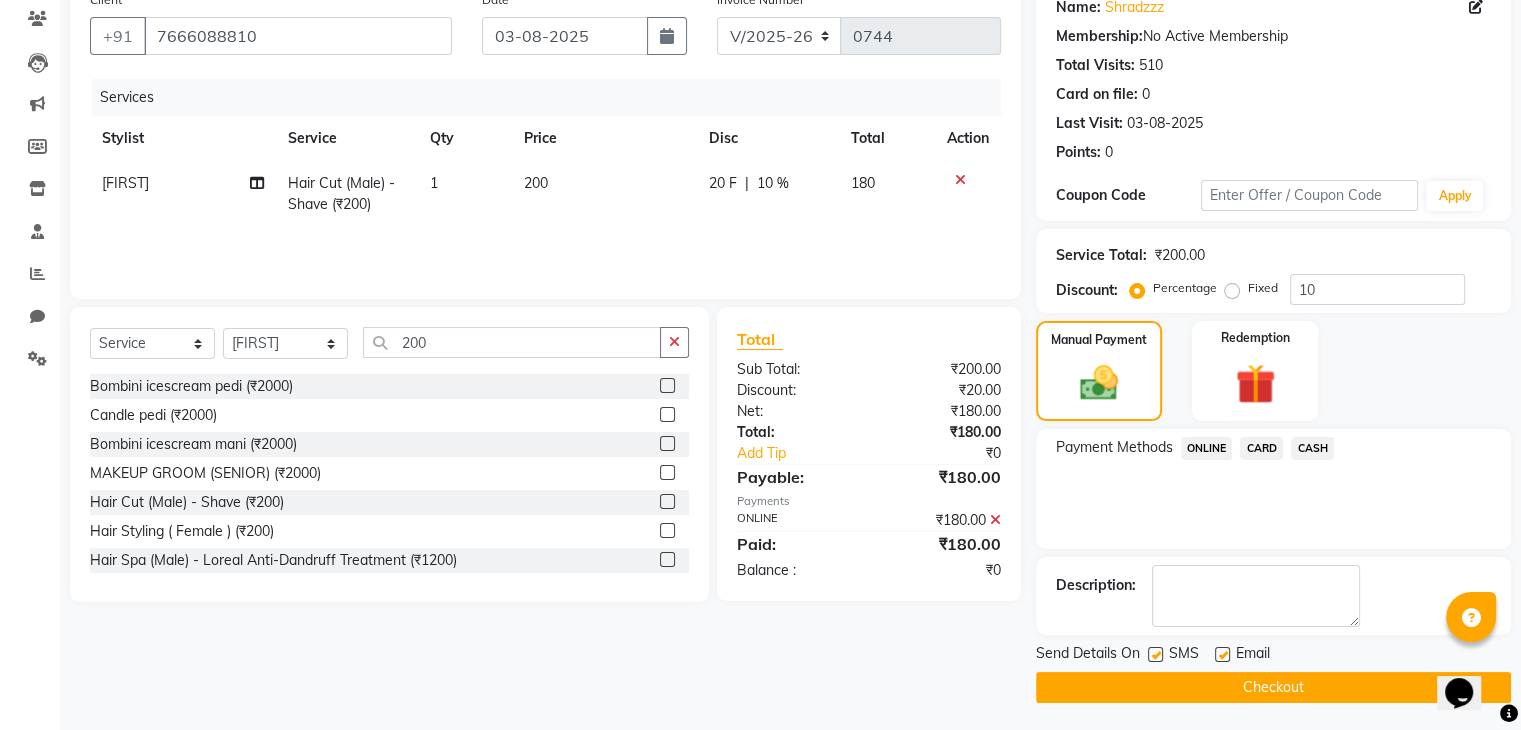 scroll, scrollTop: 171, scrollLeft: 0, axis: vertical 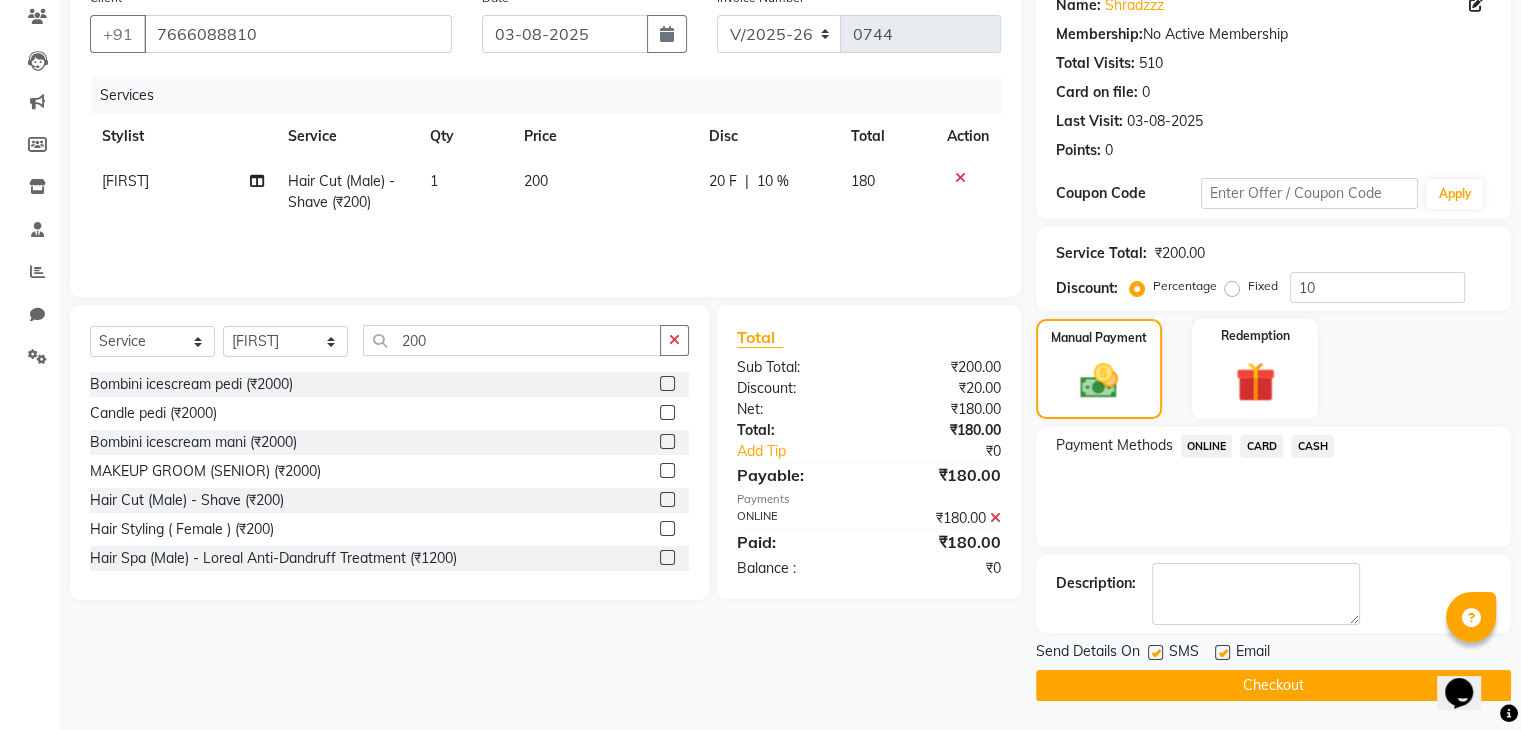 click on "Checkout" 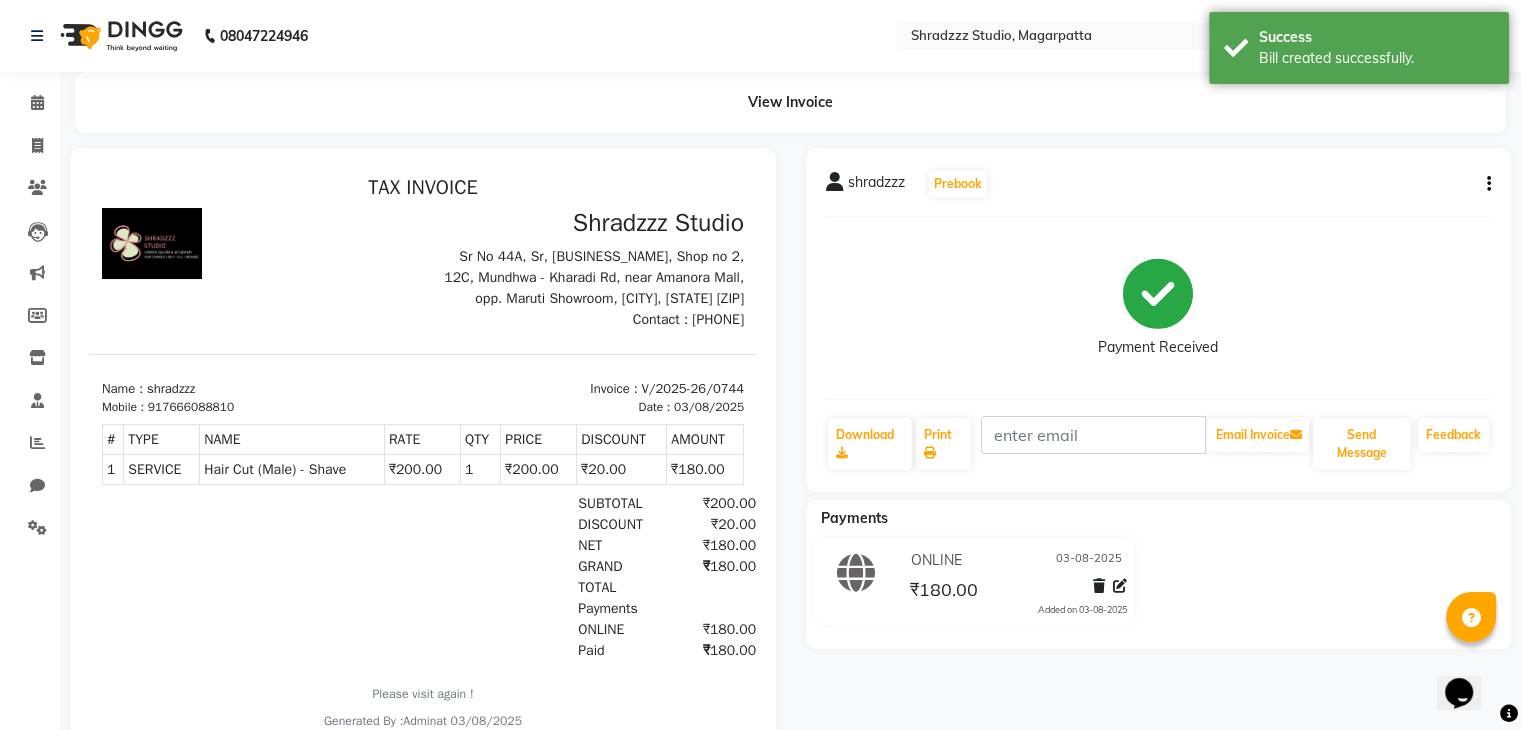 scroll, scrollTop: 0, scrollLeft: 0, axis: both 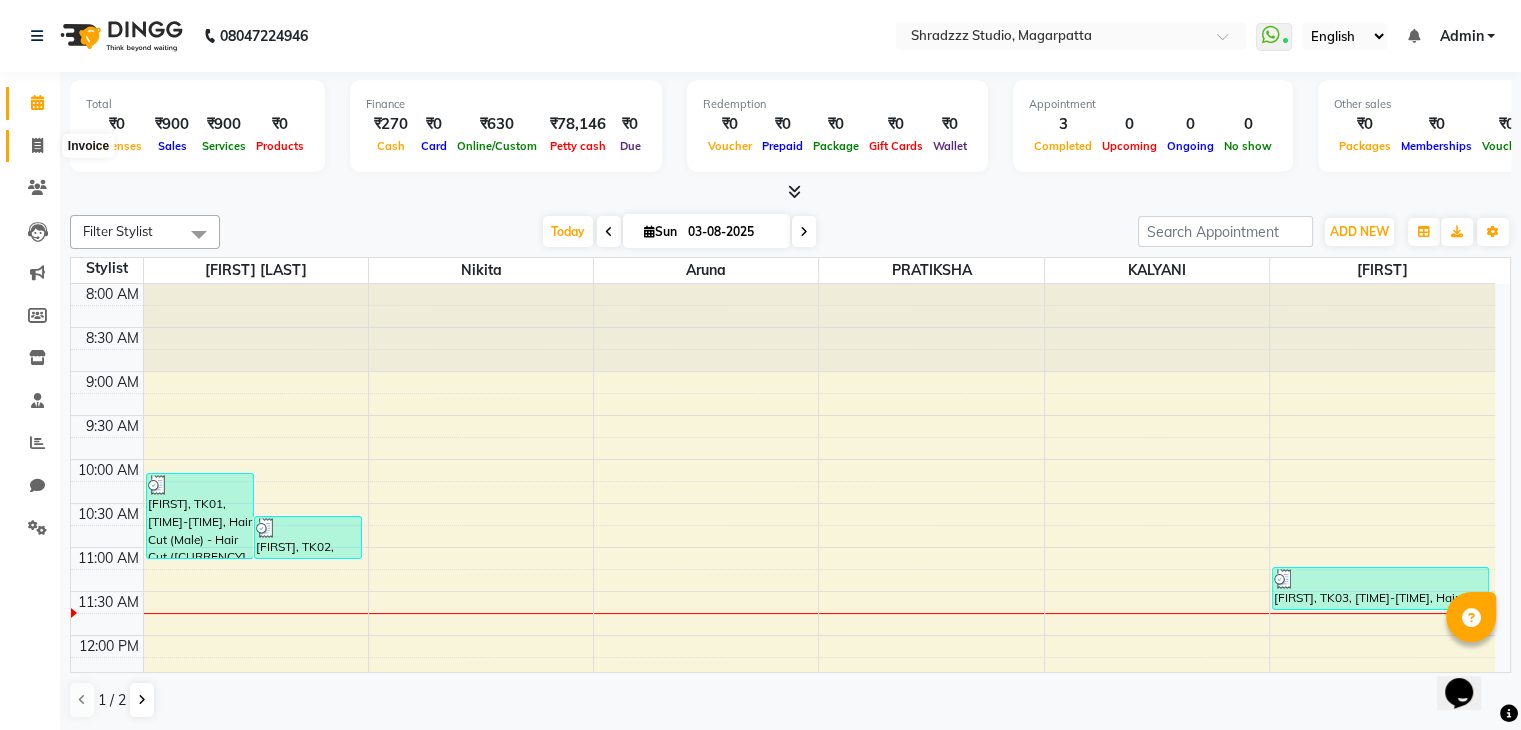 click 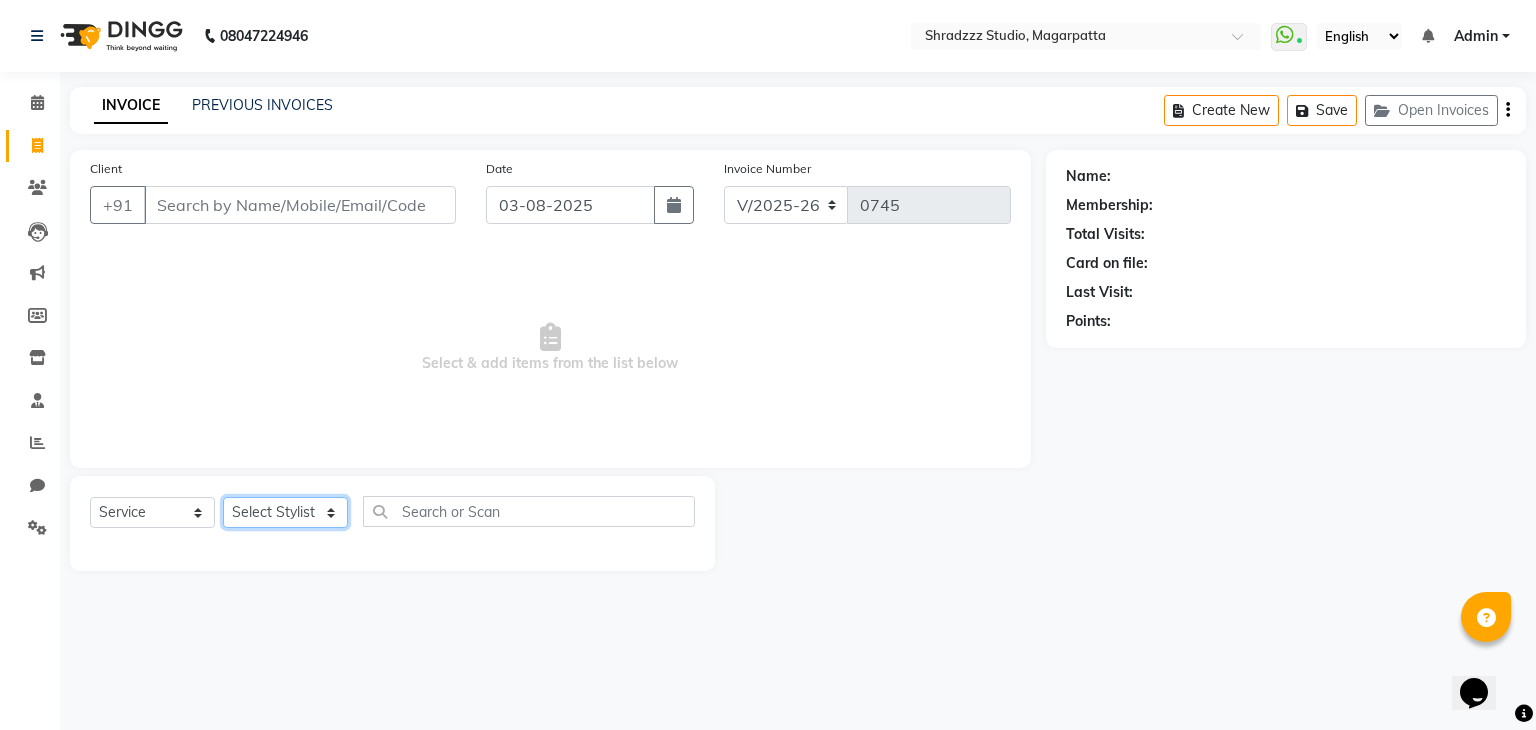 click on "Select Stylist [FIRST] [LAST] [FIRST] [LAST] [FIRST] [LAST] [FIRST] [LAST] [FIRST] [LAST]" 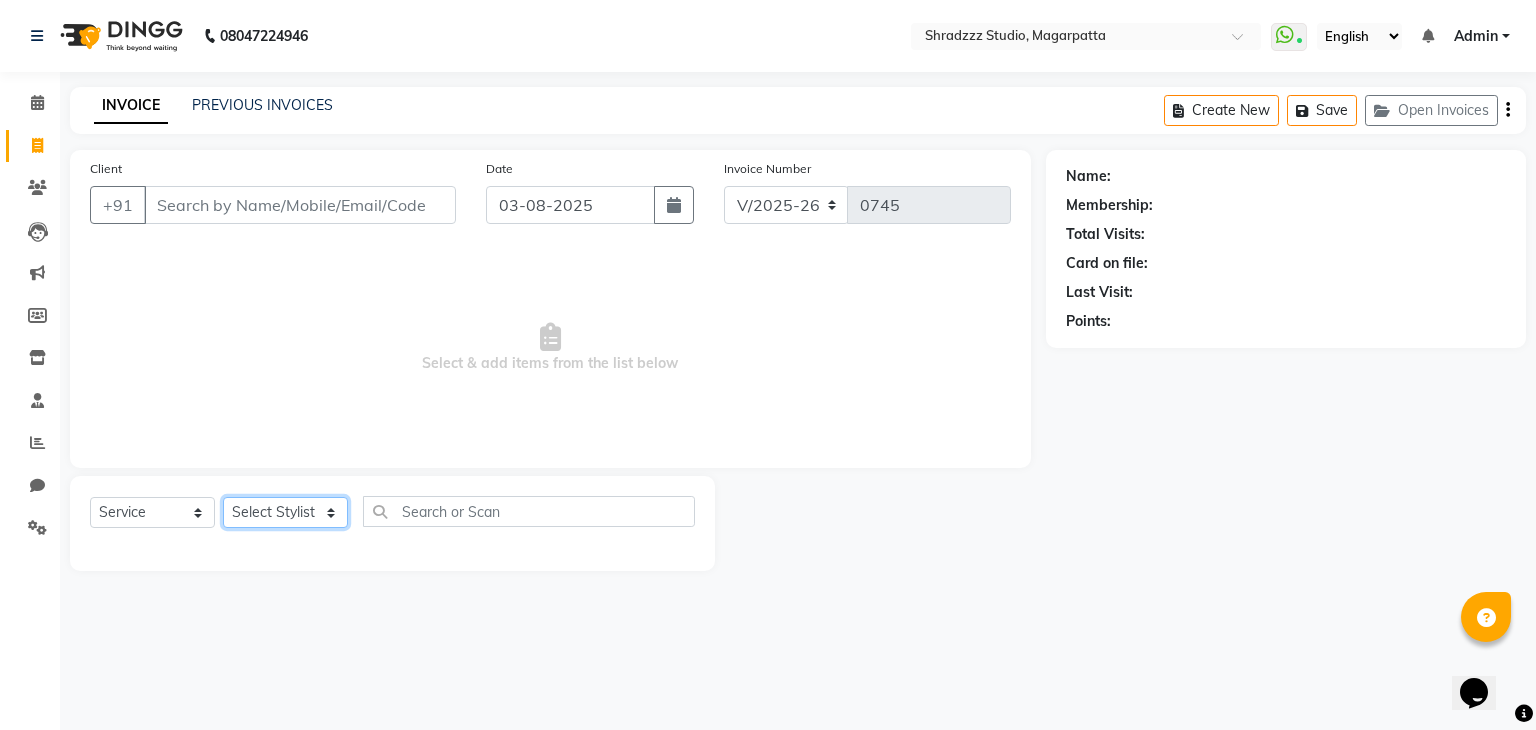select on "26213" 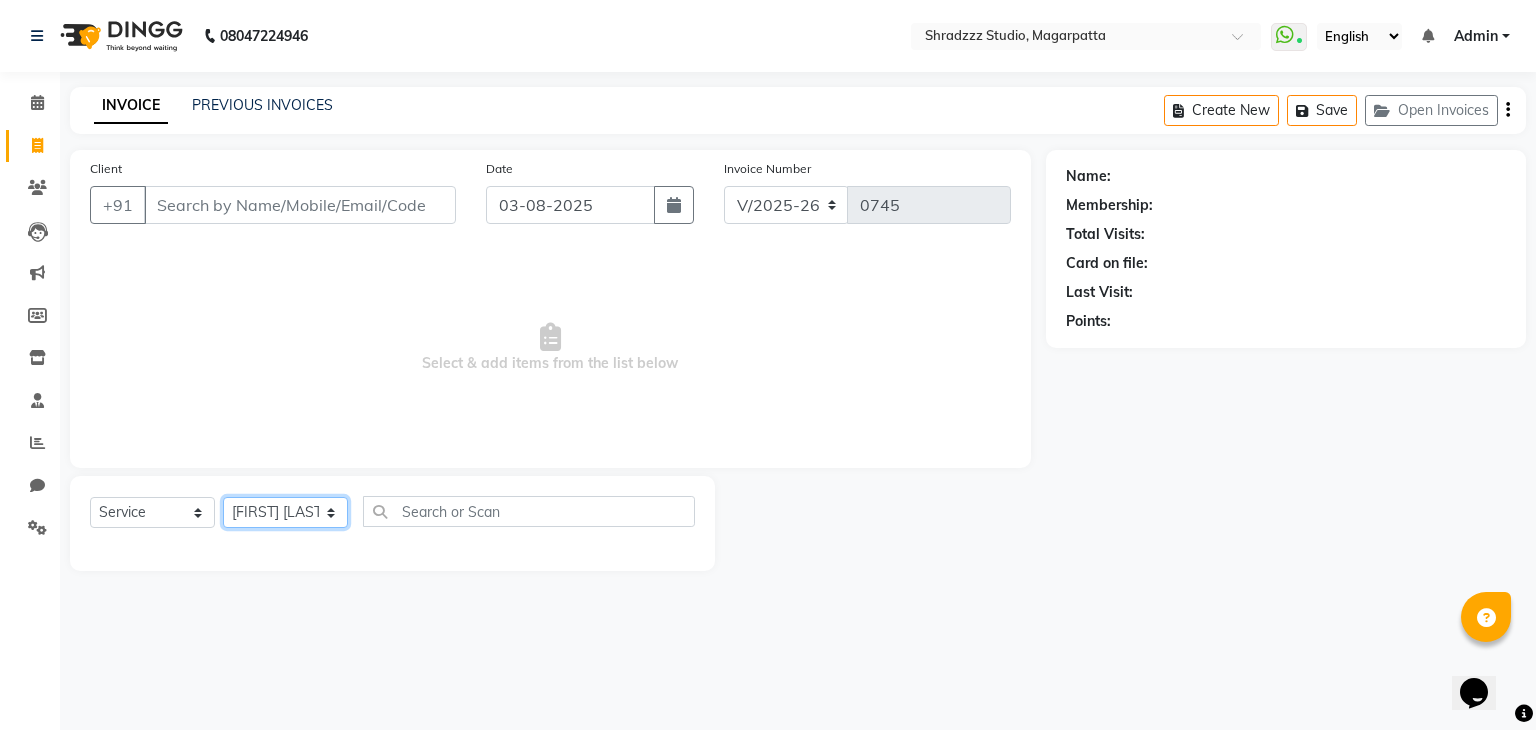 click on "Select Stylist [FIRST] [LAST] [FIRST] [LAST] [FIRST] [LAST] [FIRST] [LAST] [FIRST] [LAST]" 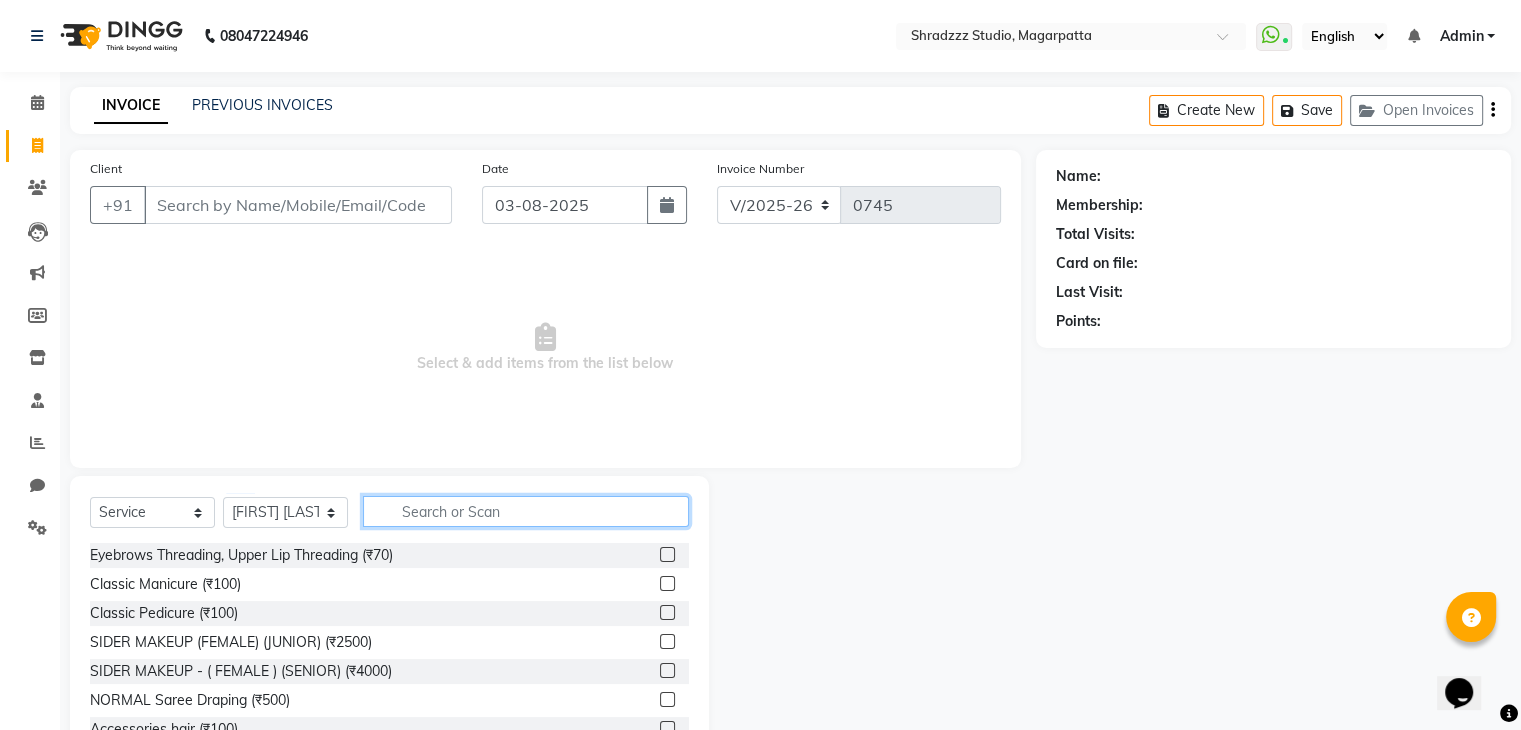 click 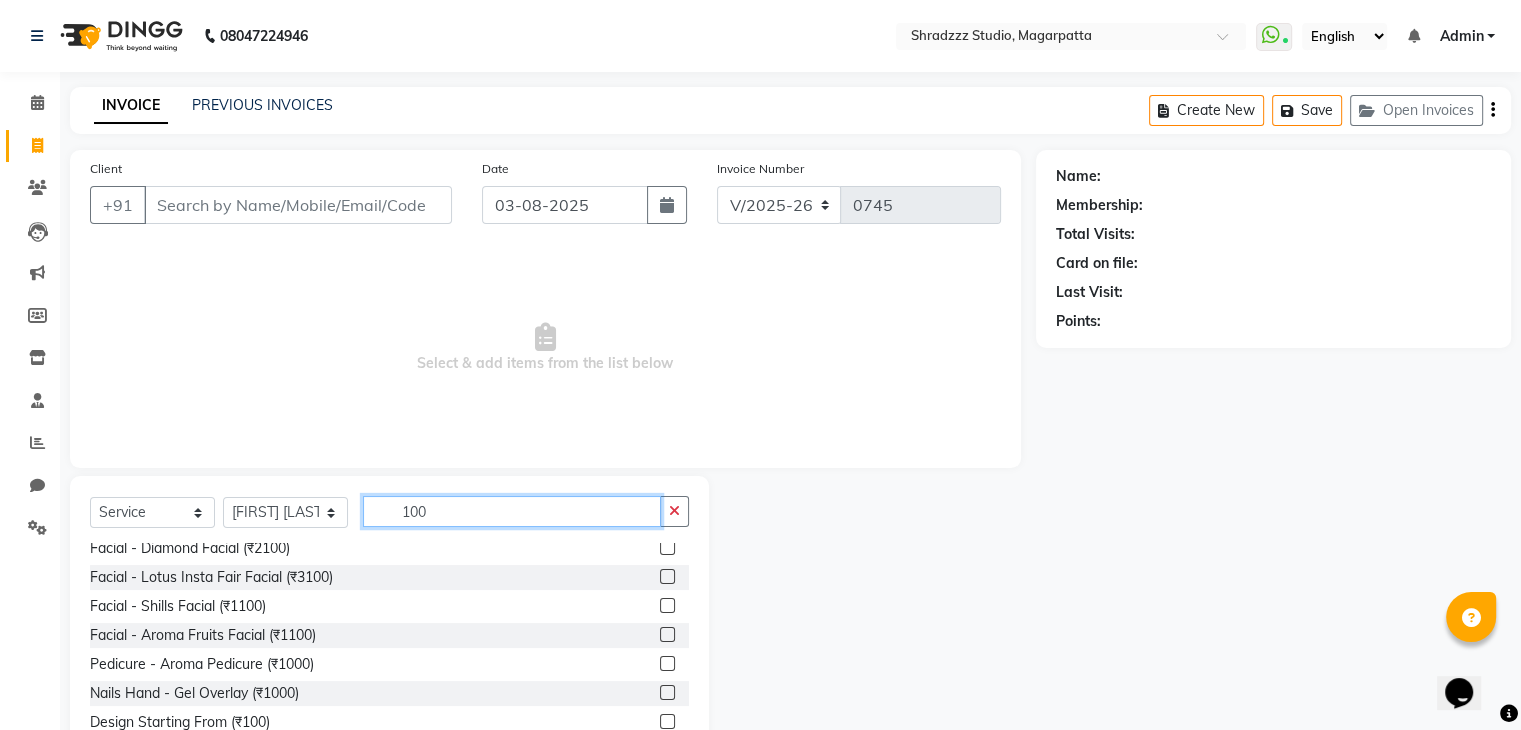scroll, scrollTop: 437, scrollLeft: 0, axis: vertical 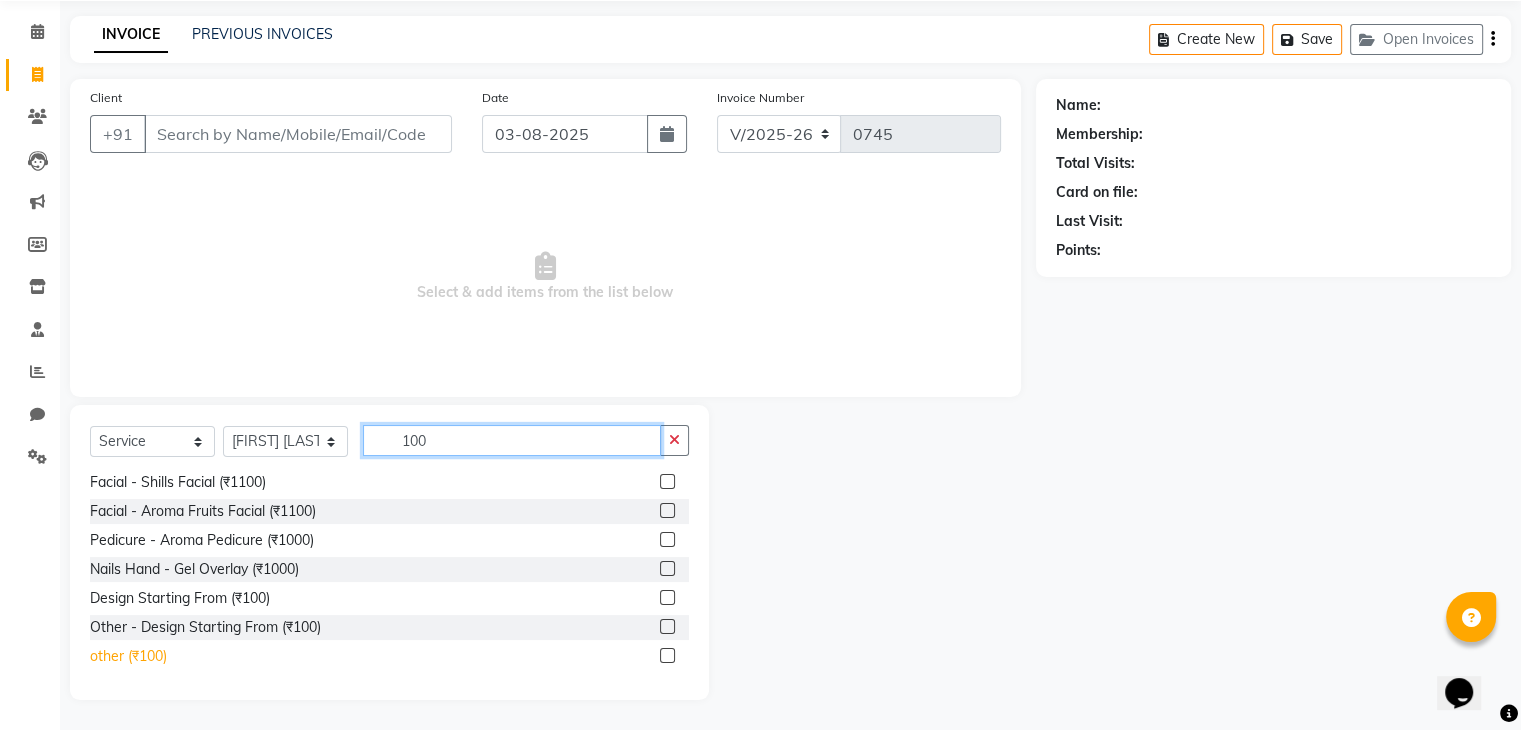 type on "100" 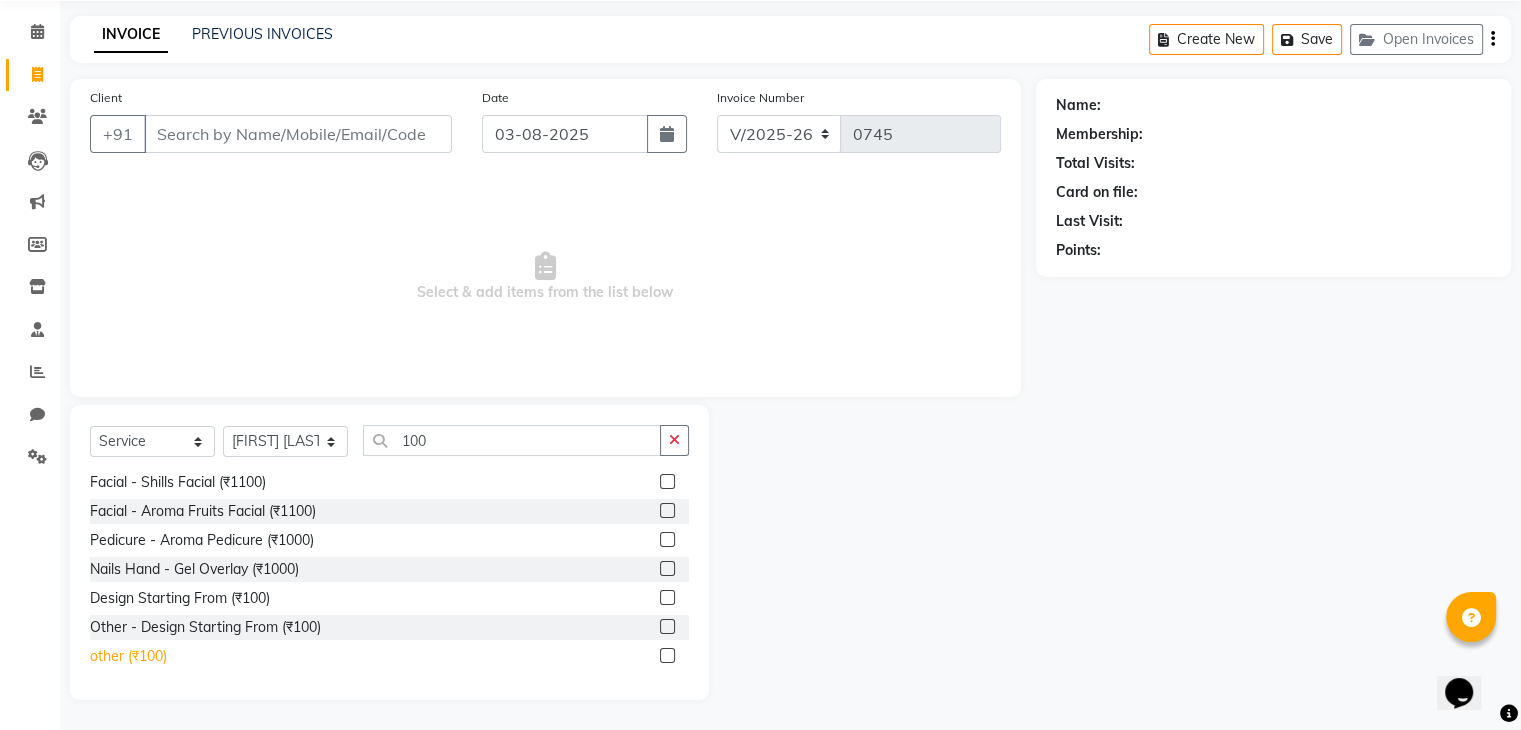 click on "other (₹100)" 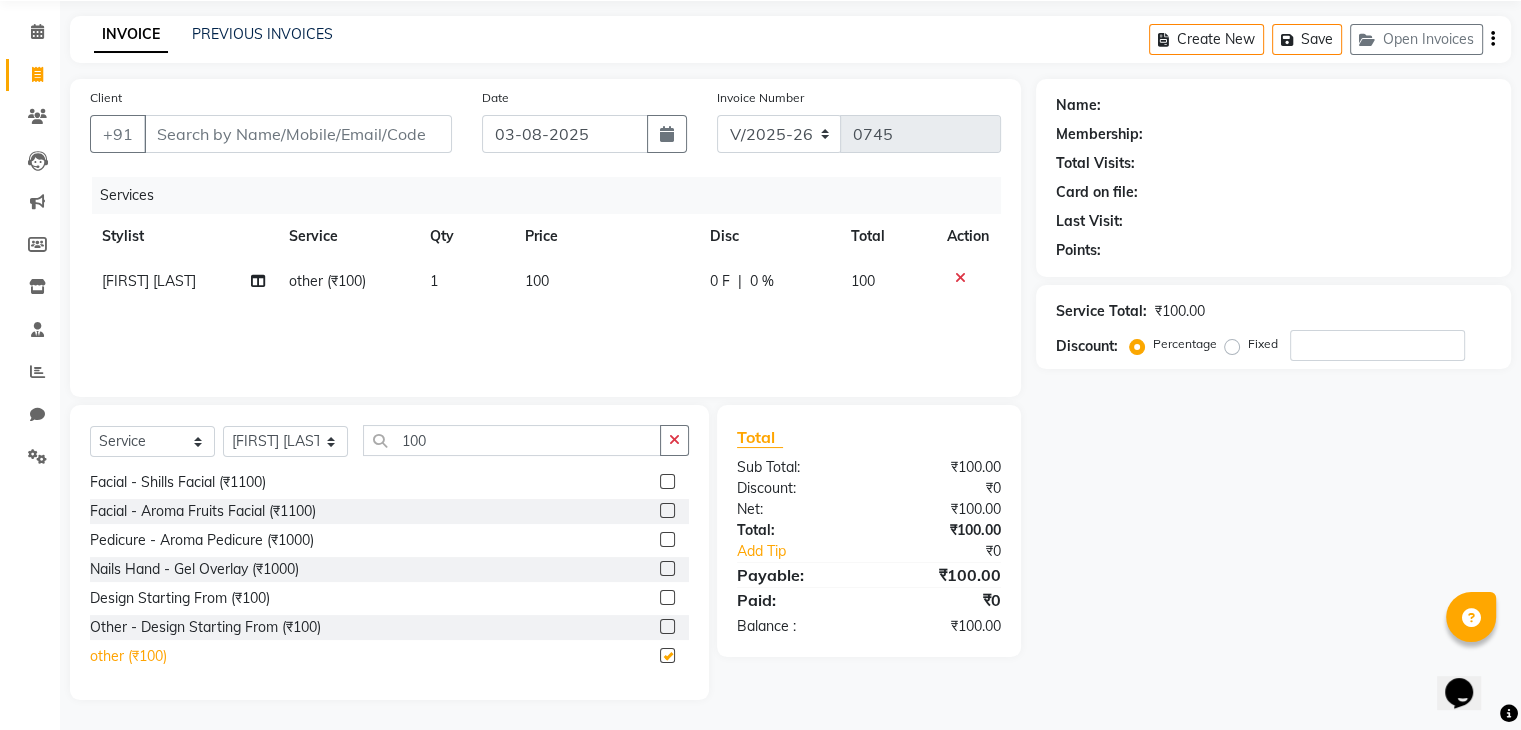 checkbox on "false" 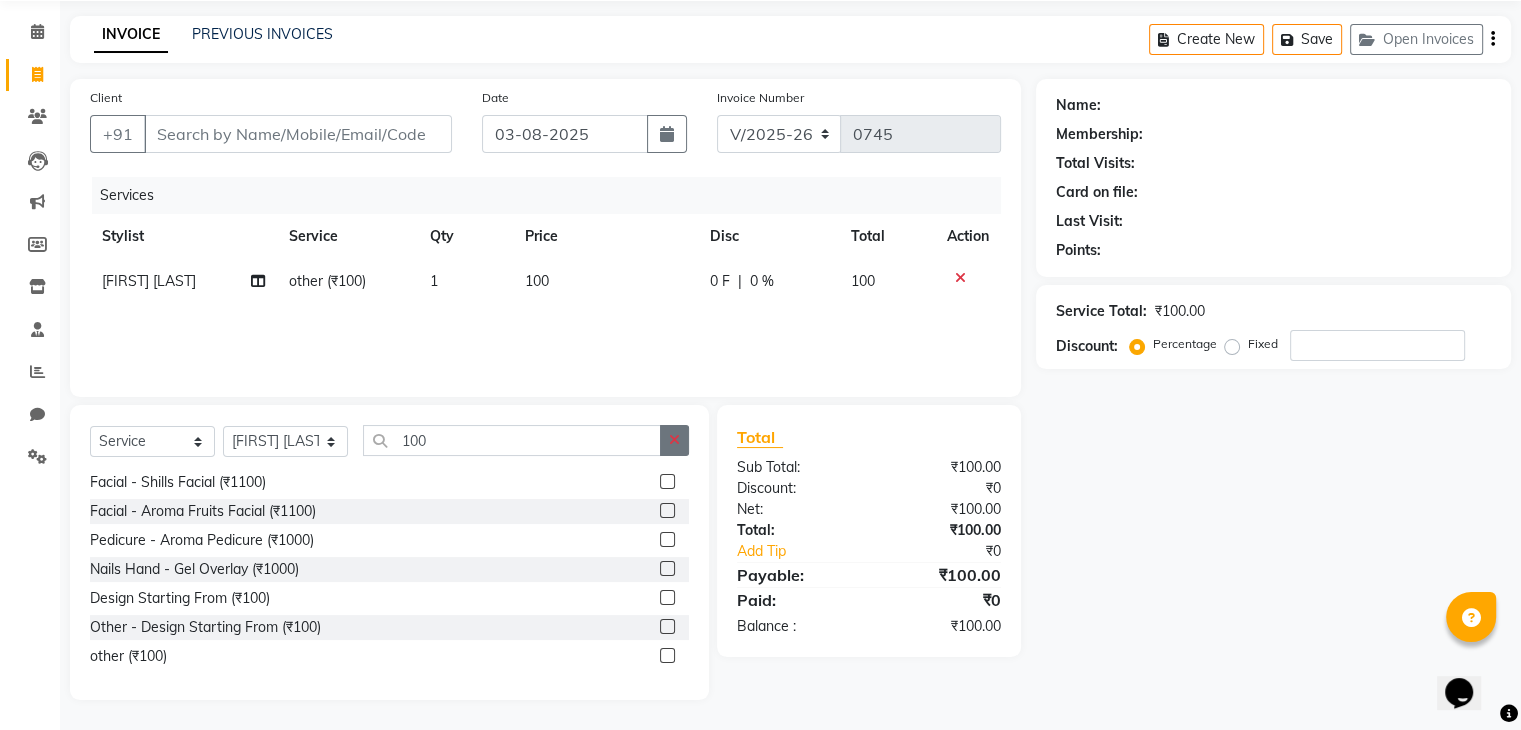 click 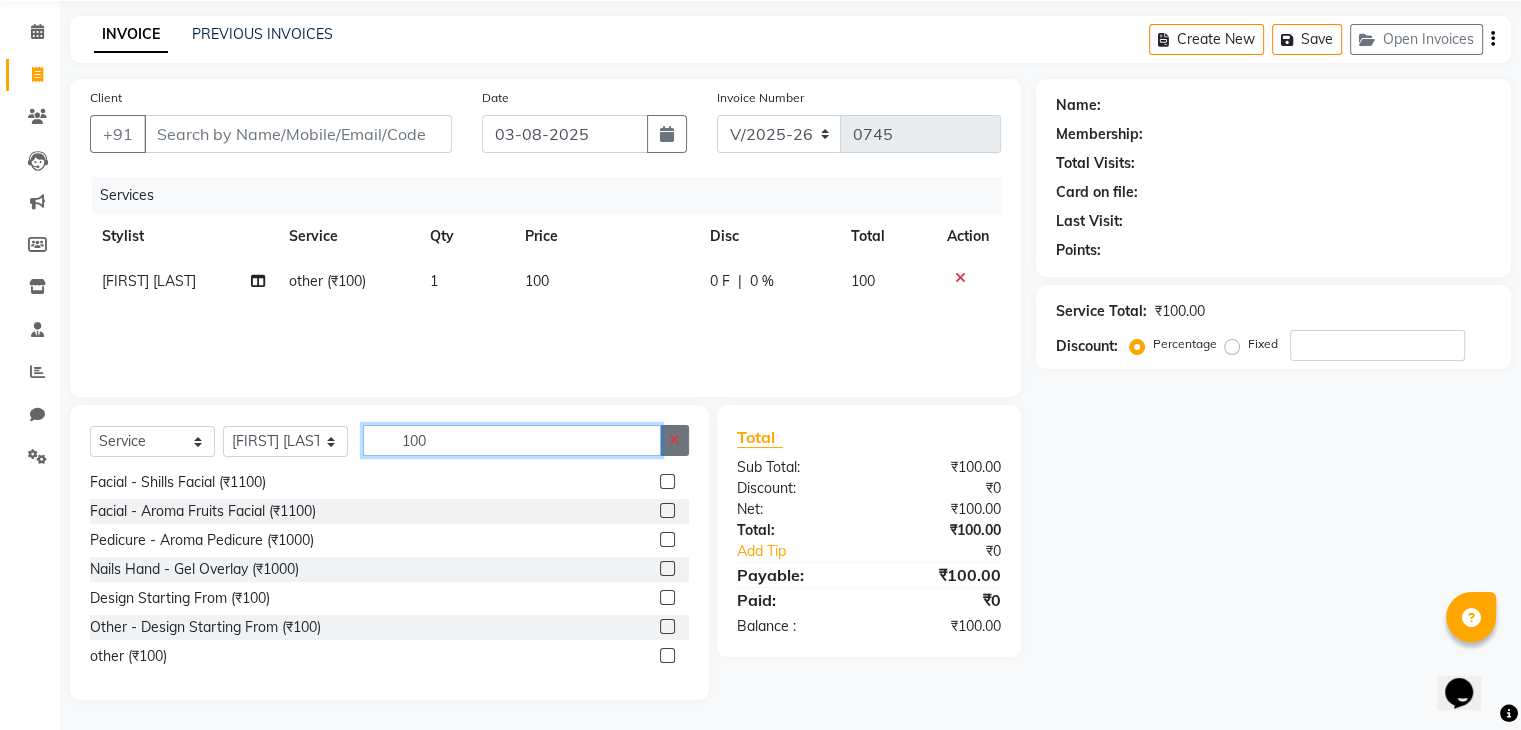 type 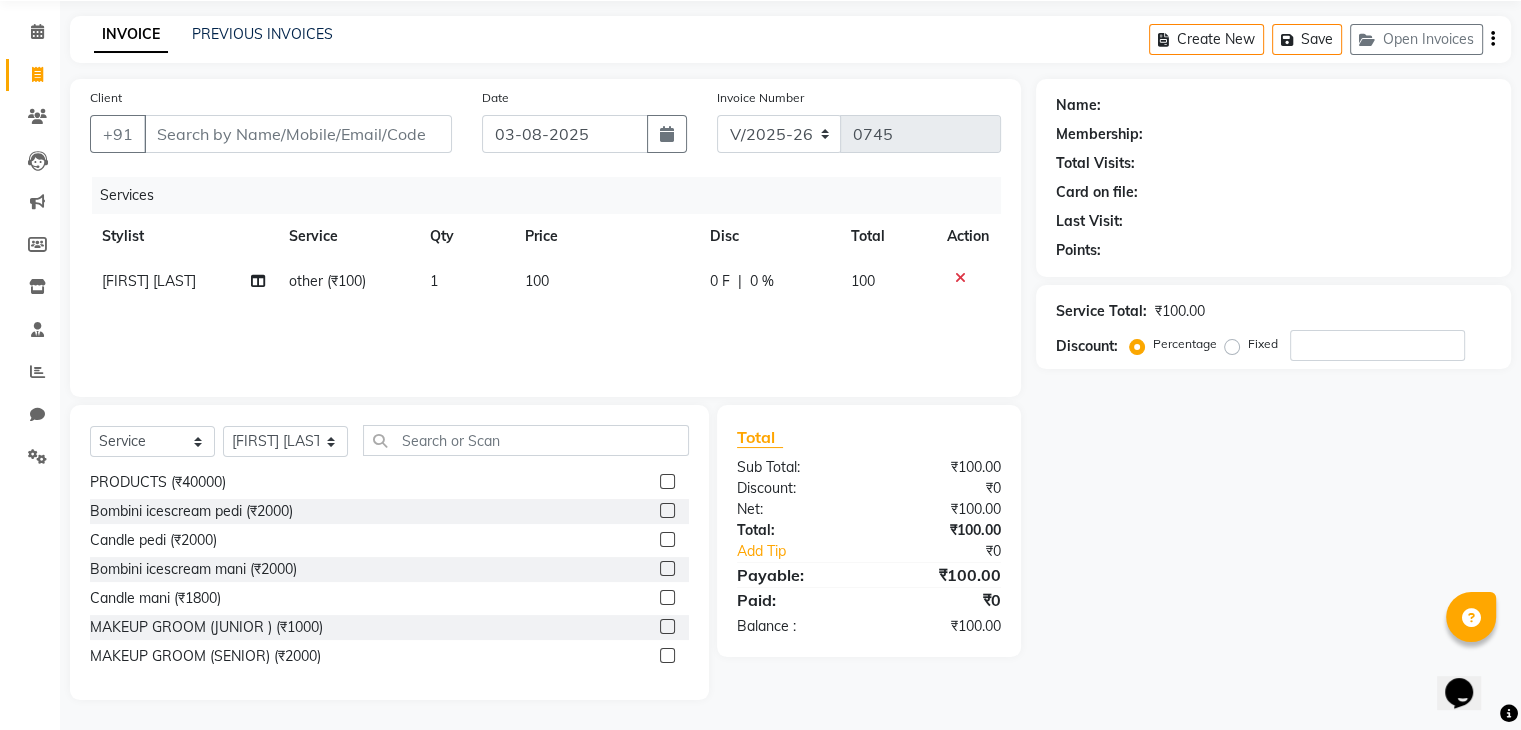 click on "100" 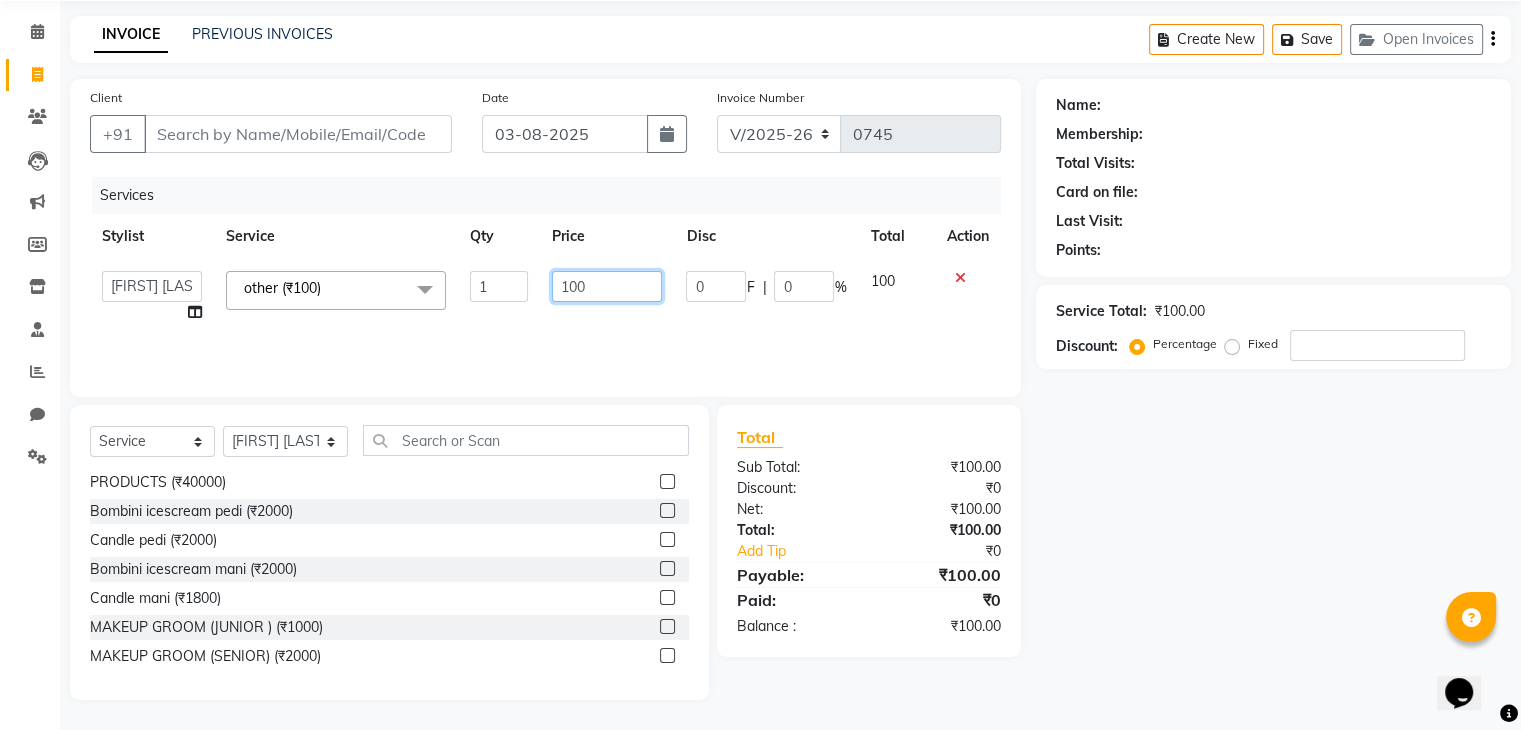 click on "100" 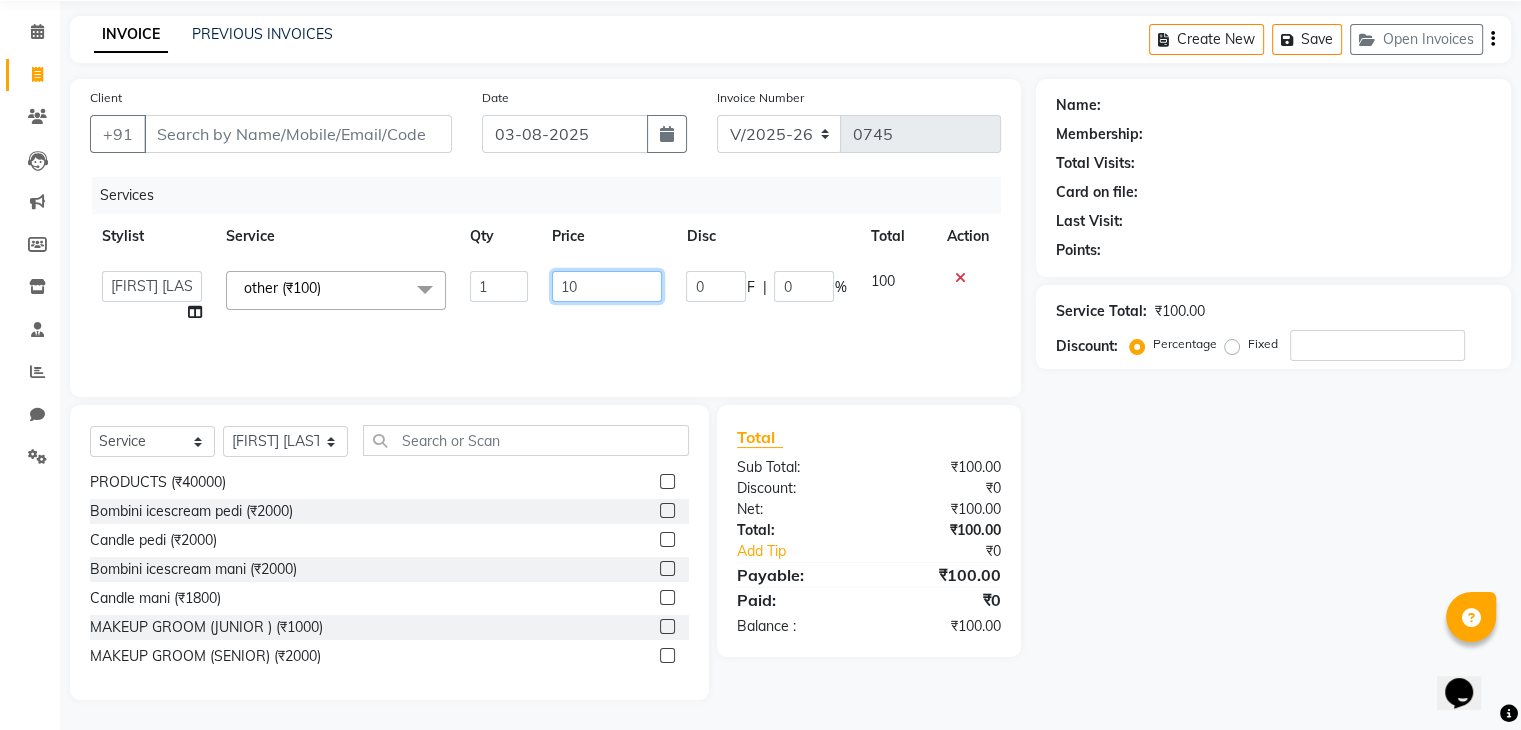 type on "1" 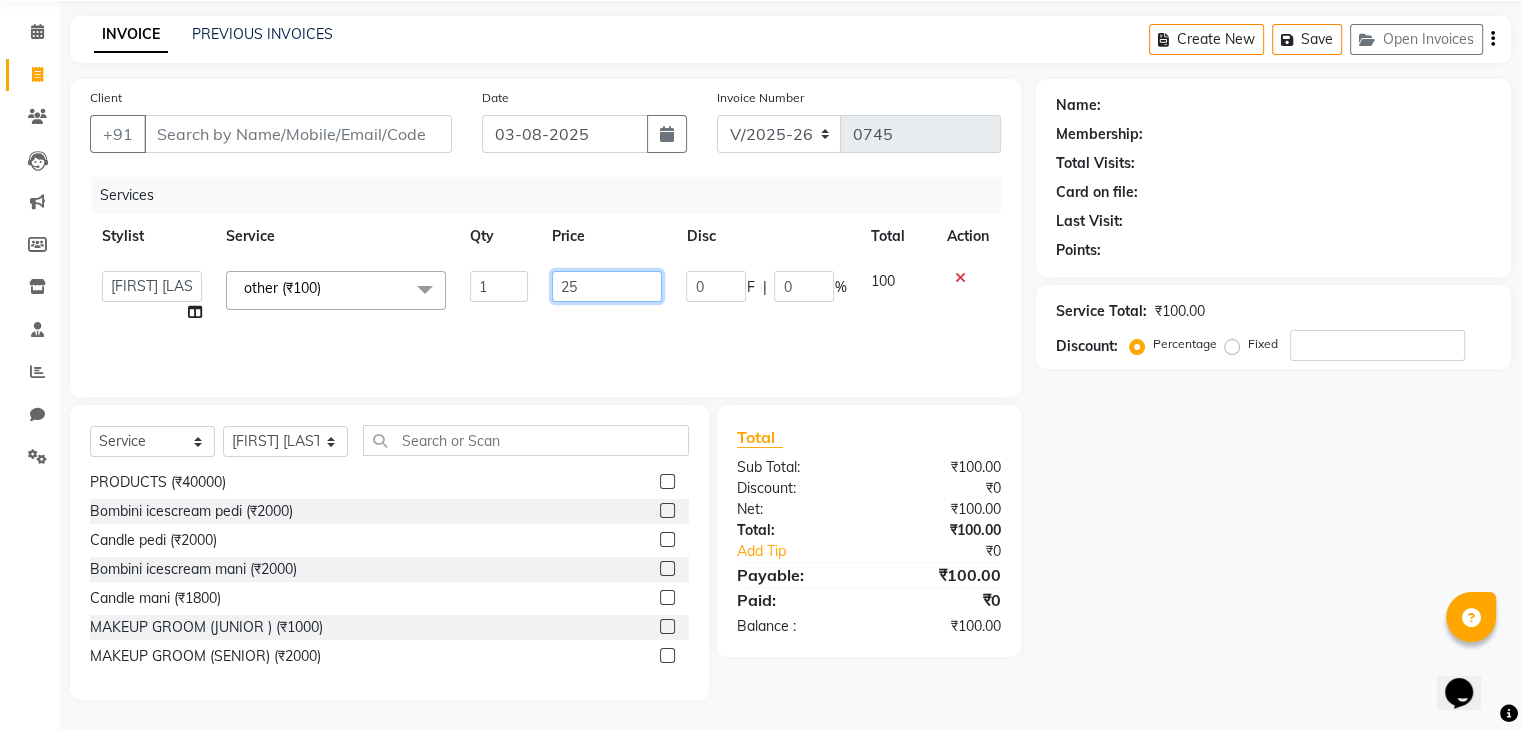 type on "250" 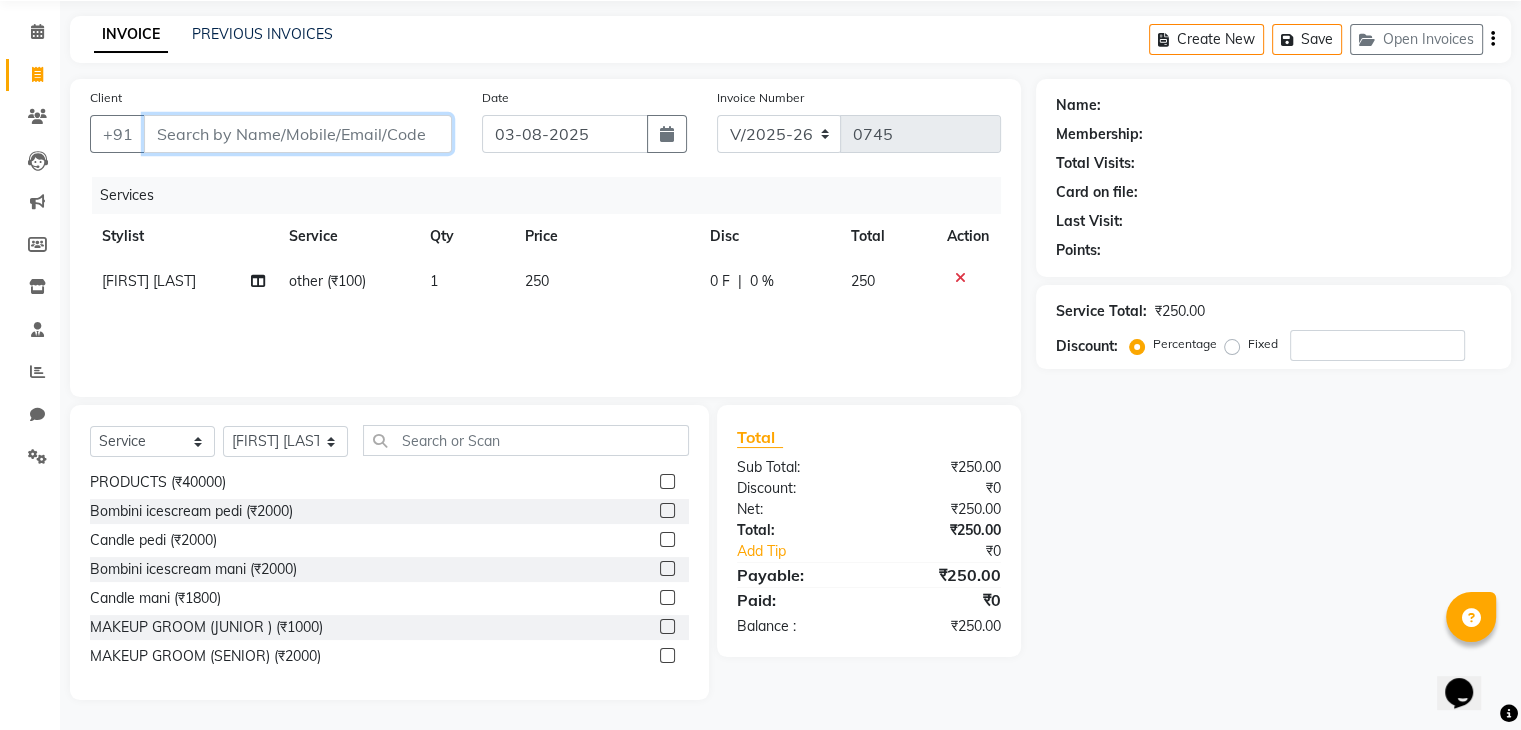 click on "Client" at bounding box center (298, 134) 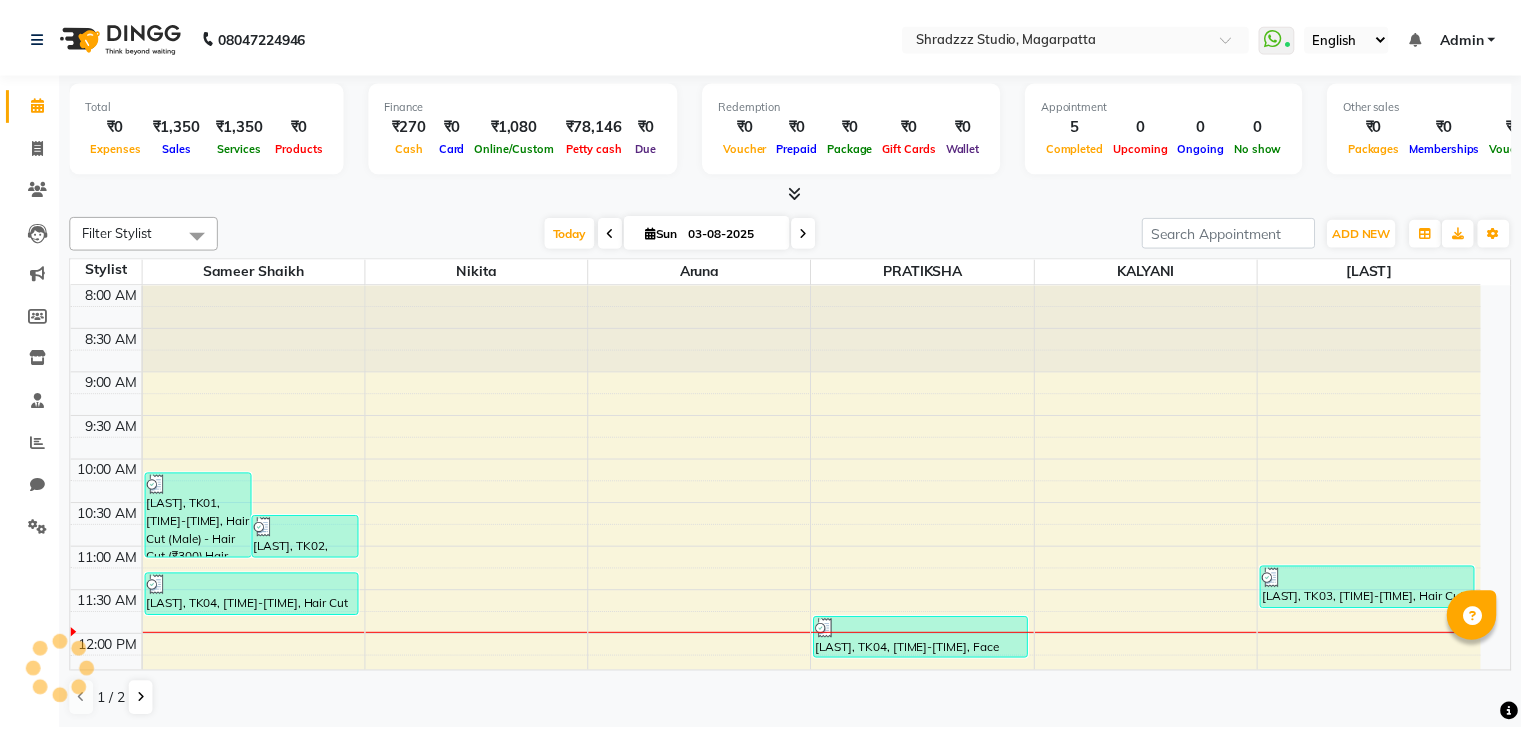 scroll, scrollTop: 0, scrollLeft: 0, axis: both 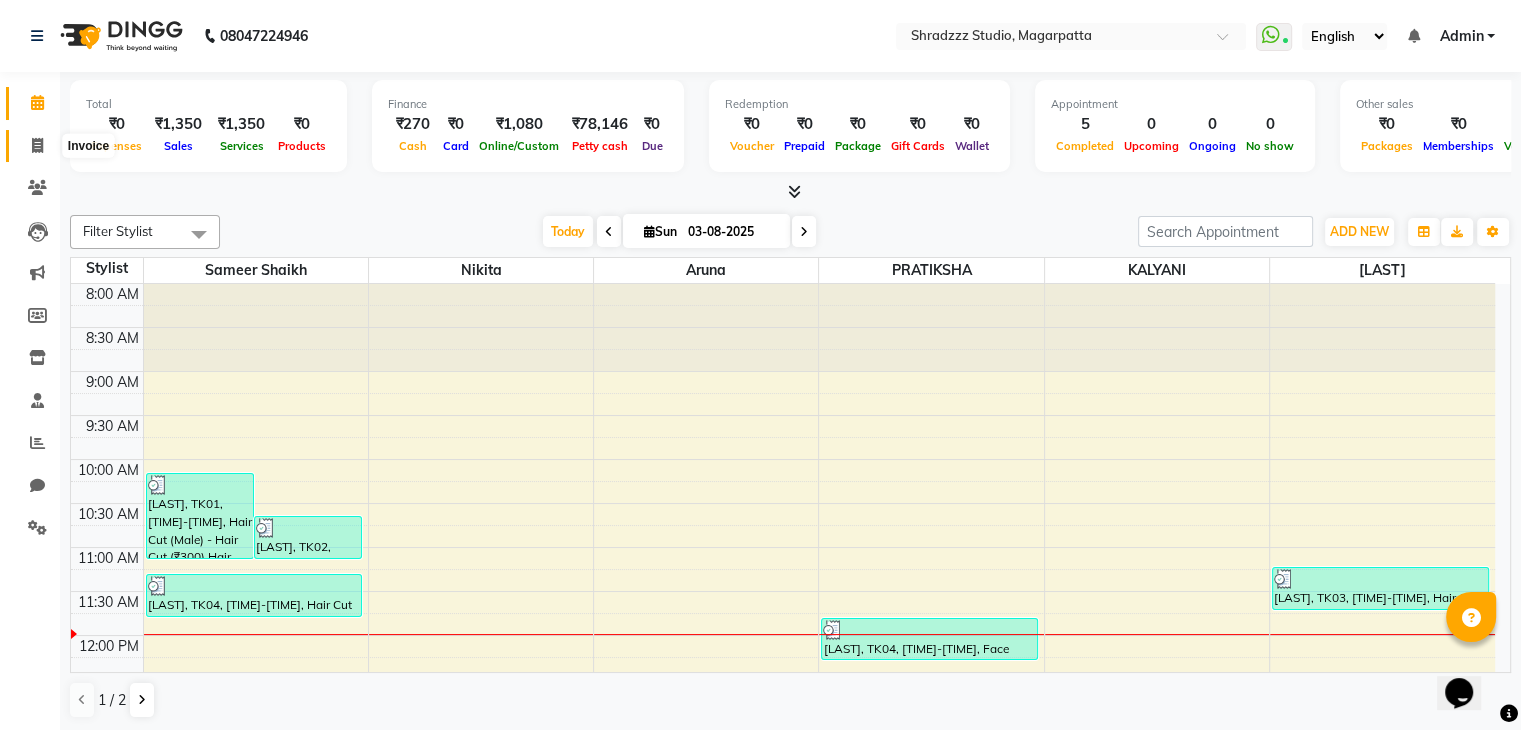 click 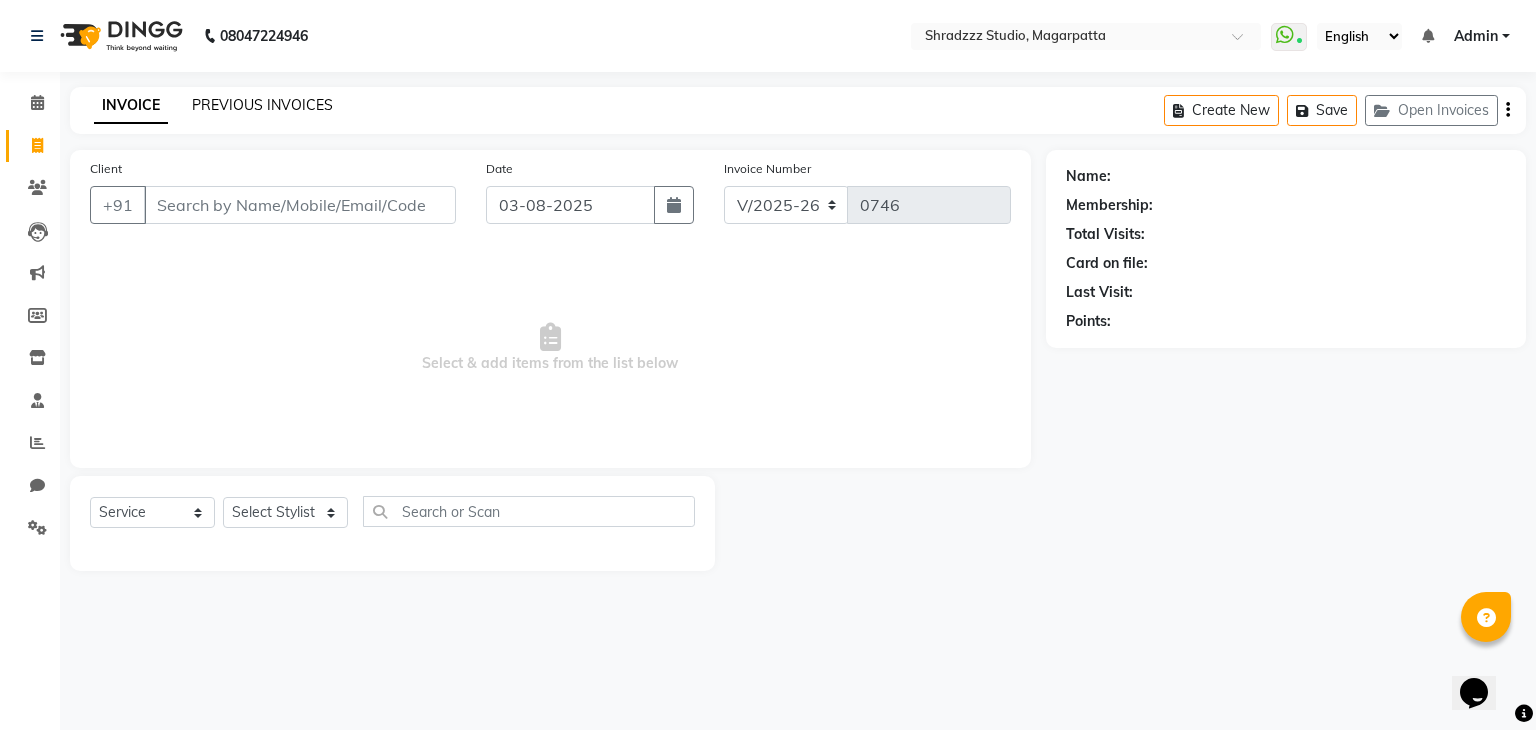 click on "PREVIOUS INVOICES" 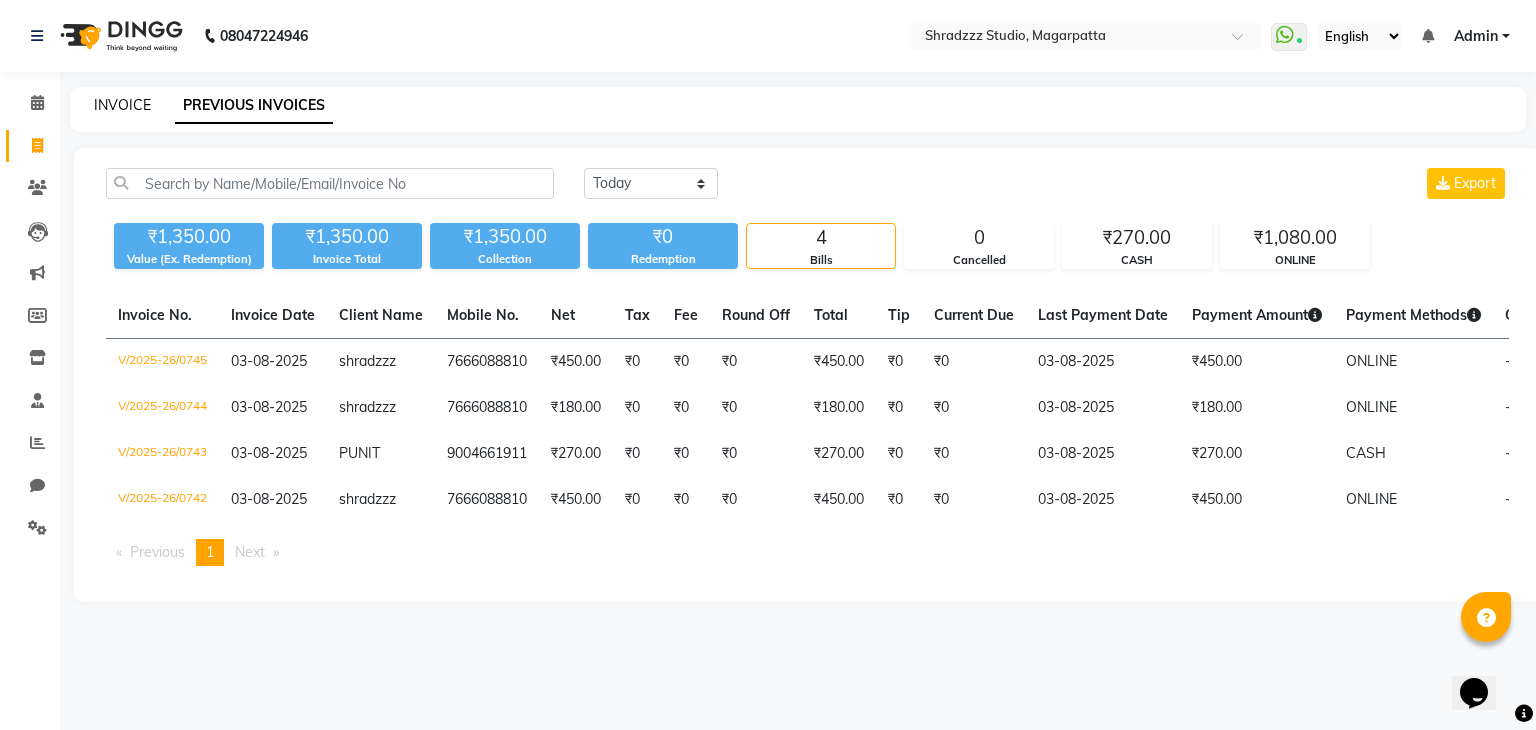 click on "INVOICE" 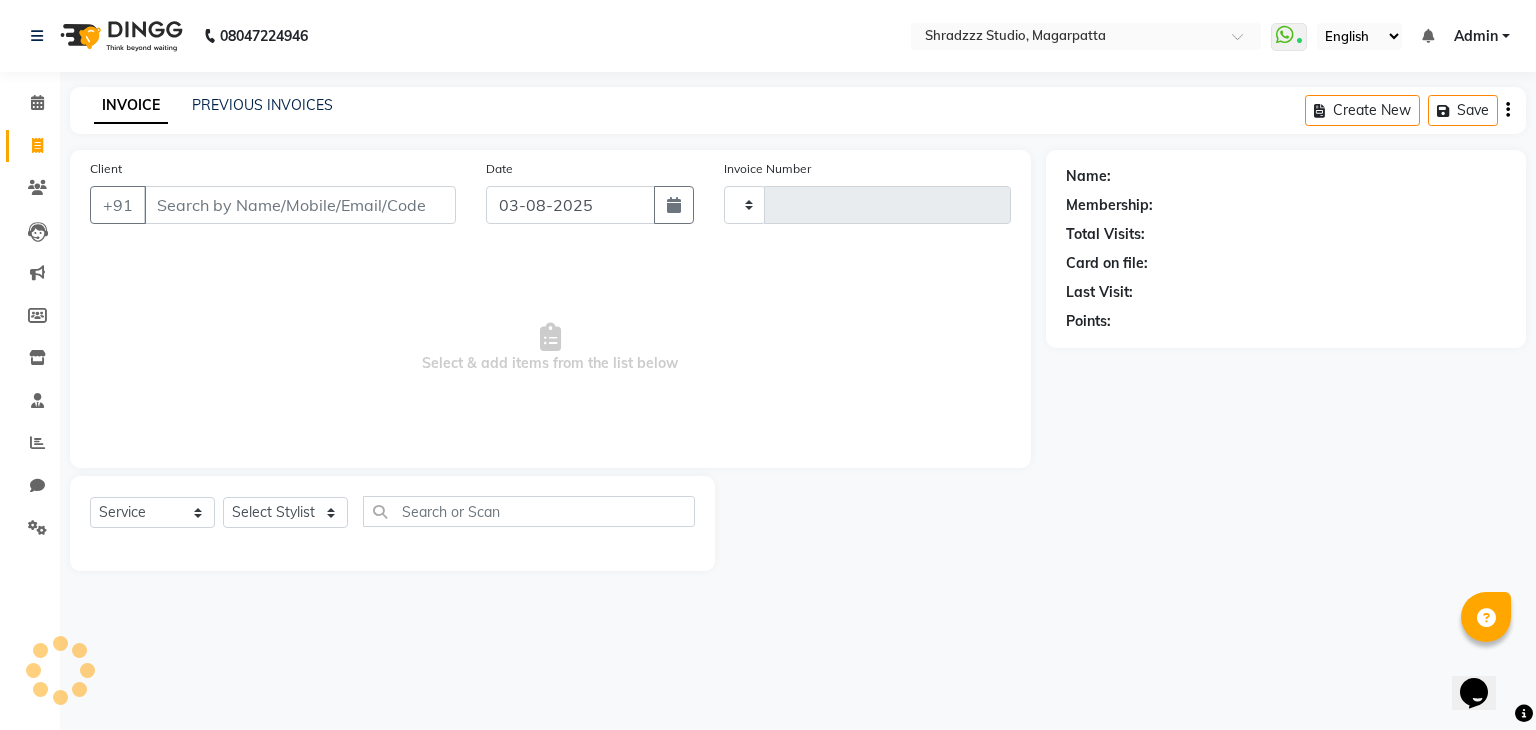 type on "0746" 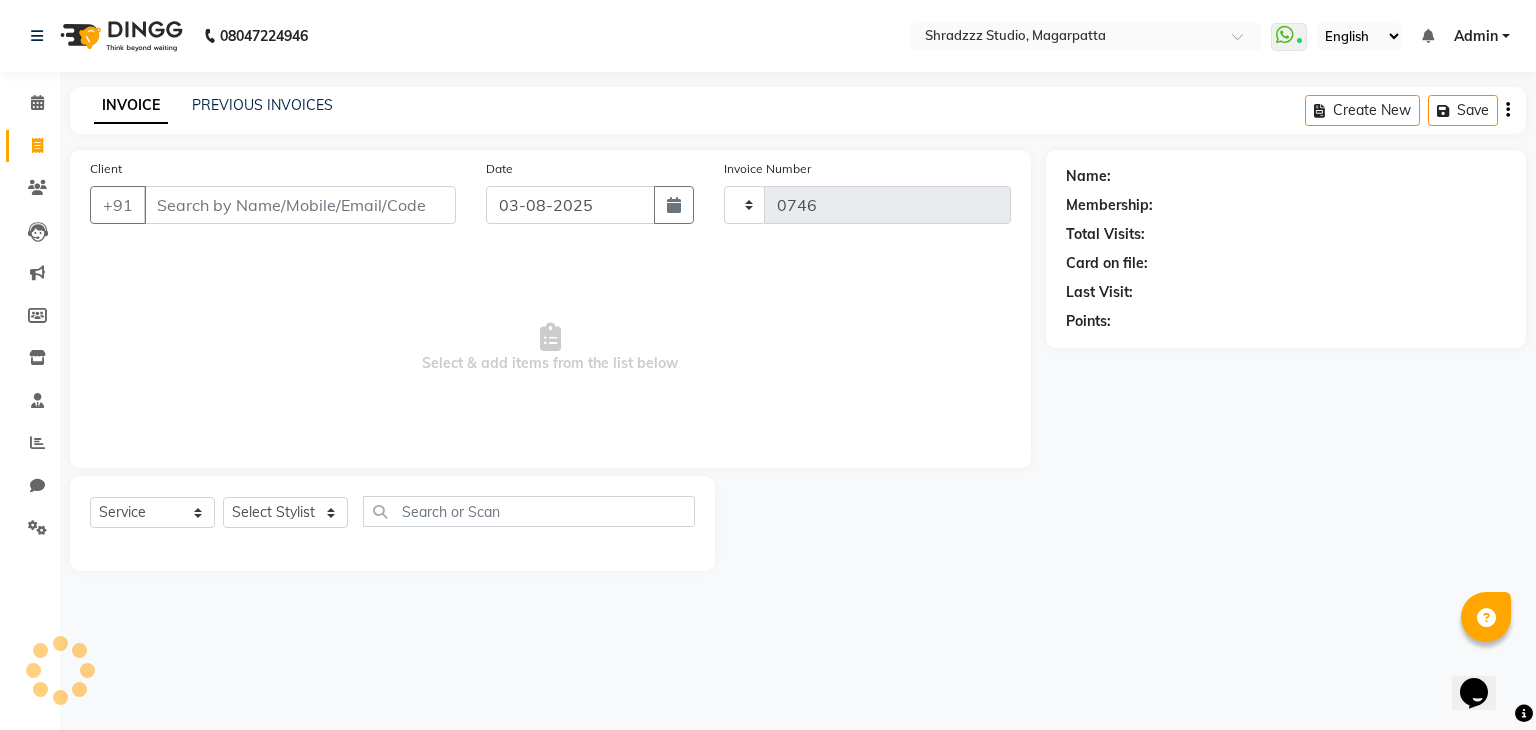 select on "4544" 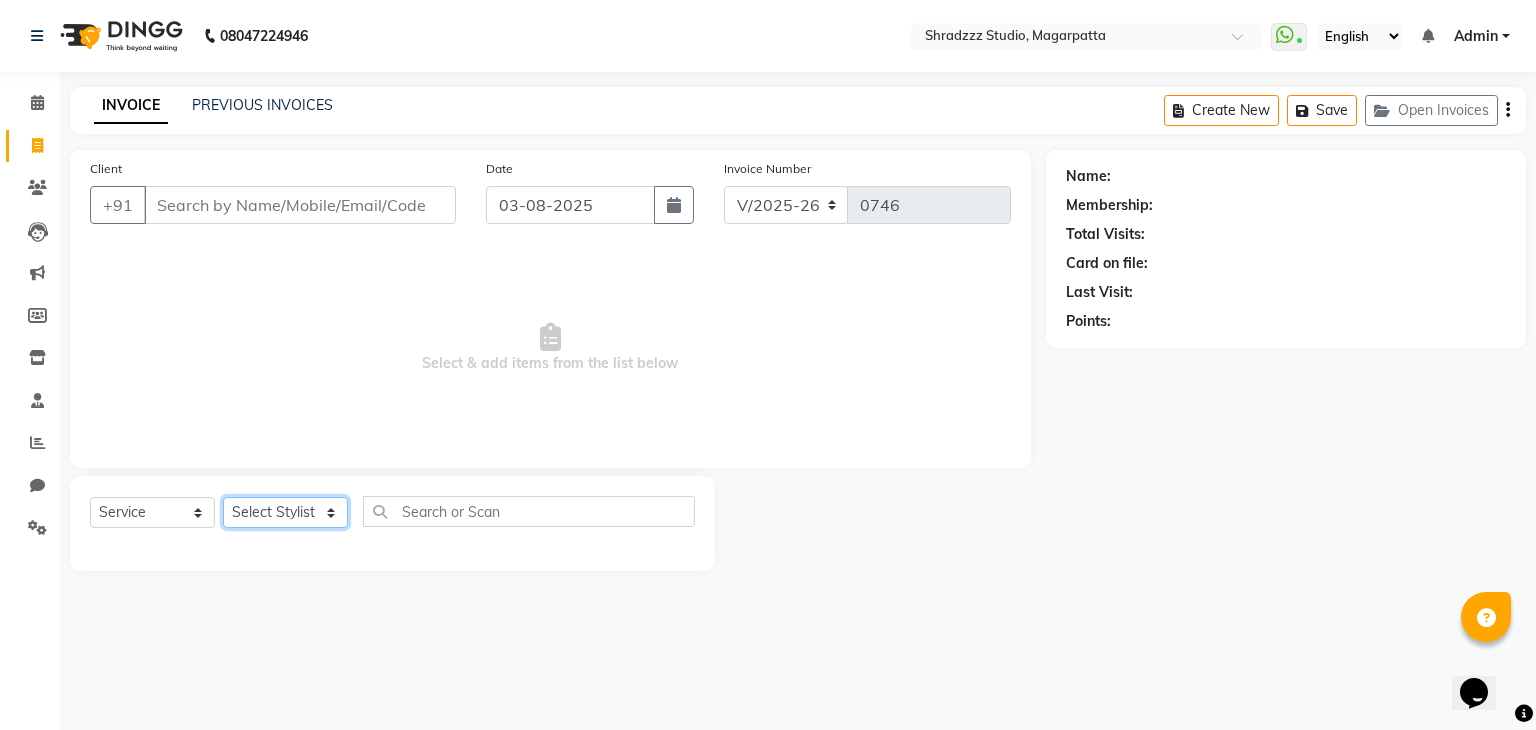 click on "Select Stylist Aruna   KALYANI  KRISHANA Manager nikita PRATIKSHA   Sameer shaikh Sarojini swami" 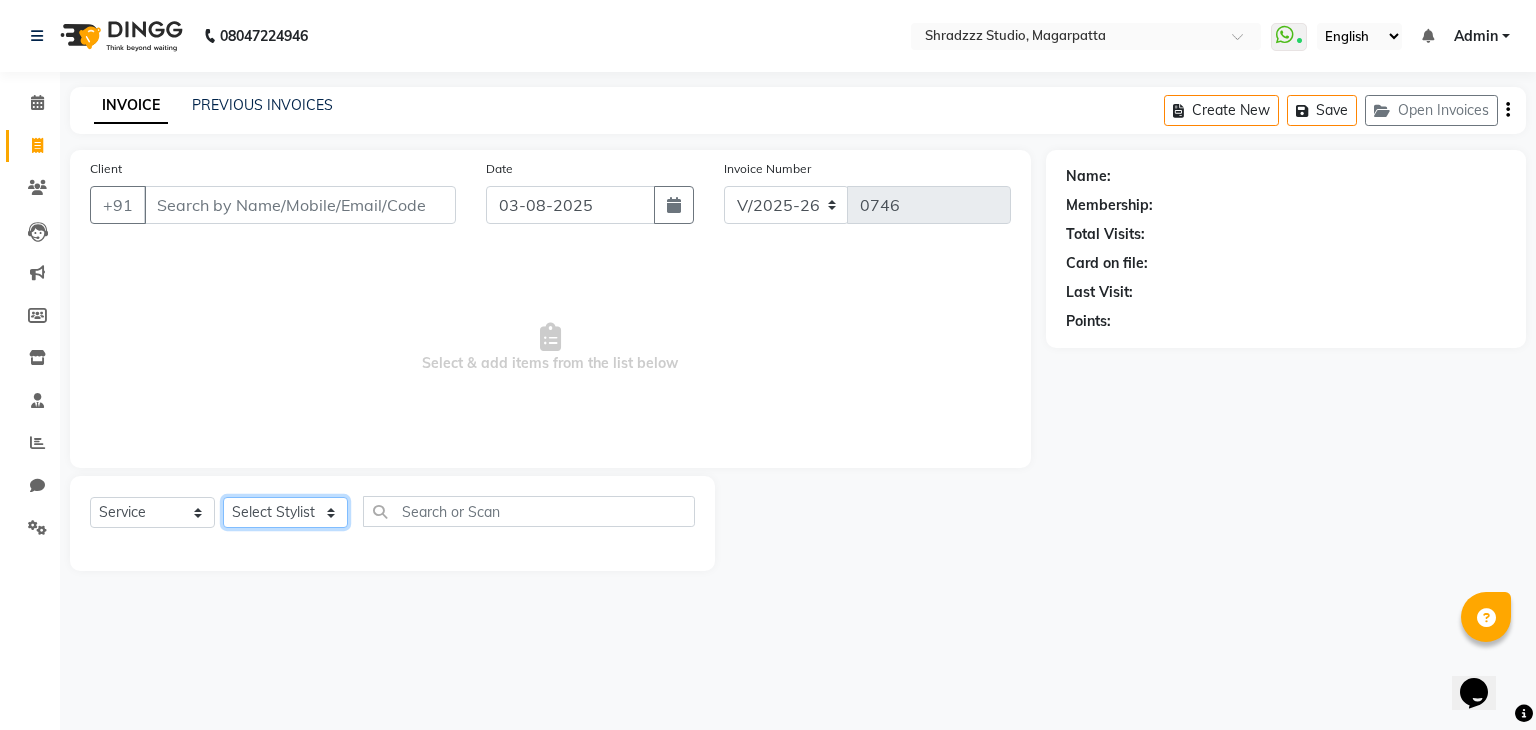 select on "26213" 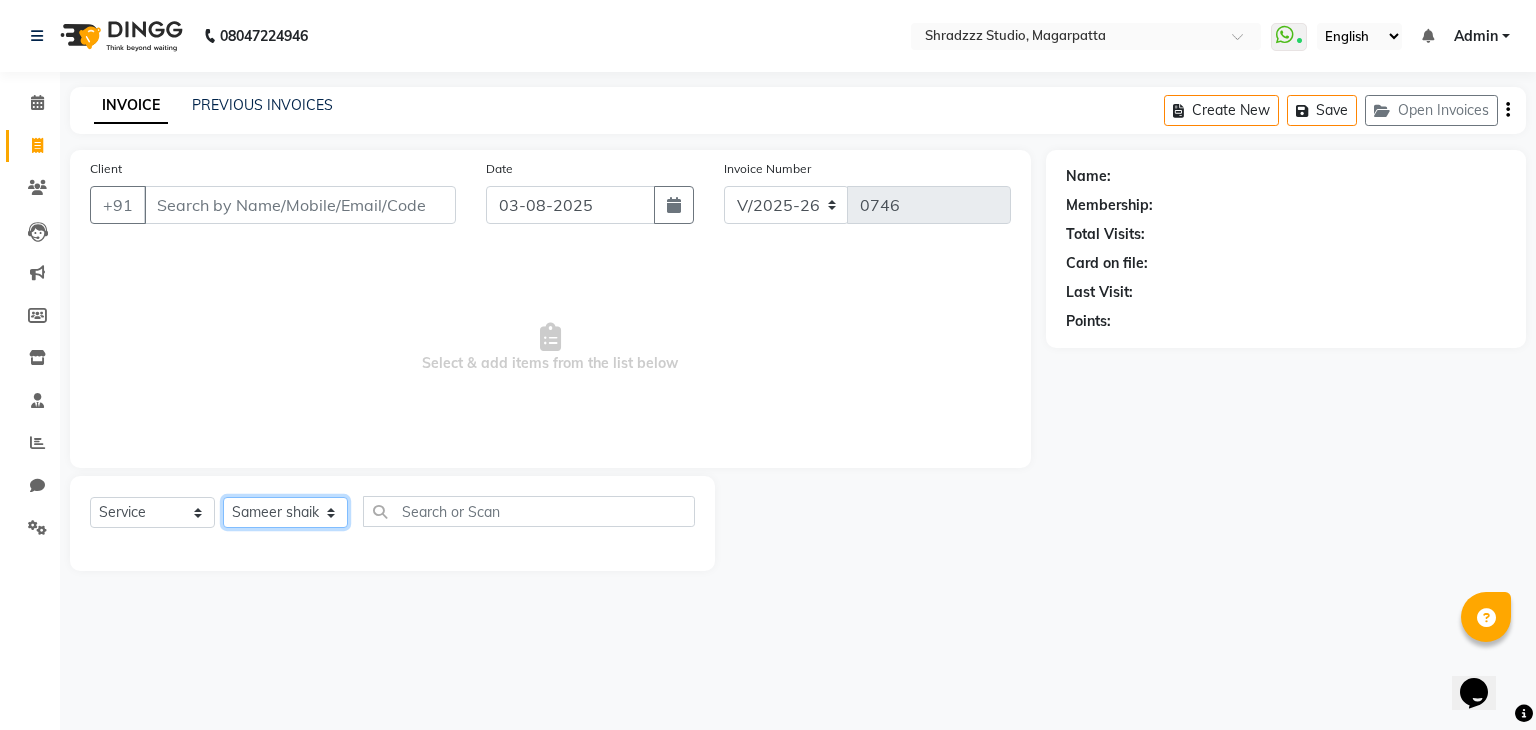 click on "Select Stylist Aruna   KALYANI  KRISHANA Manager nikita PRATIKSHA   Sameer shaikh Sarojini swami" 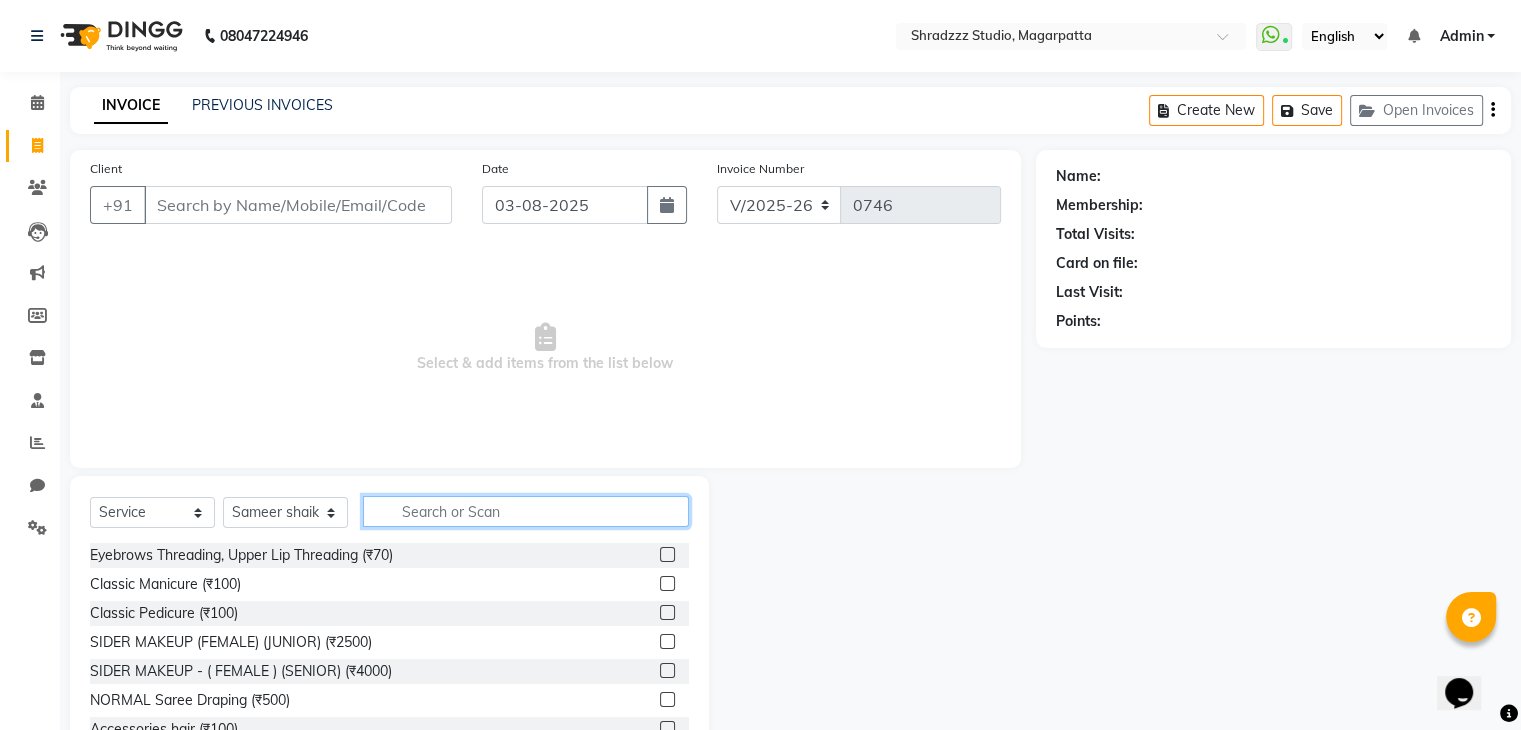 click 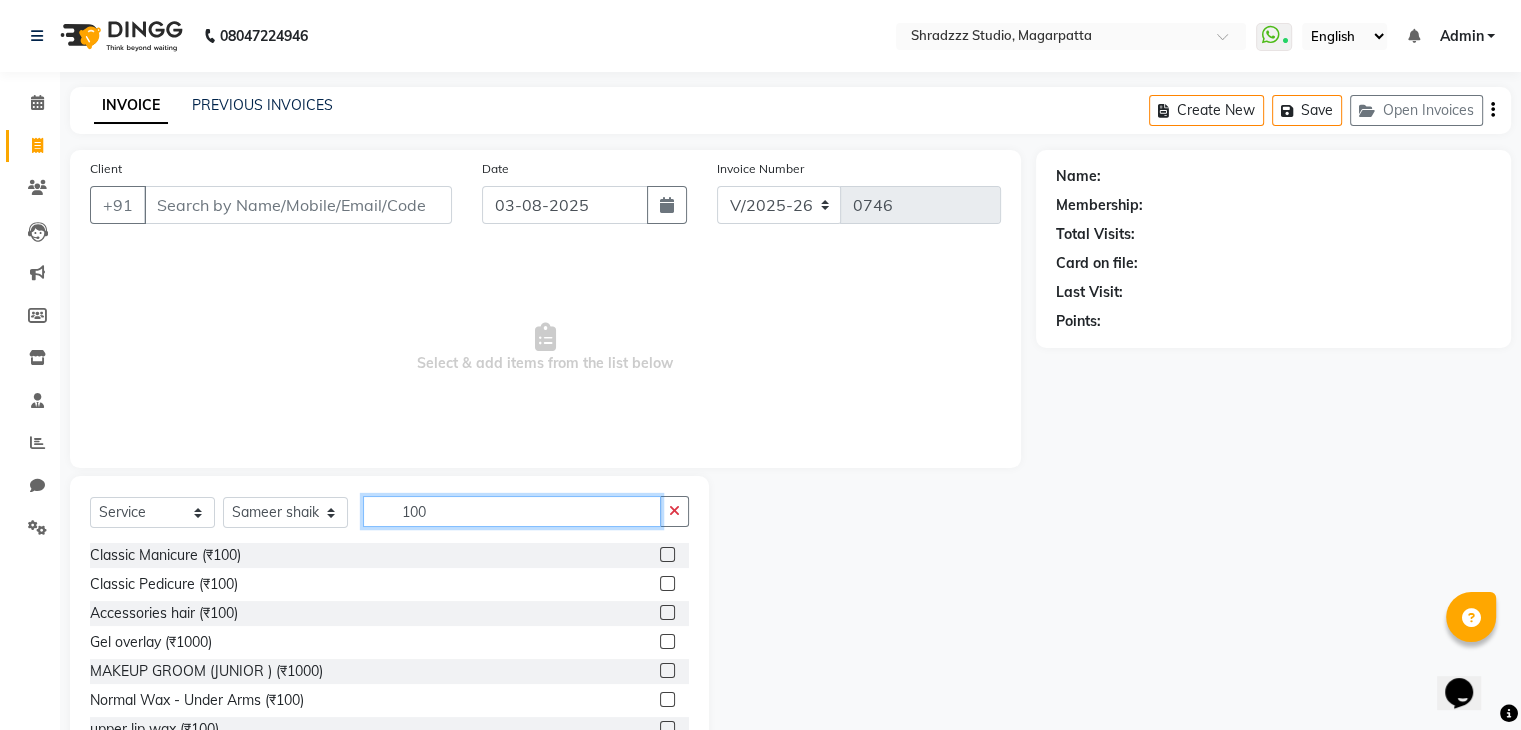 scroll, scrollTop: 72, scrollLeft: 0, axis: vertical 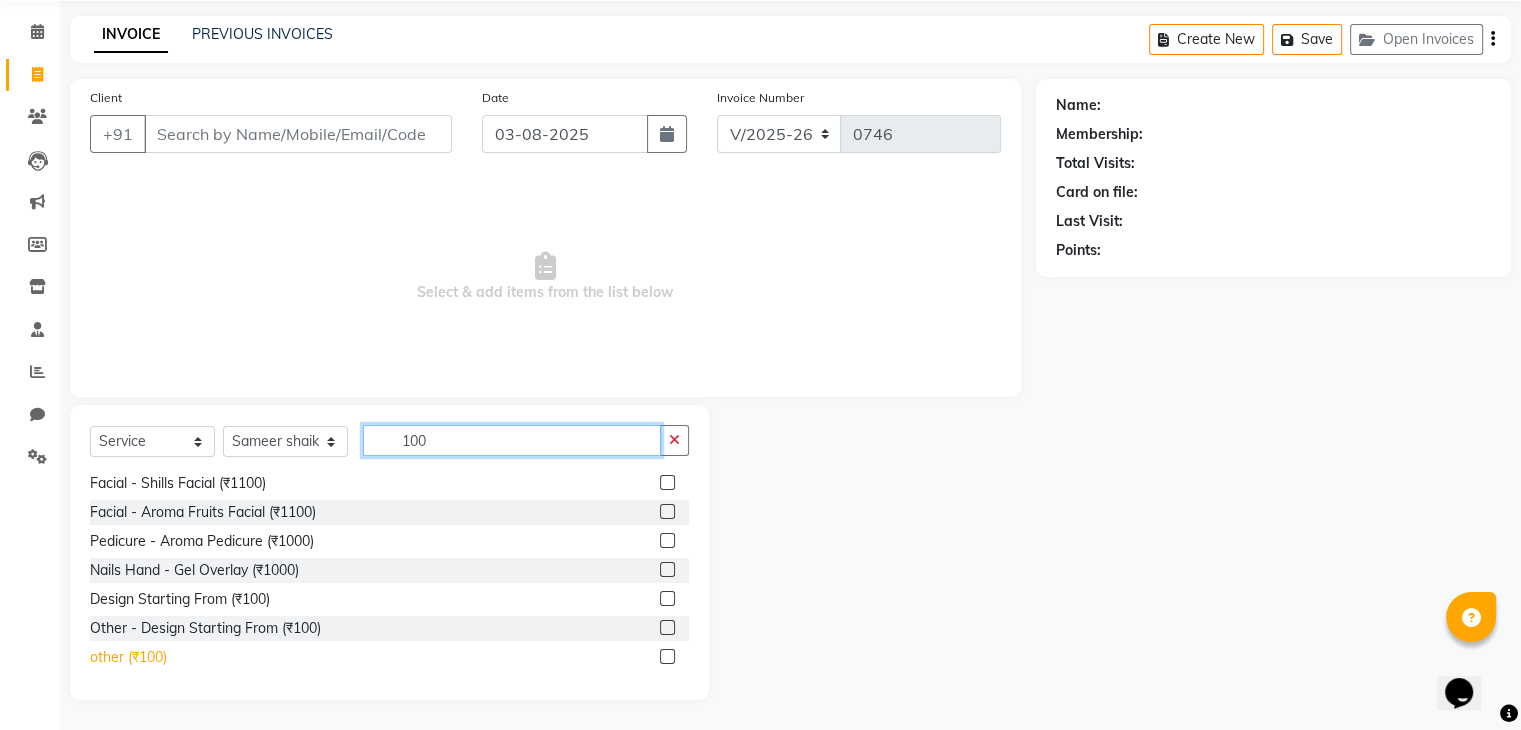 type on "100" 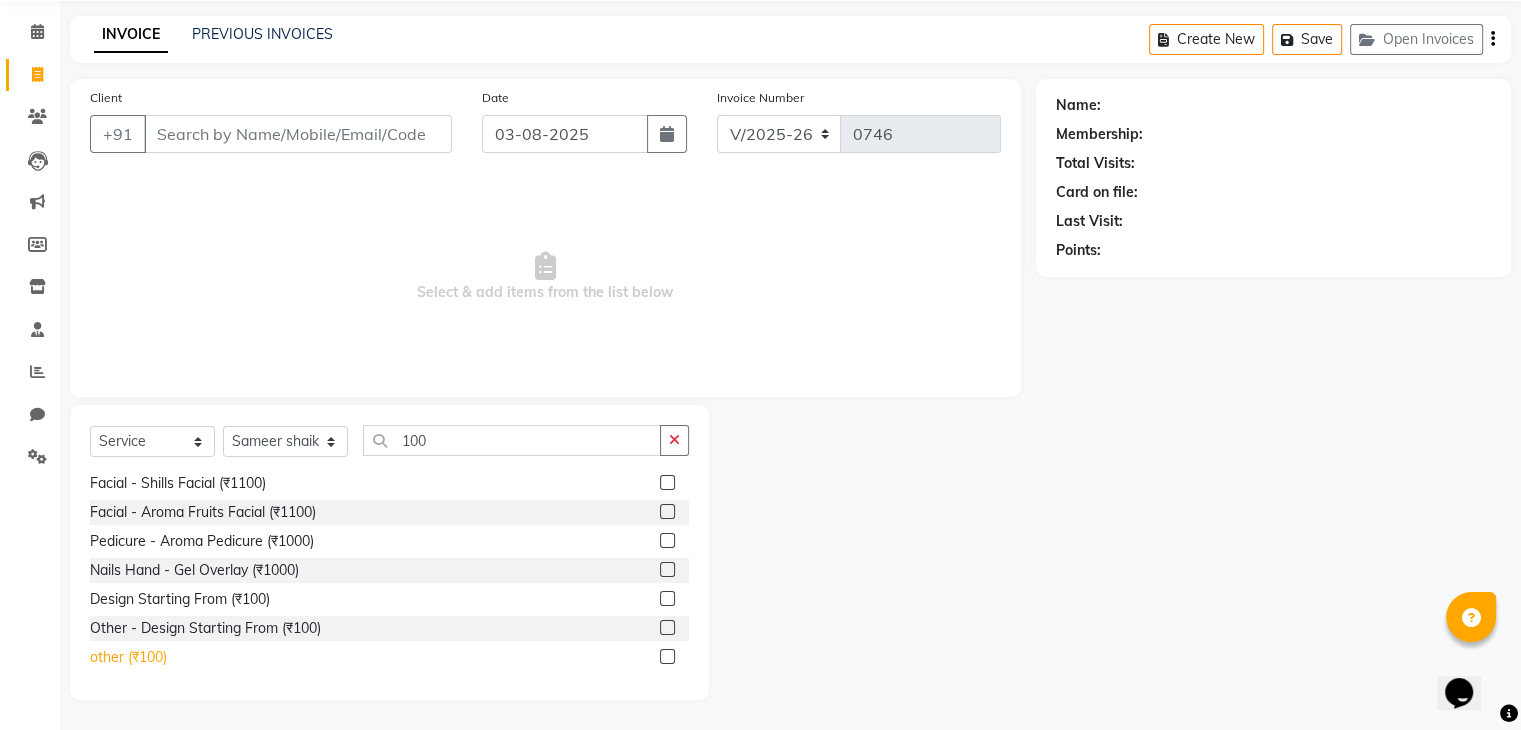 click on "other (₹100)" 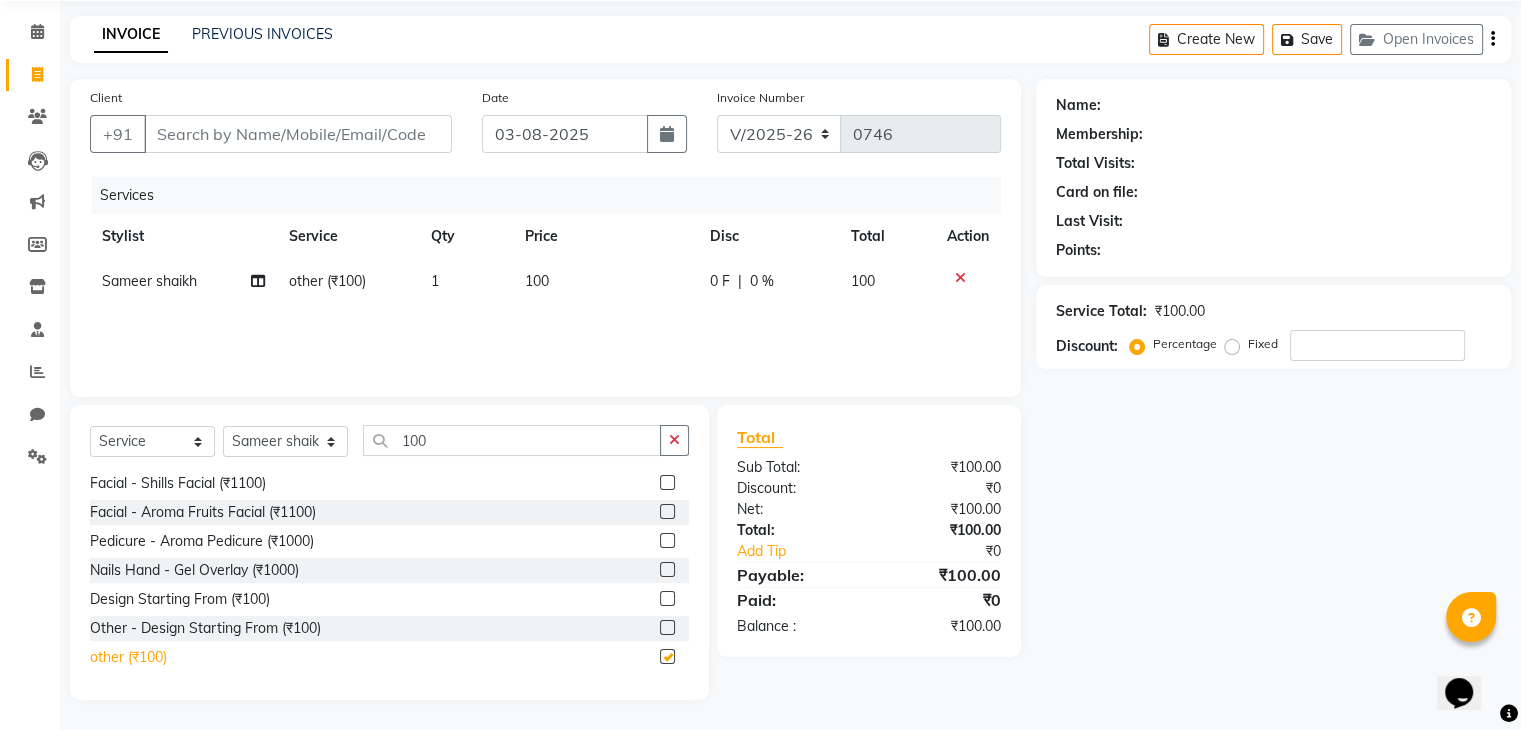 checkbox on "false" 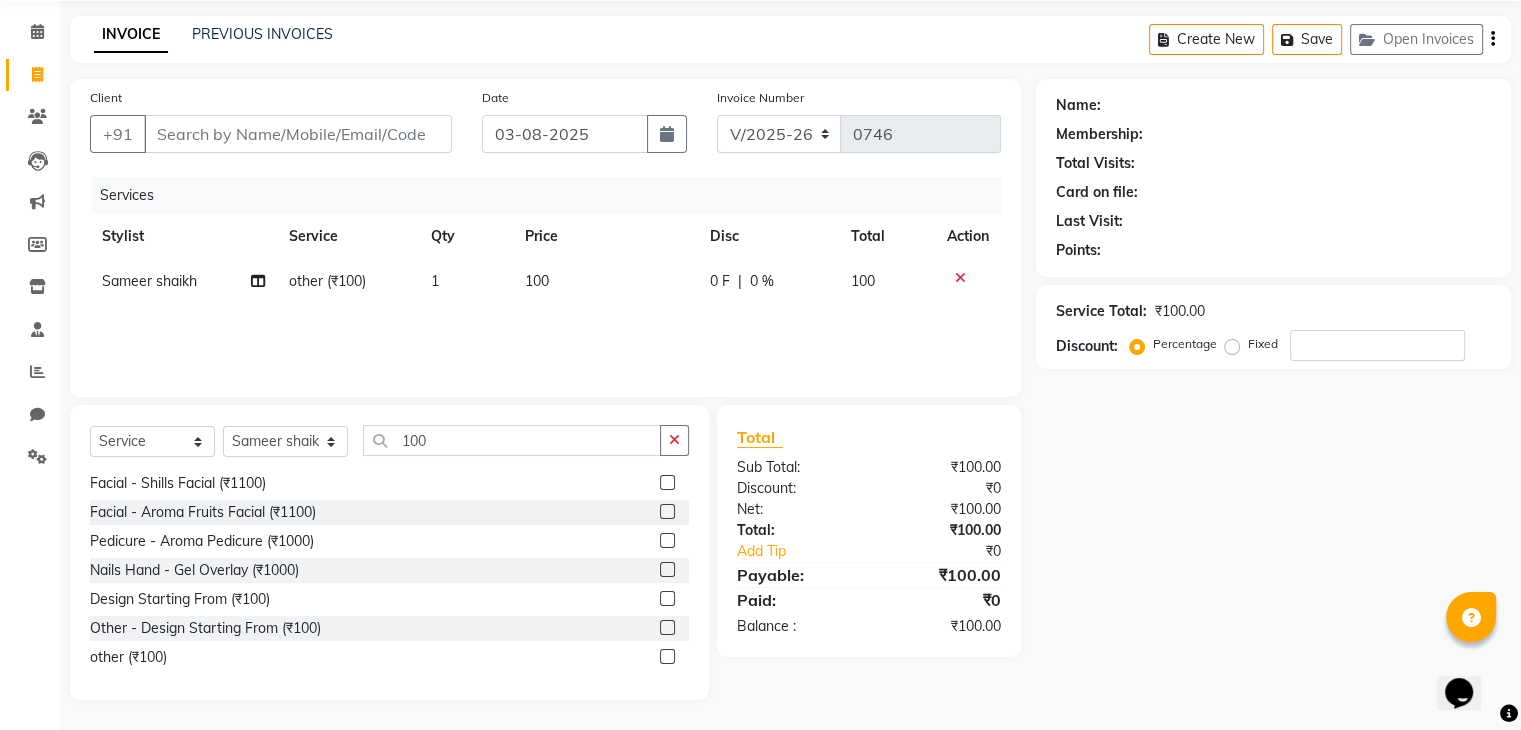 click on "100" 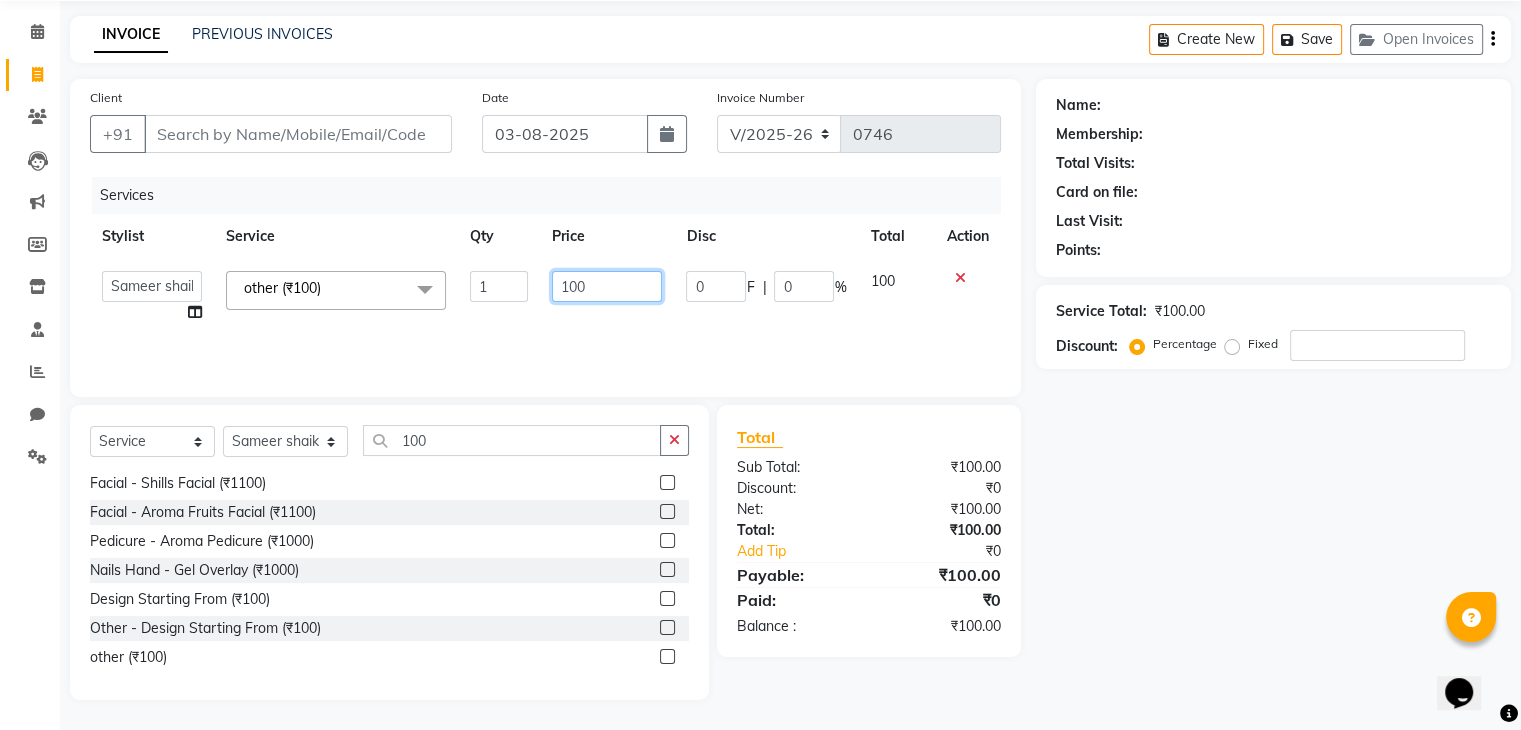 click on "100" 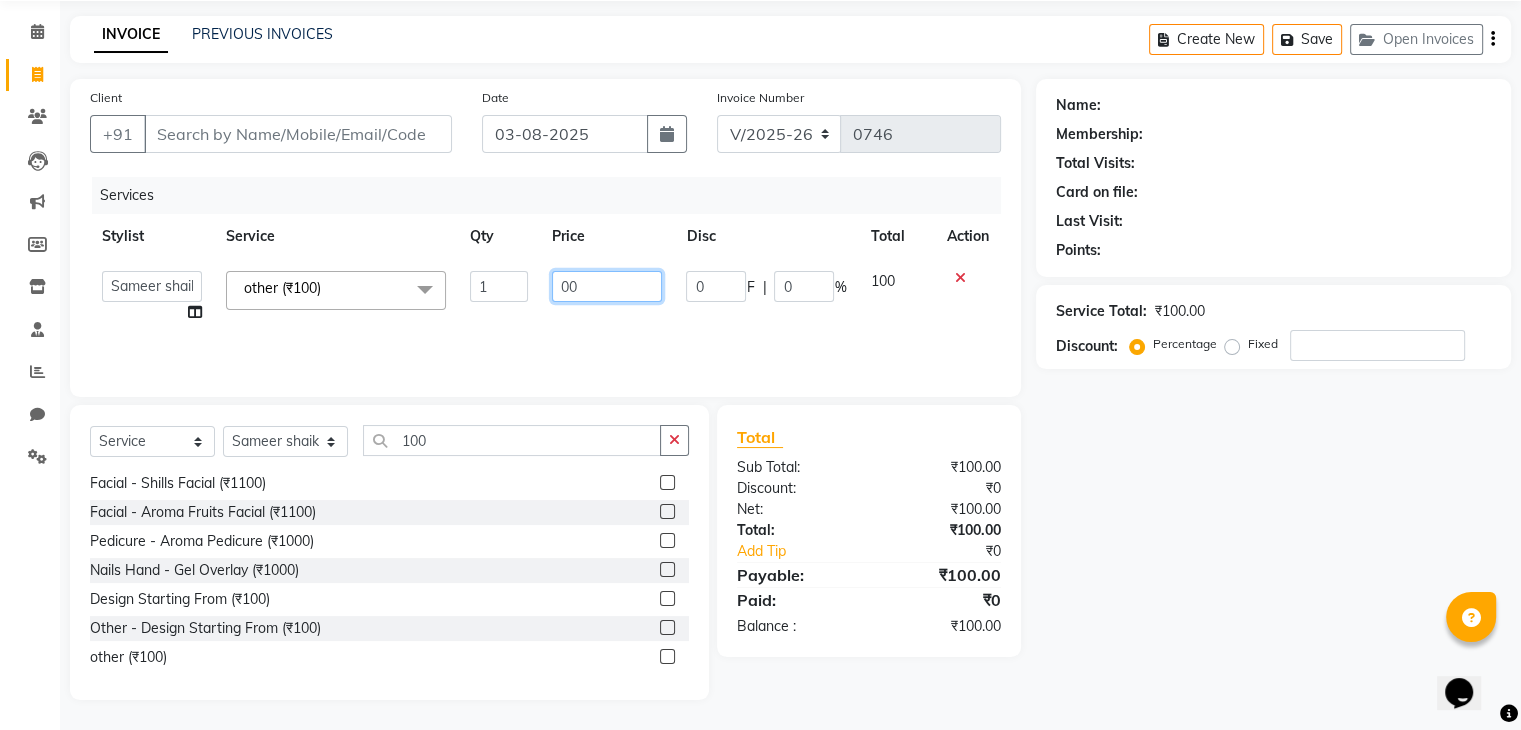 type on "300" 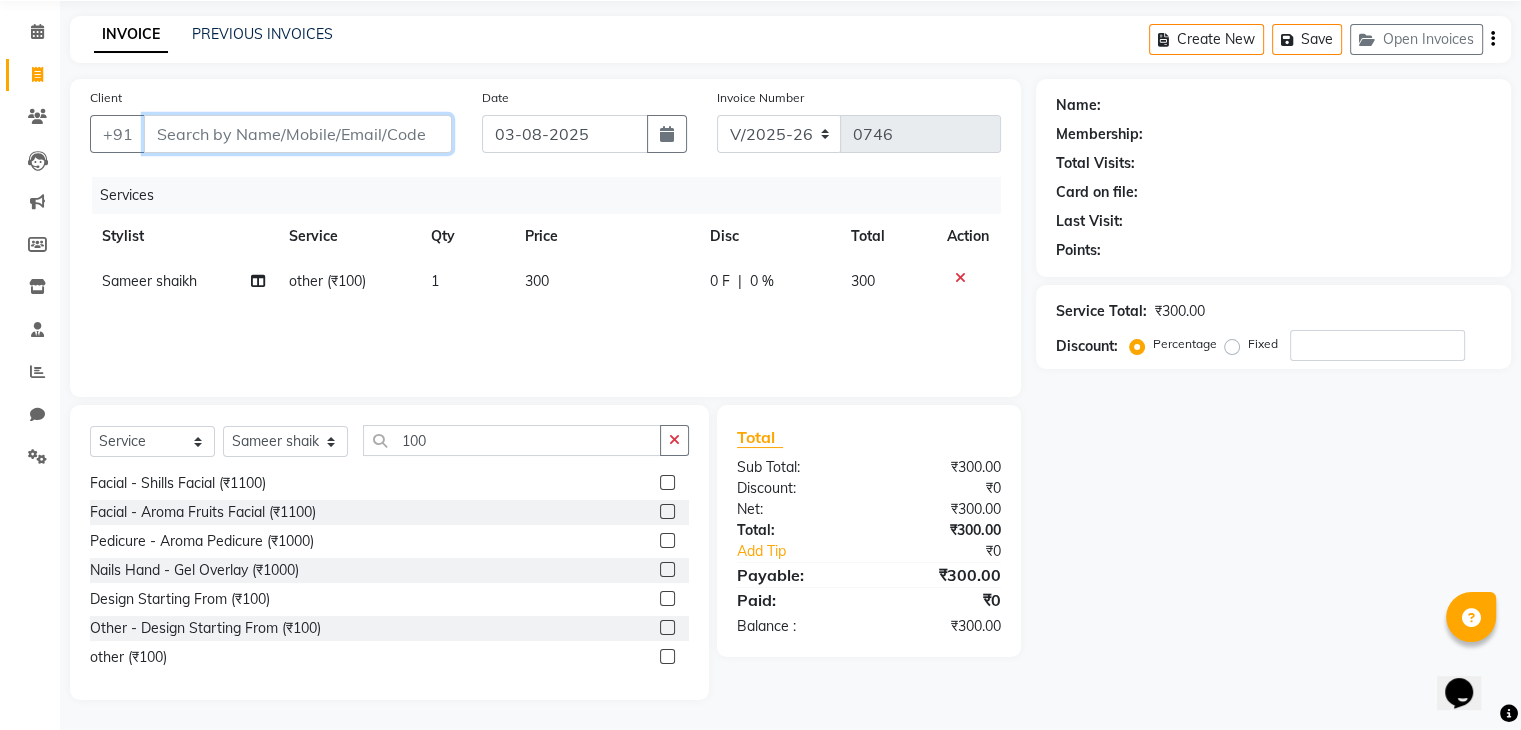 click on "Client" at bounding box center [298, 134] 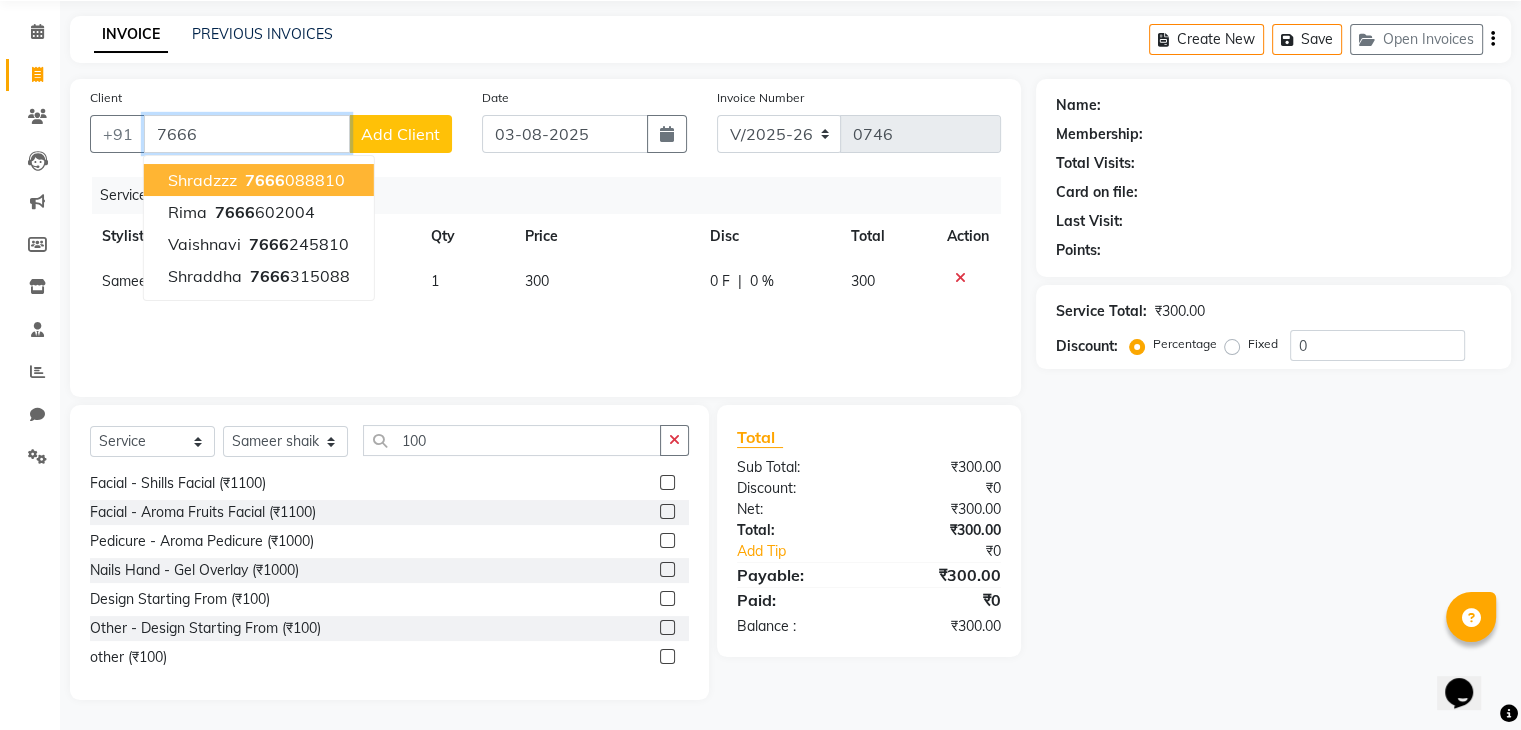 click on "shradzzz" at bounding box center (202, 180) 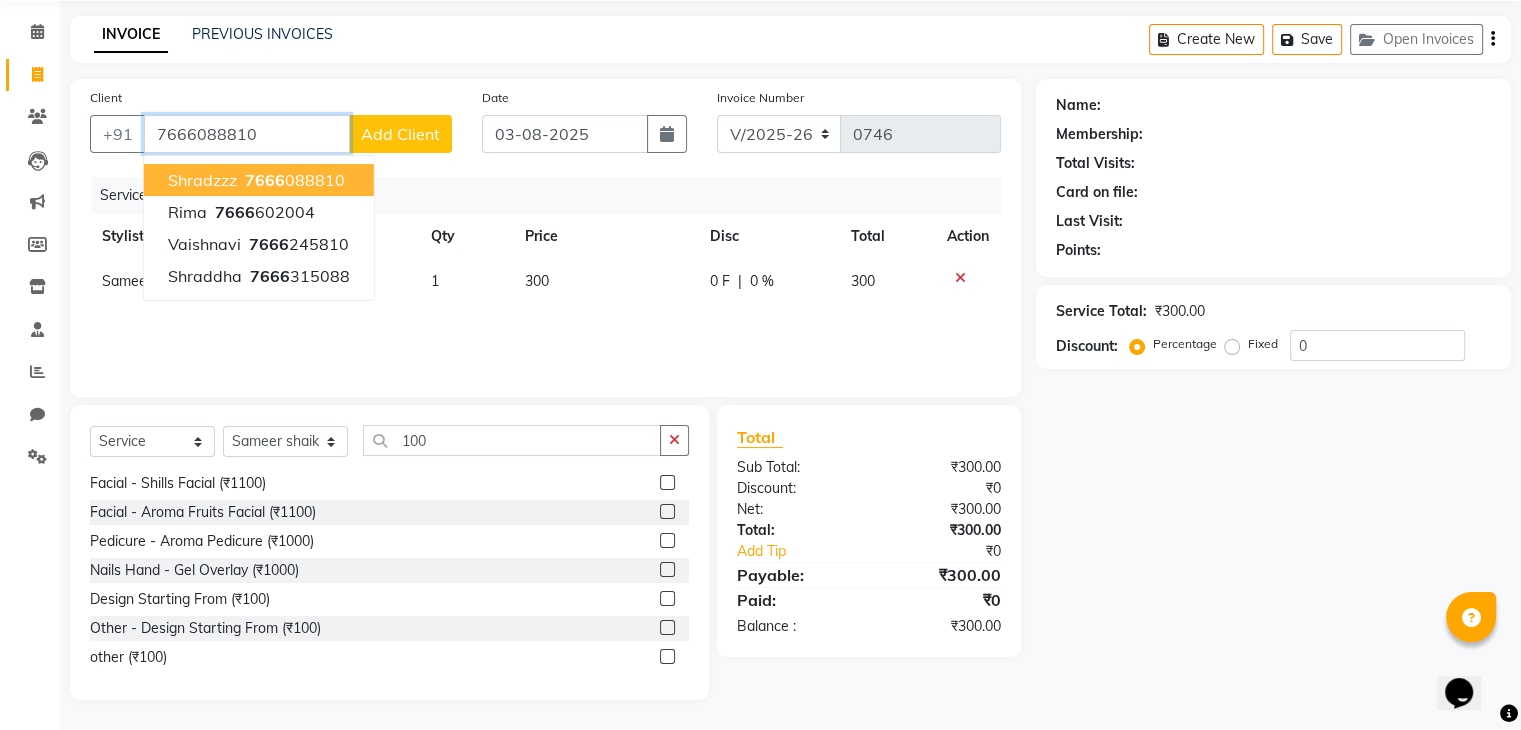 type on "7666088810" 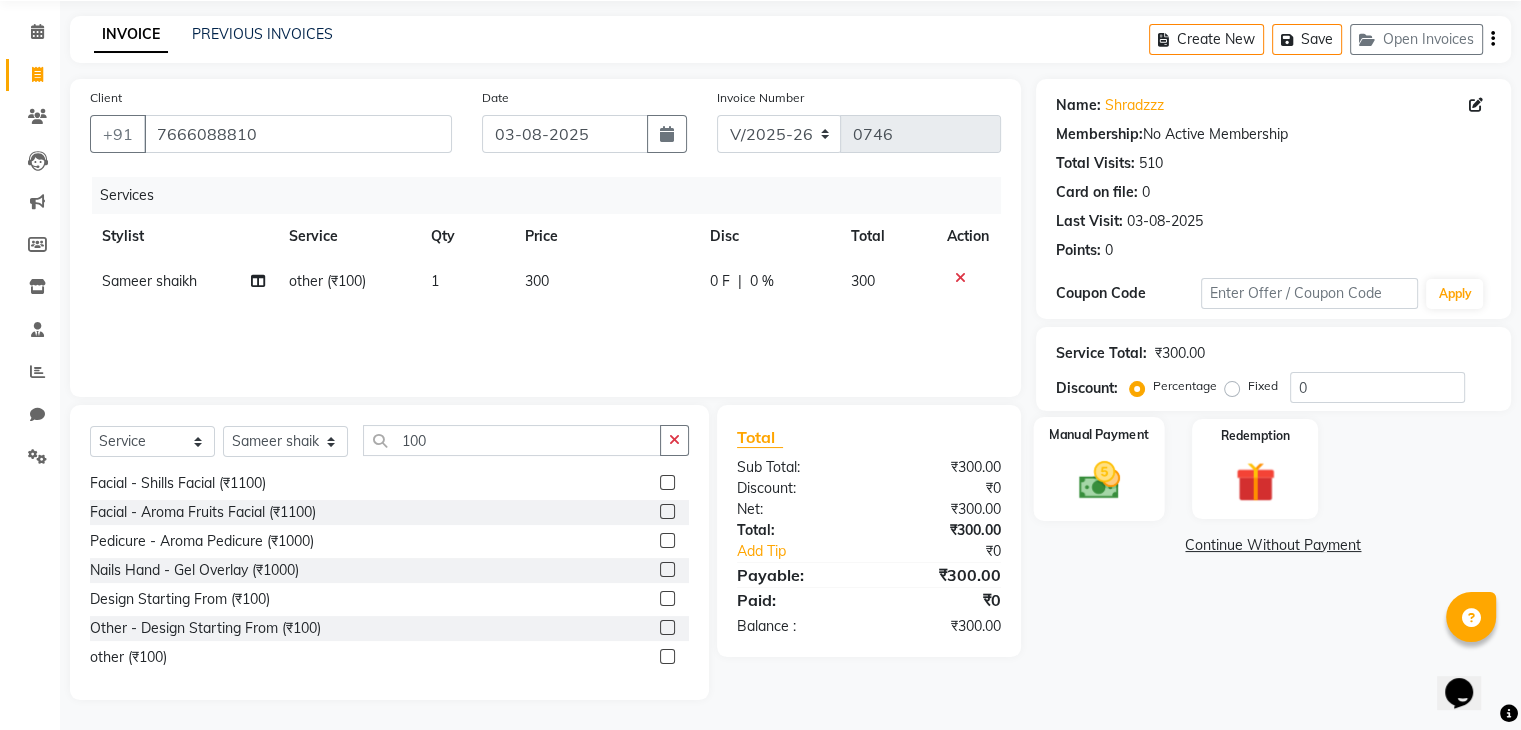 click 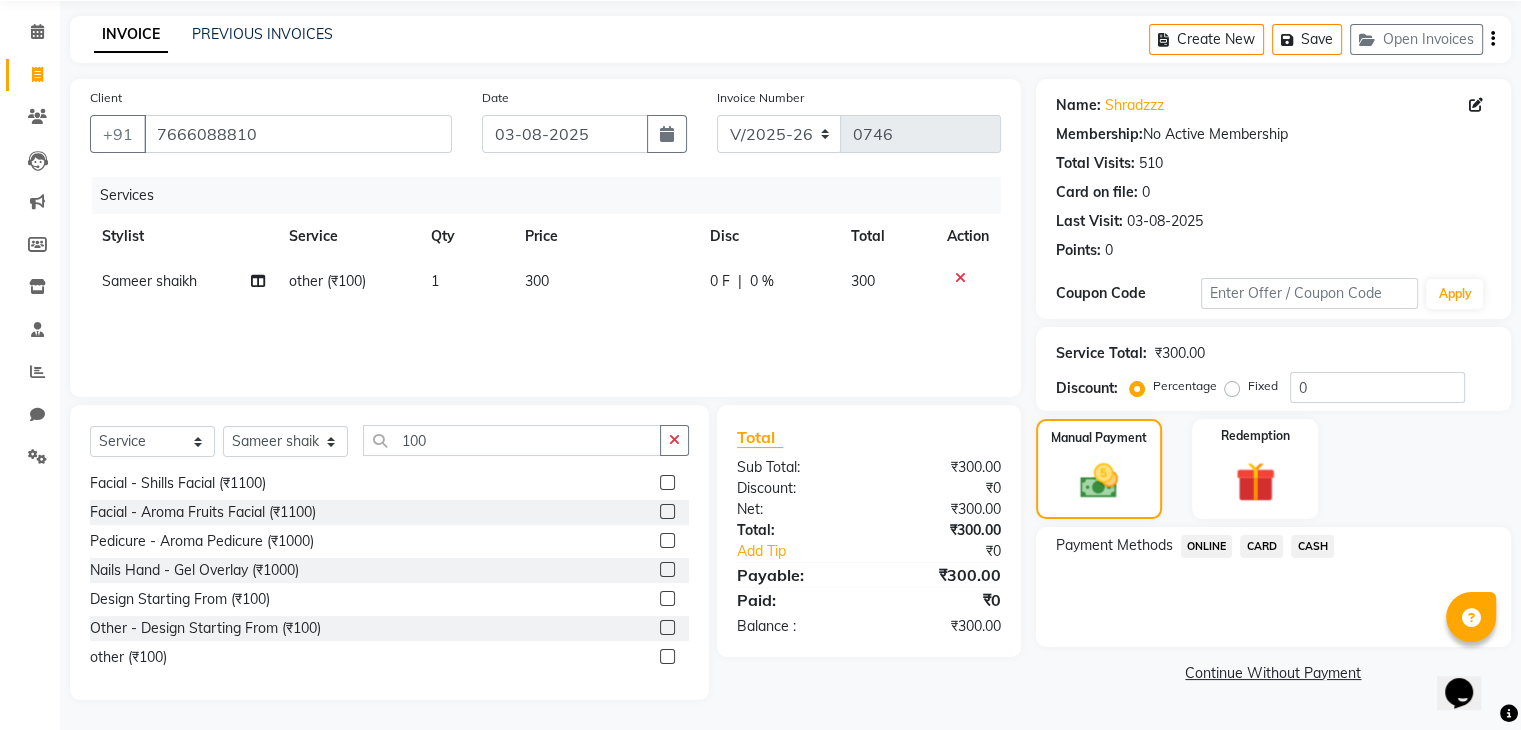 click on "ONLINE" 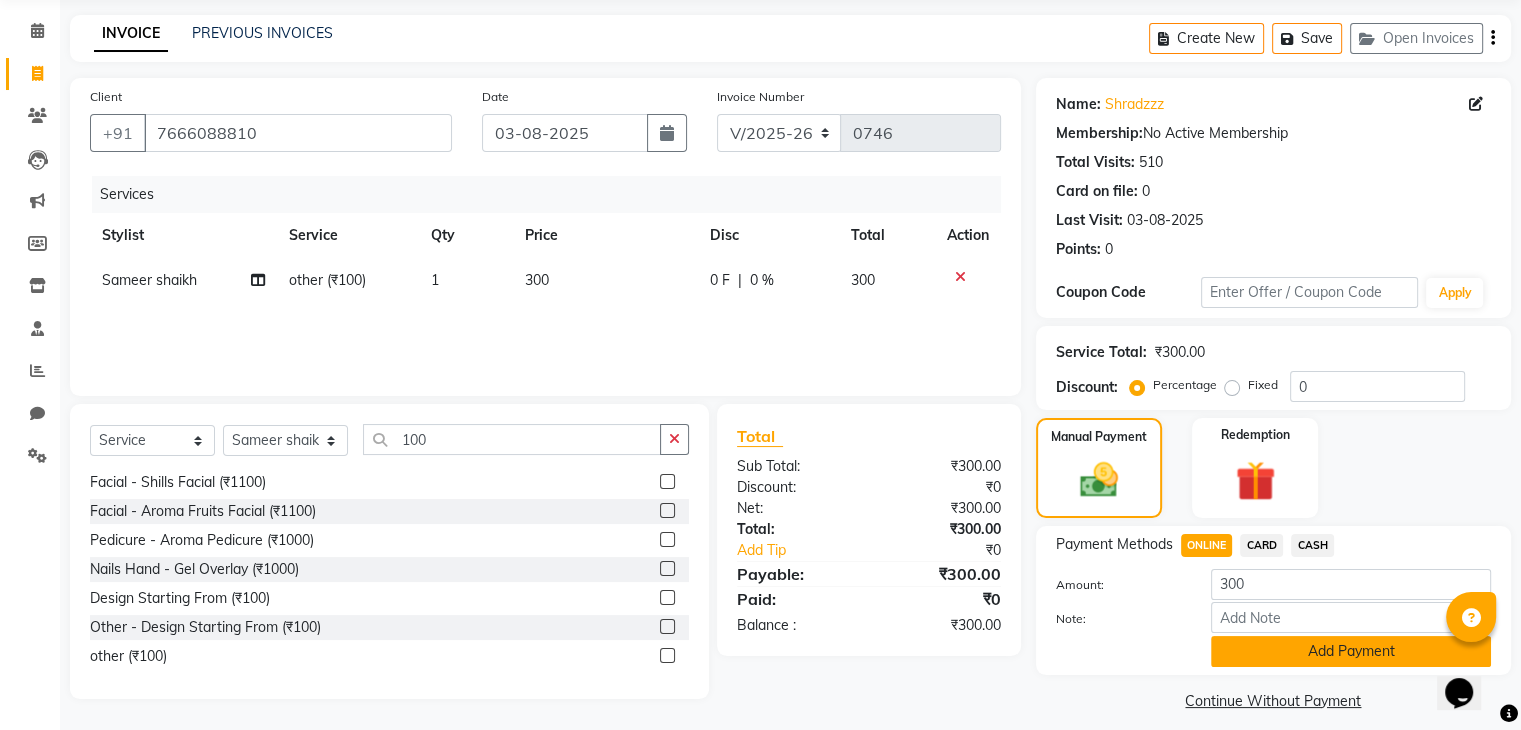 click on "Add Payment" 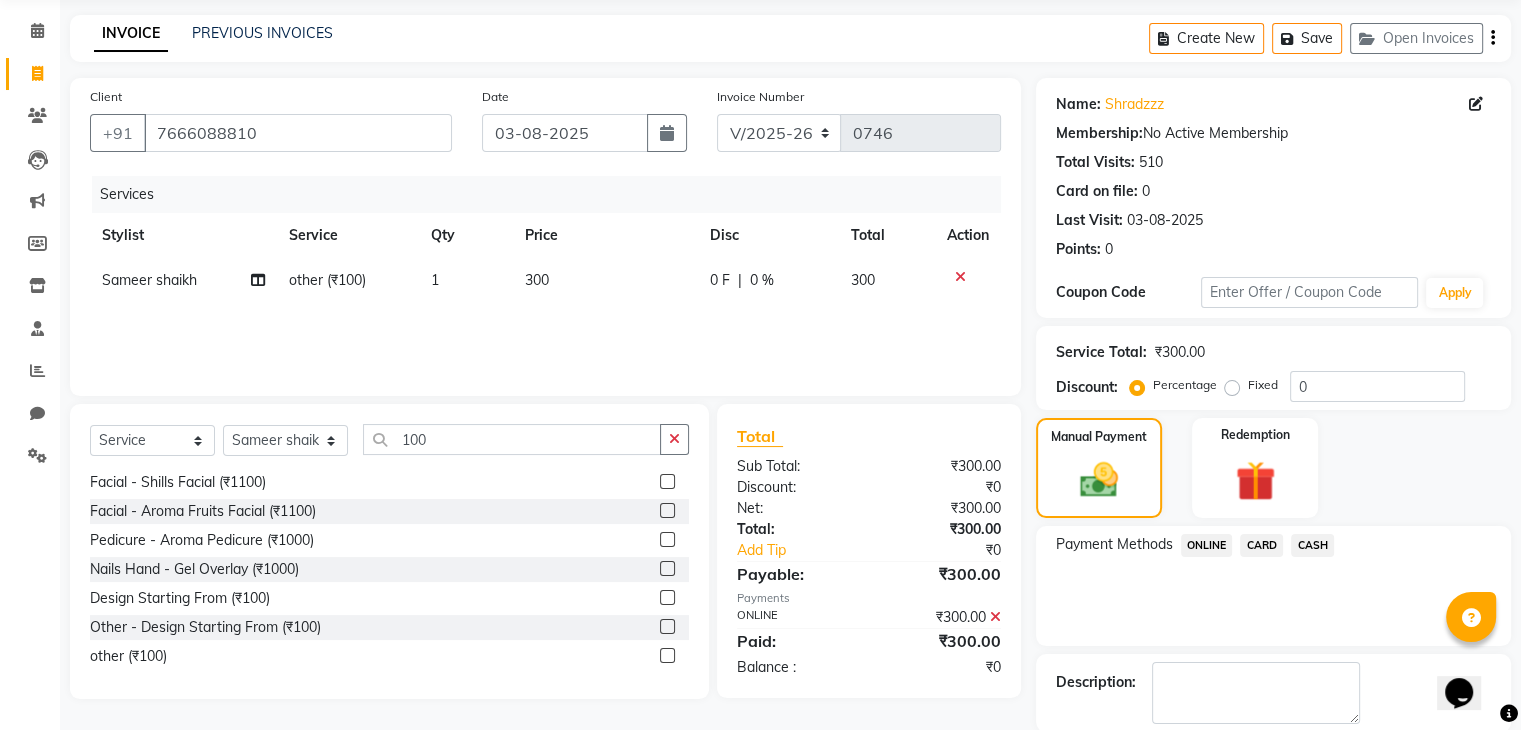 scroll, scrollTop: 171, scrollLeft: 0, axis: vertical 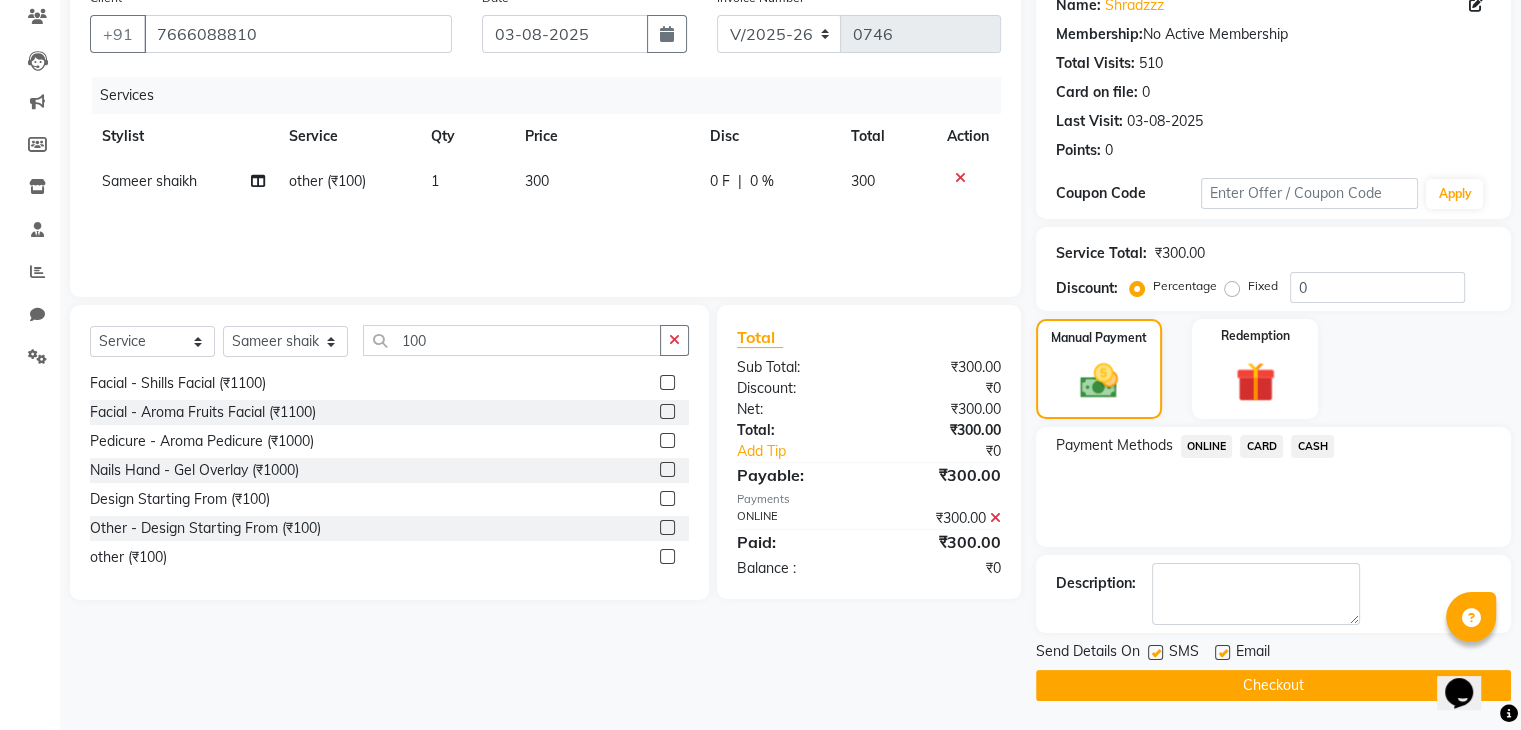 click on "Checkout" 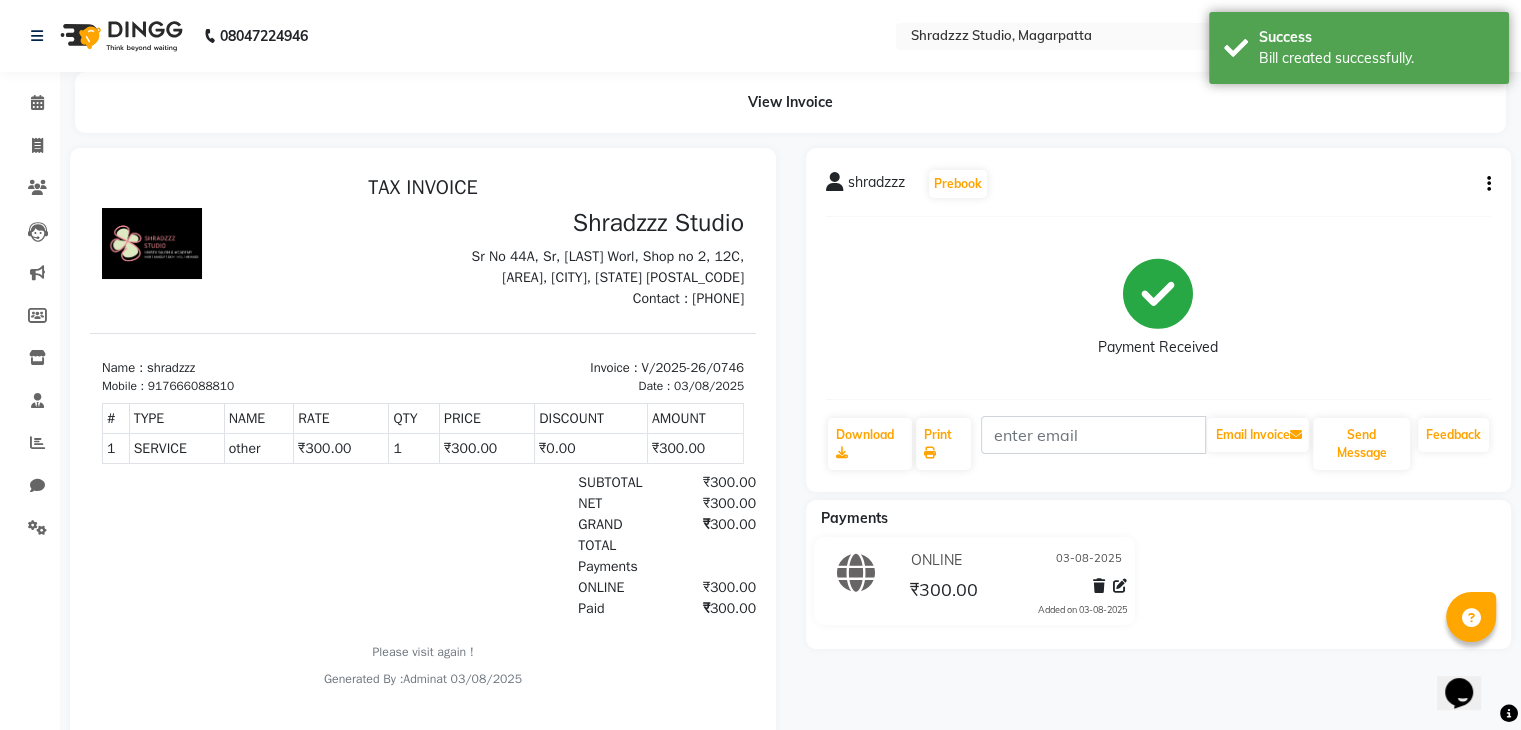 scroll, scrollTop: 0, scrollLeft: 0, axis: both 